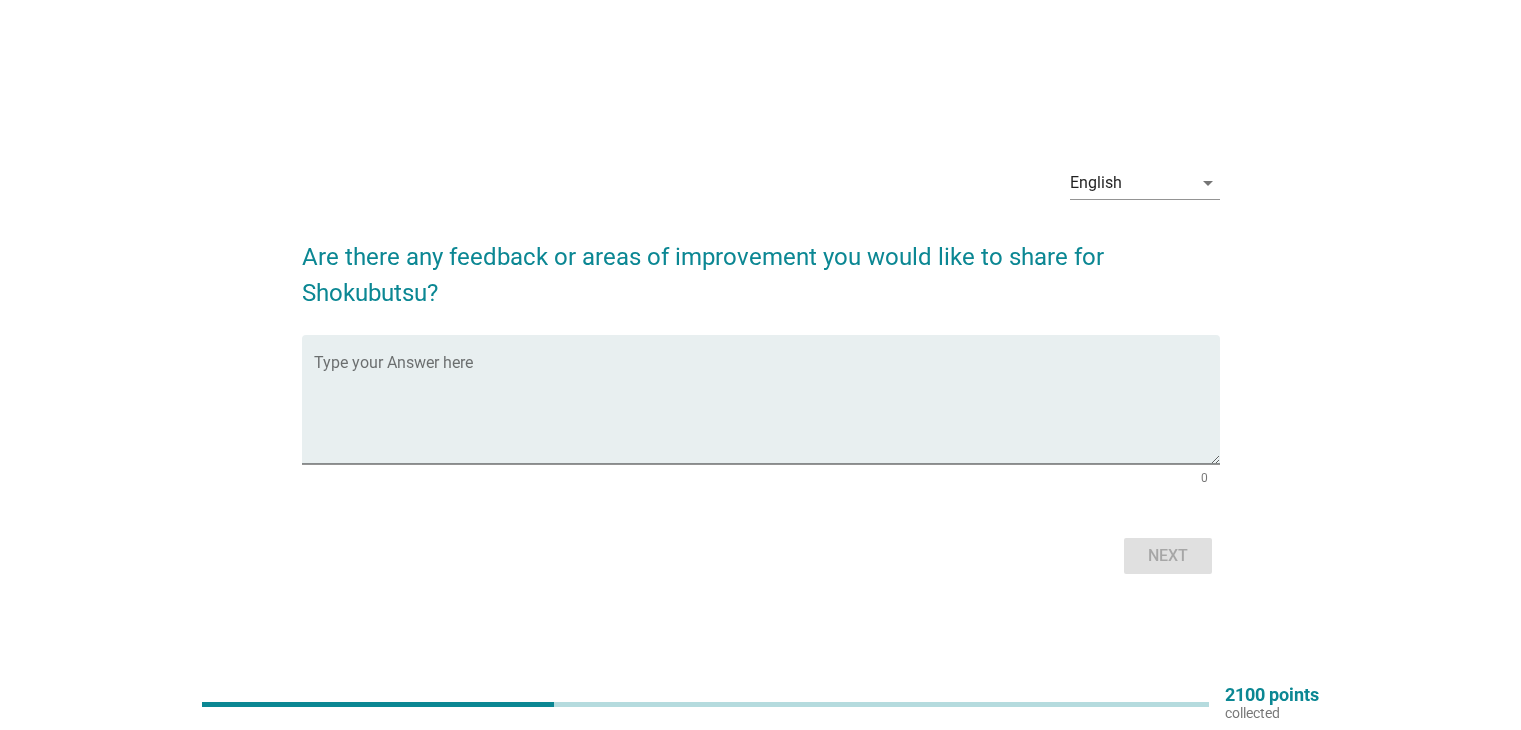 scroll, scrollTop: 0, scrollLeft: 0, axis: both 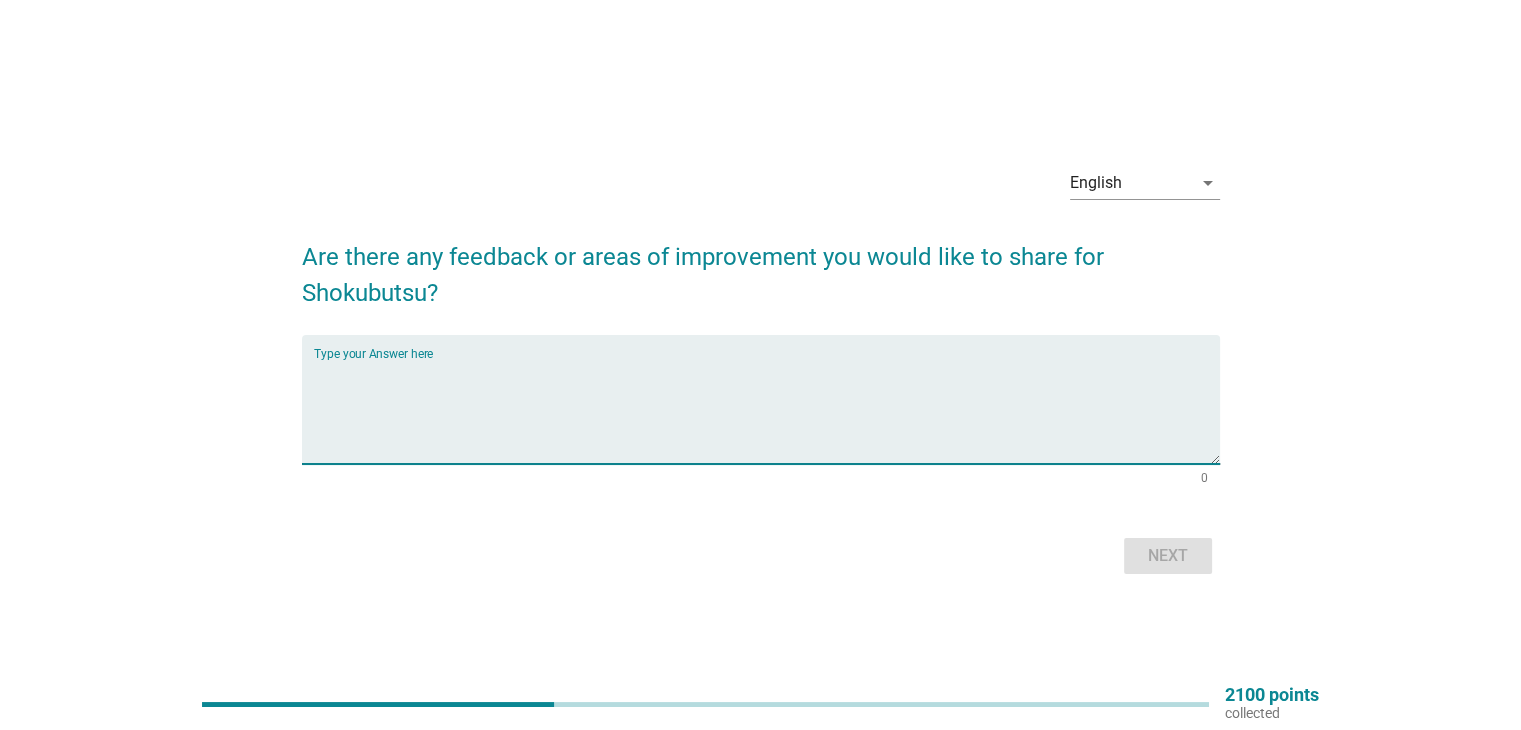 click at bounding box center (767, 411) 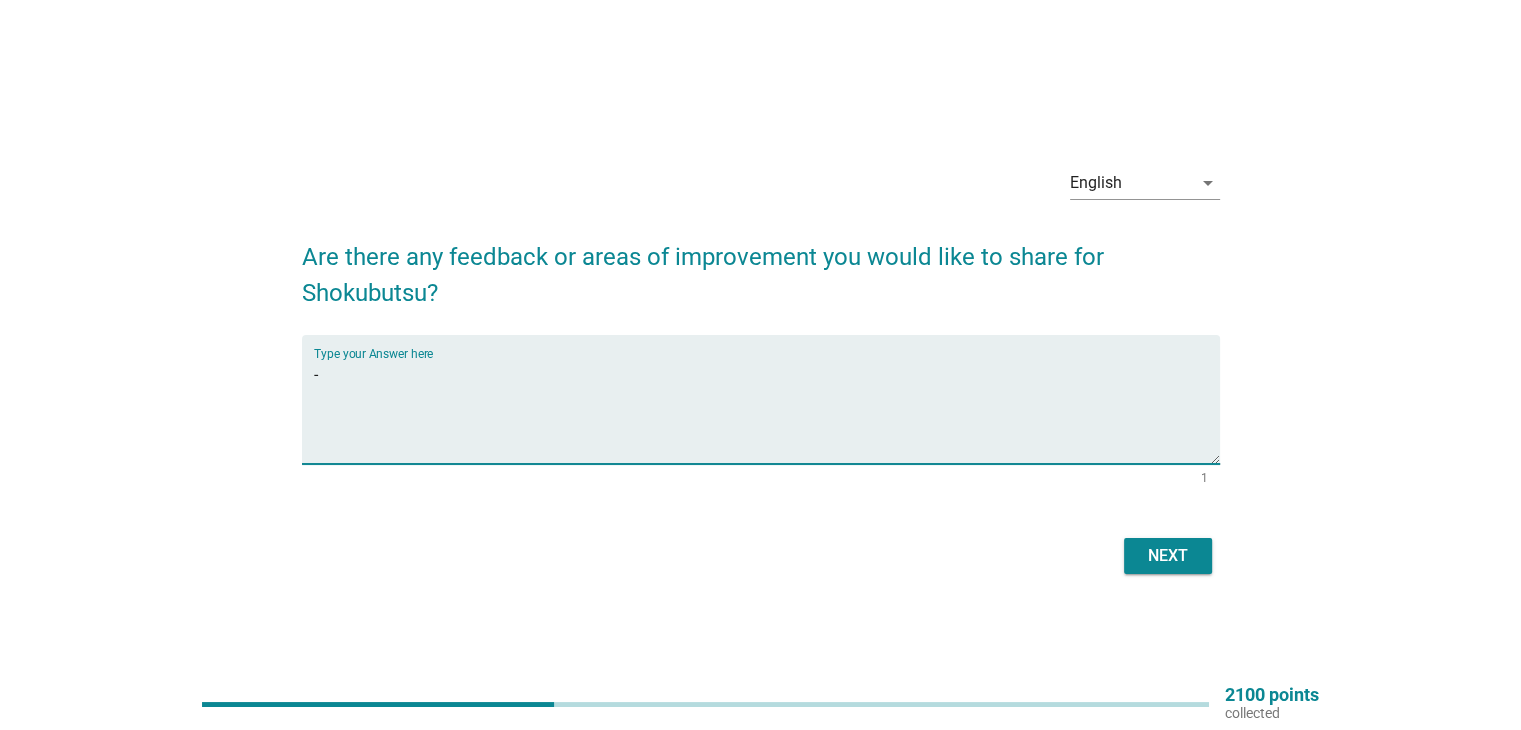 type on "-" 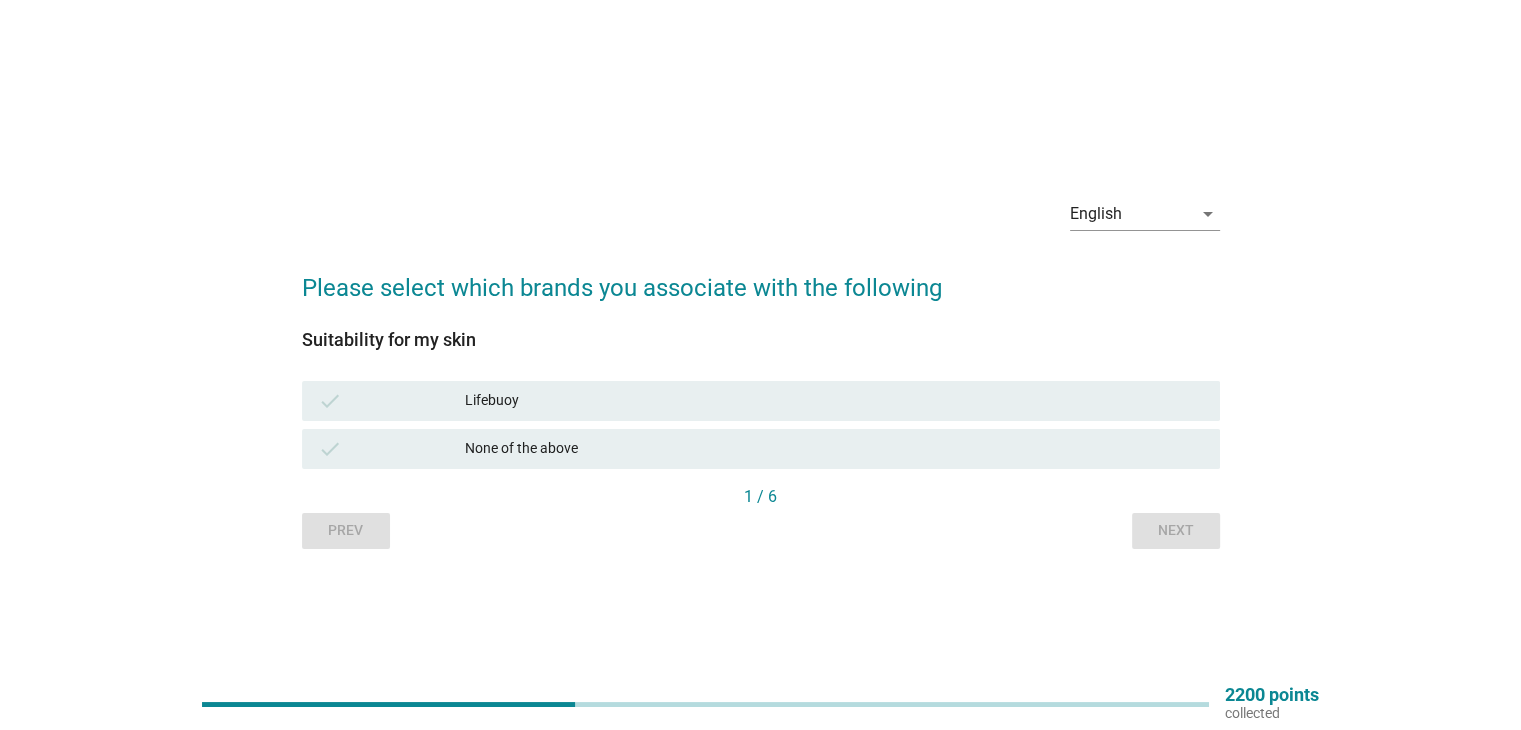 scroll, scrollTop: 52, scrollLeft: 0, axis: vertical 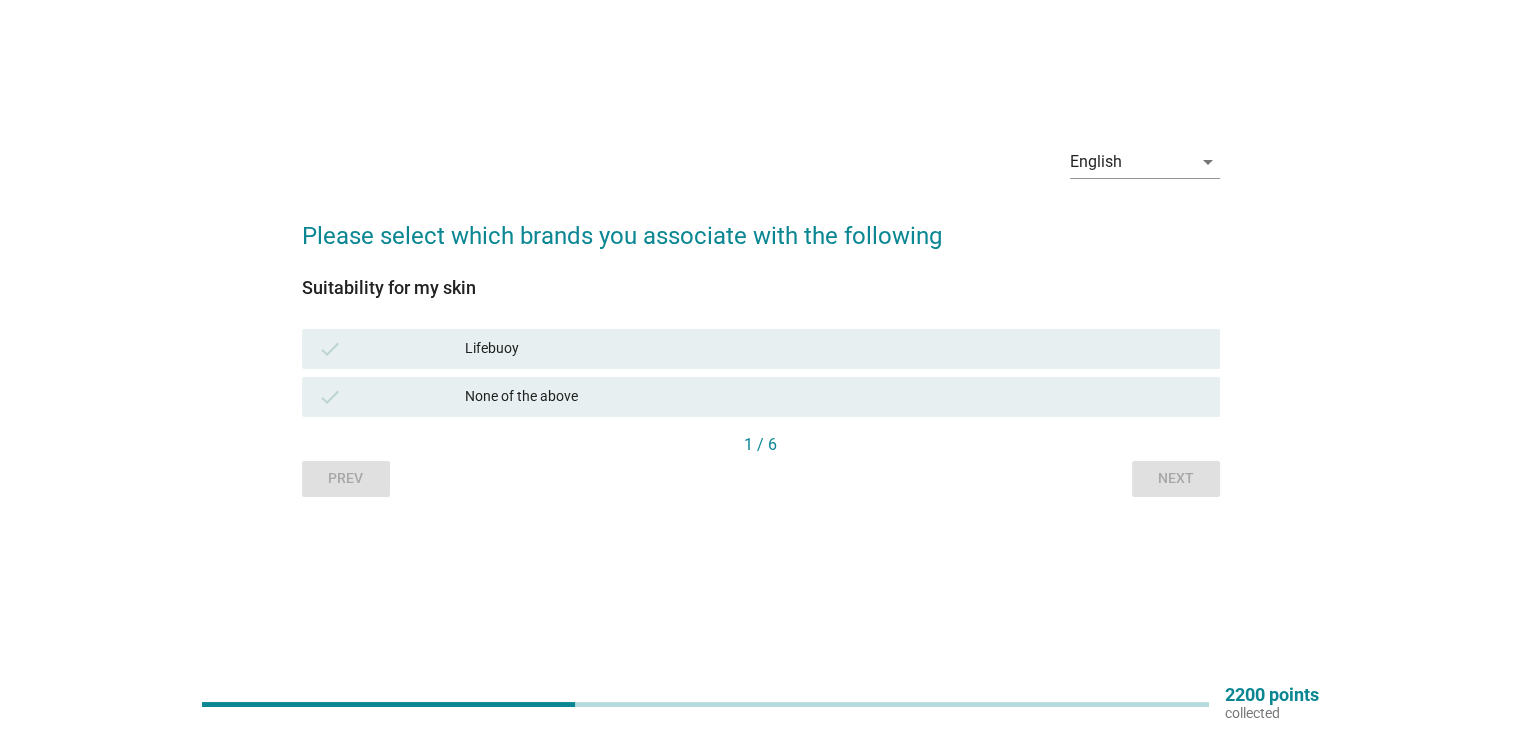 click on "Lifebuoy" at bounding box center [834, 349] 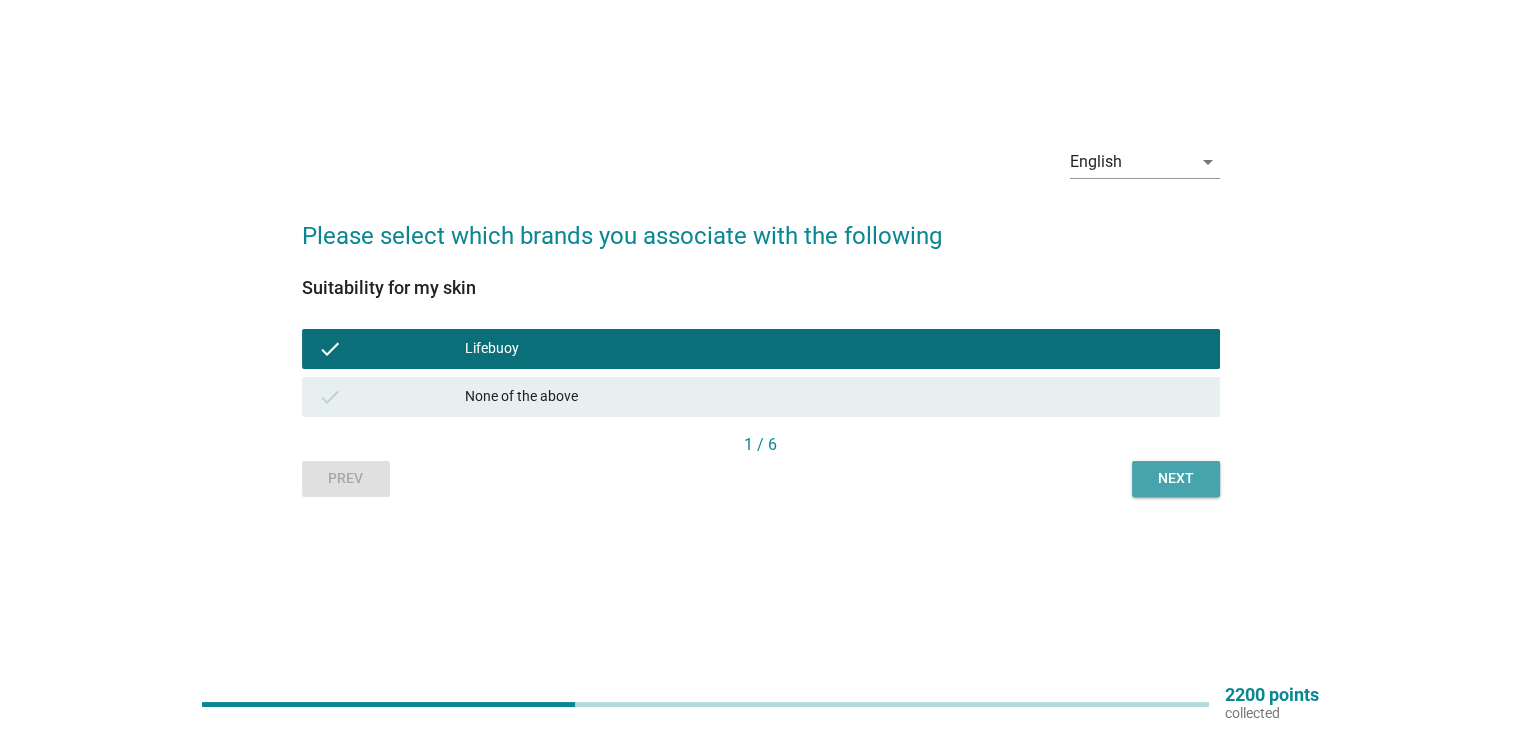click on "Next" at bounding box center [1176, 478] 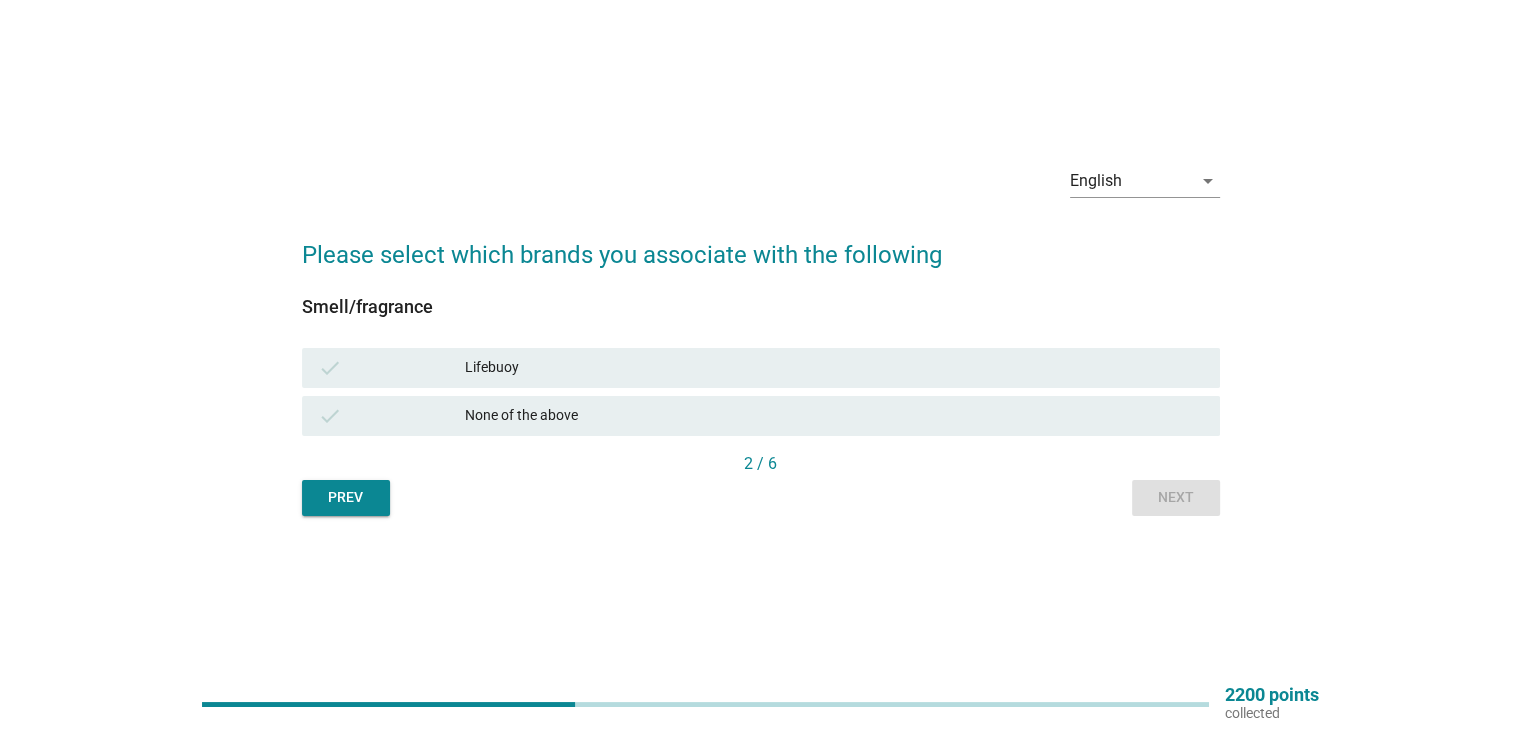 scroll, scrollTop: 52, scrollLeft: 0, axis: vertical 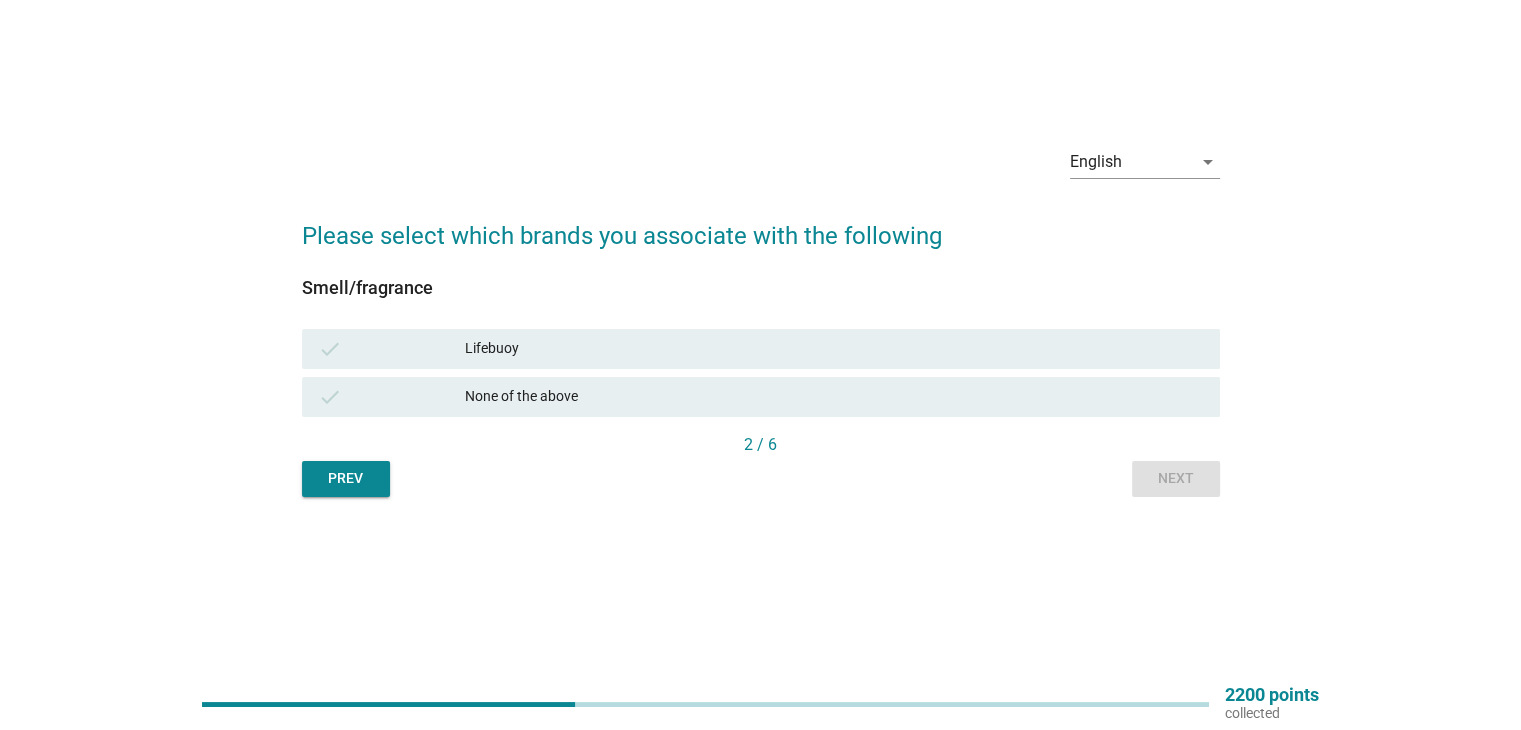 click on "Lifebuoy" at bounding box center (834, 349) 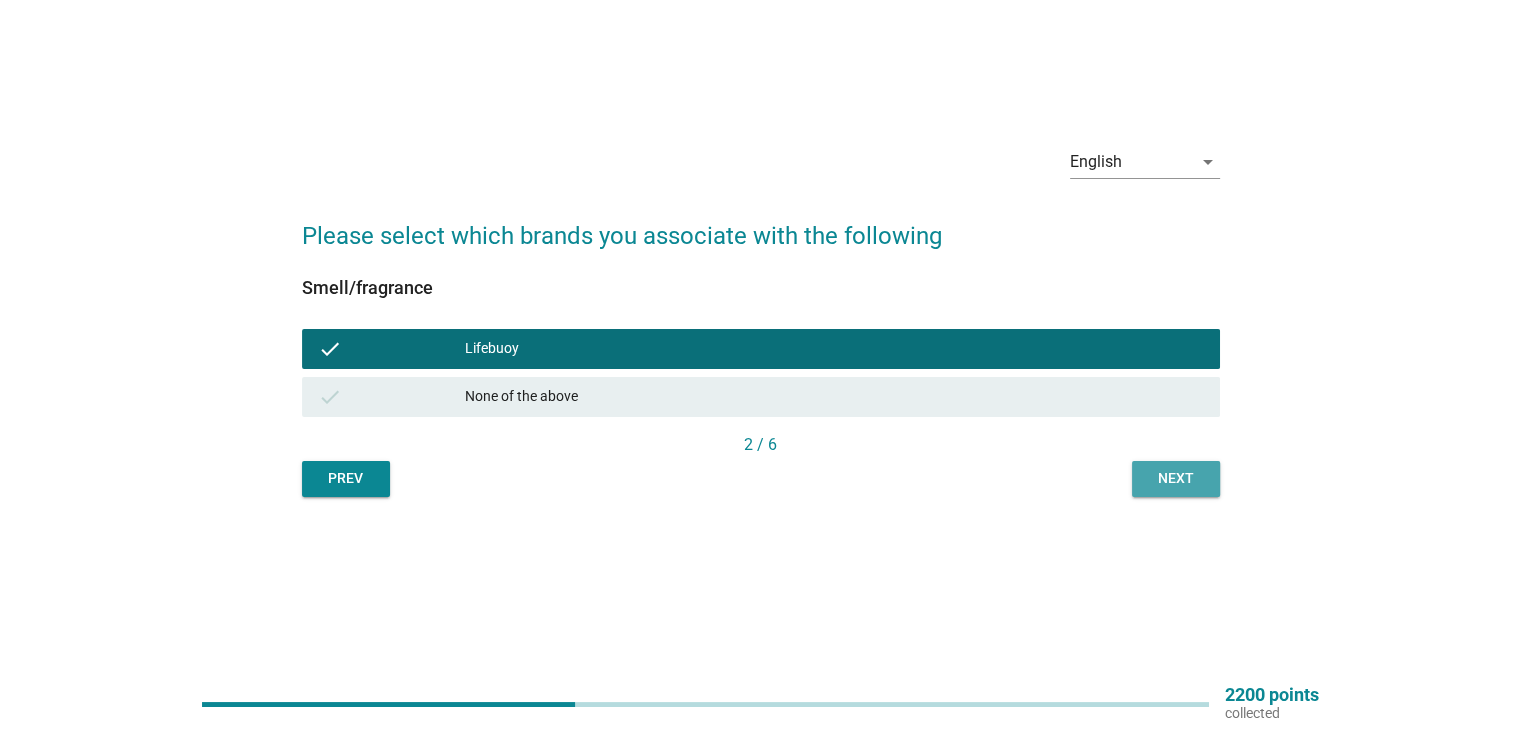click on "Next" at bounding box center [1176, 479] 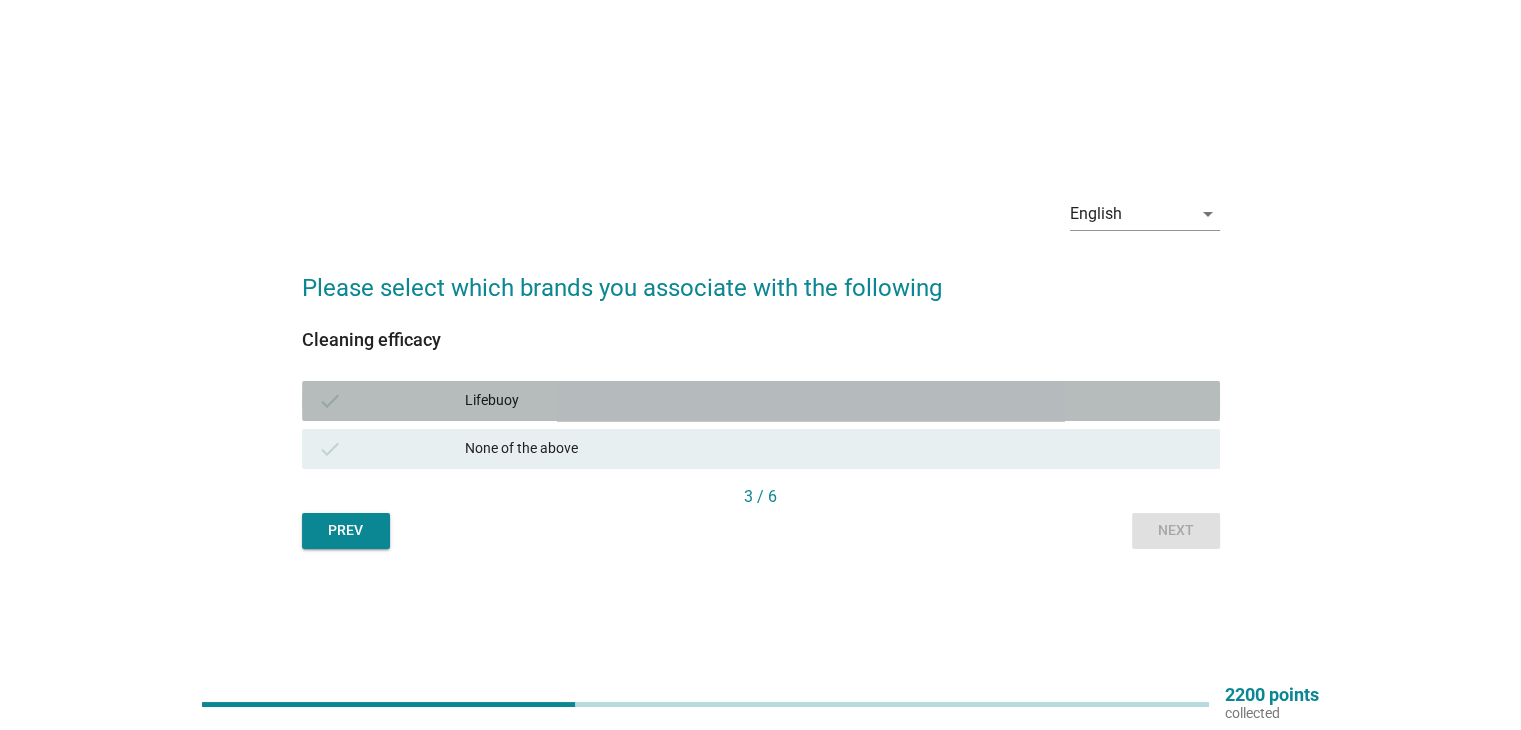 click on "check" at bounding box center [392, 401] 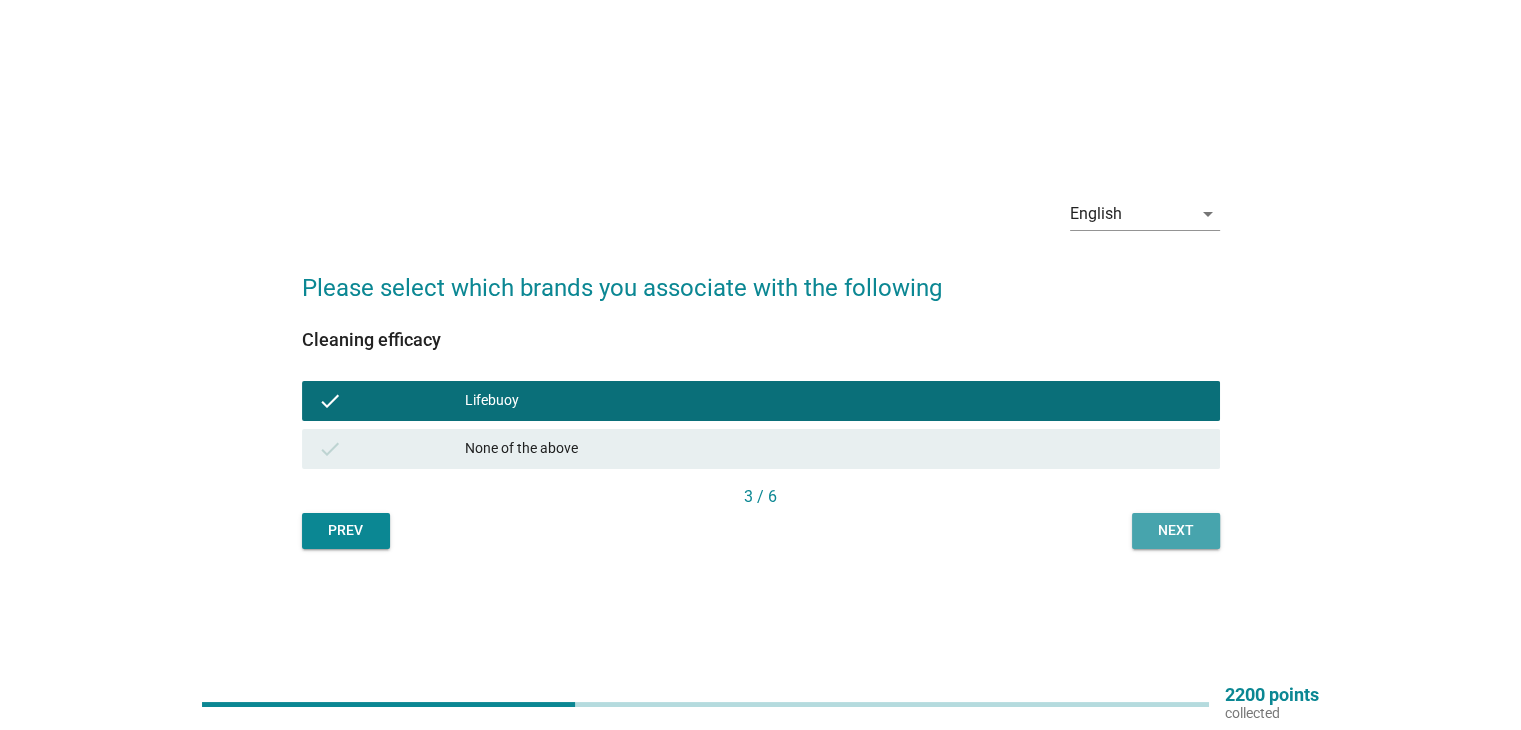 click on "Next" at bounding box center [1176, 531] 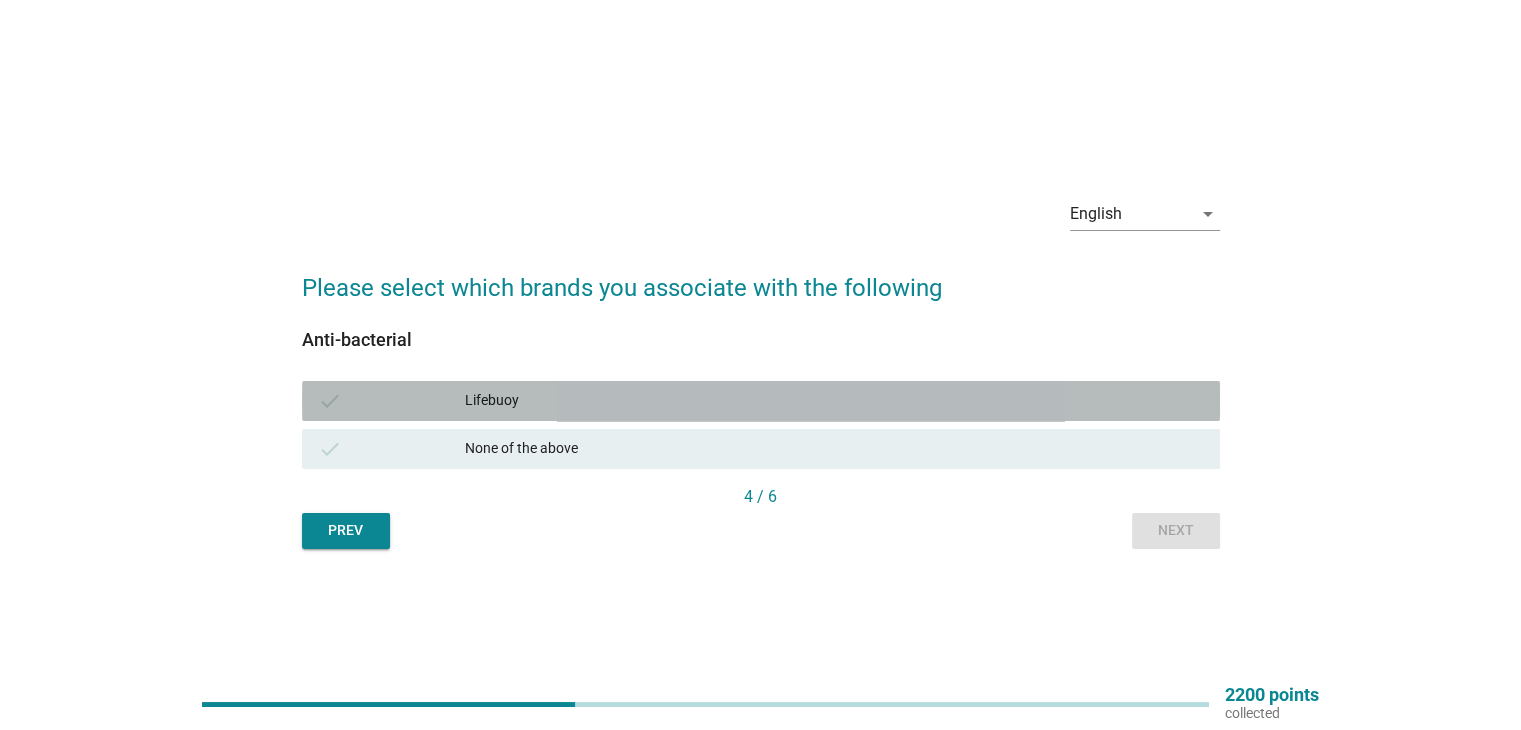 click on "check" at bounding box center (392, 401) 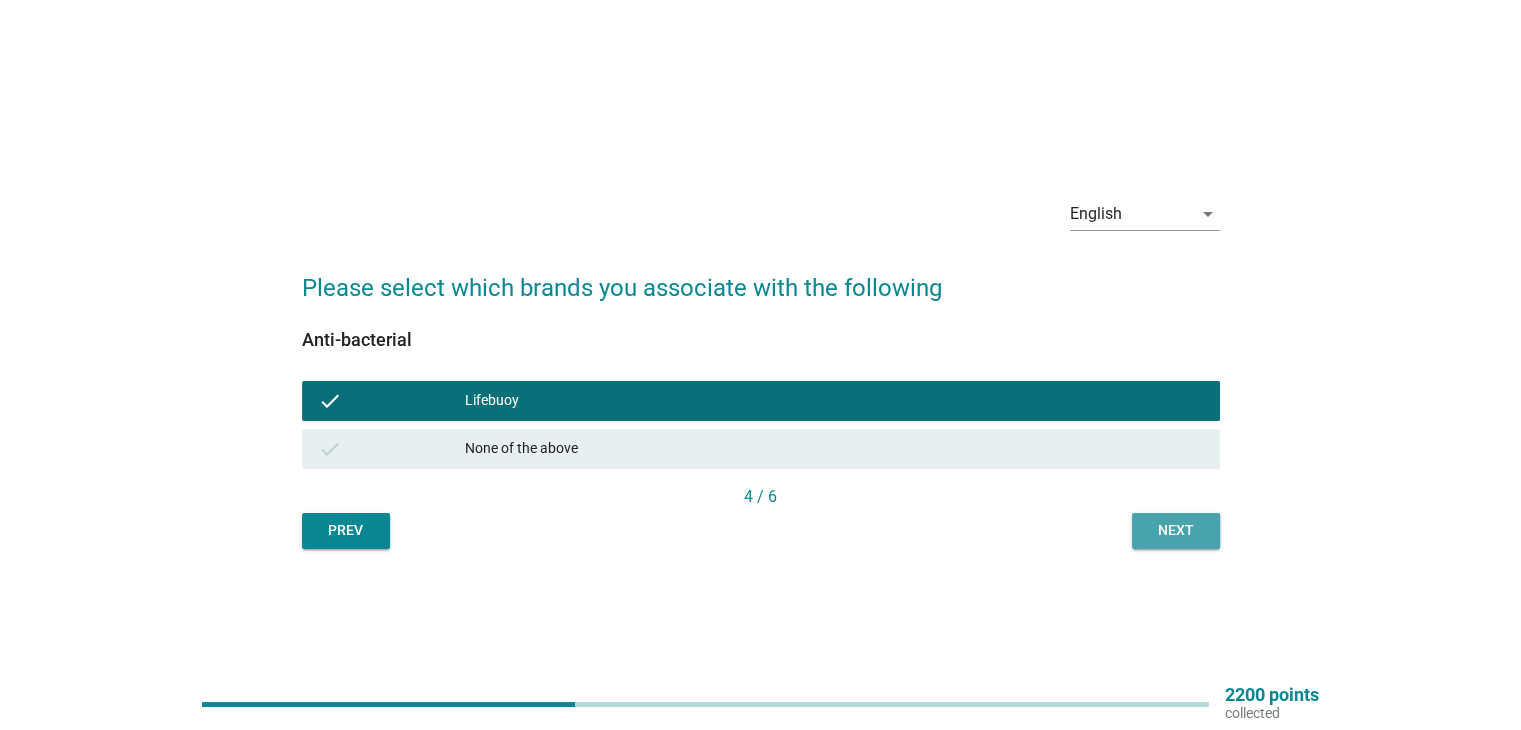 click on "Next" at bounding box center (1176, 531) 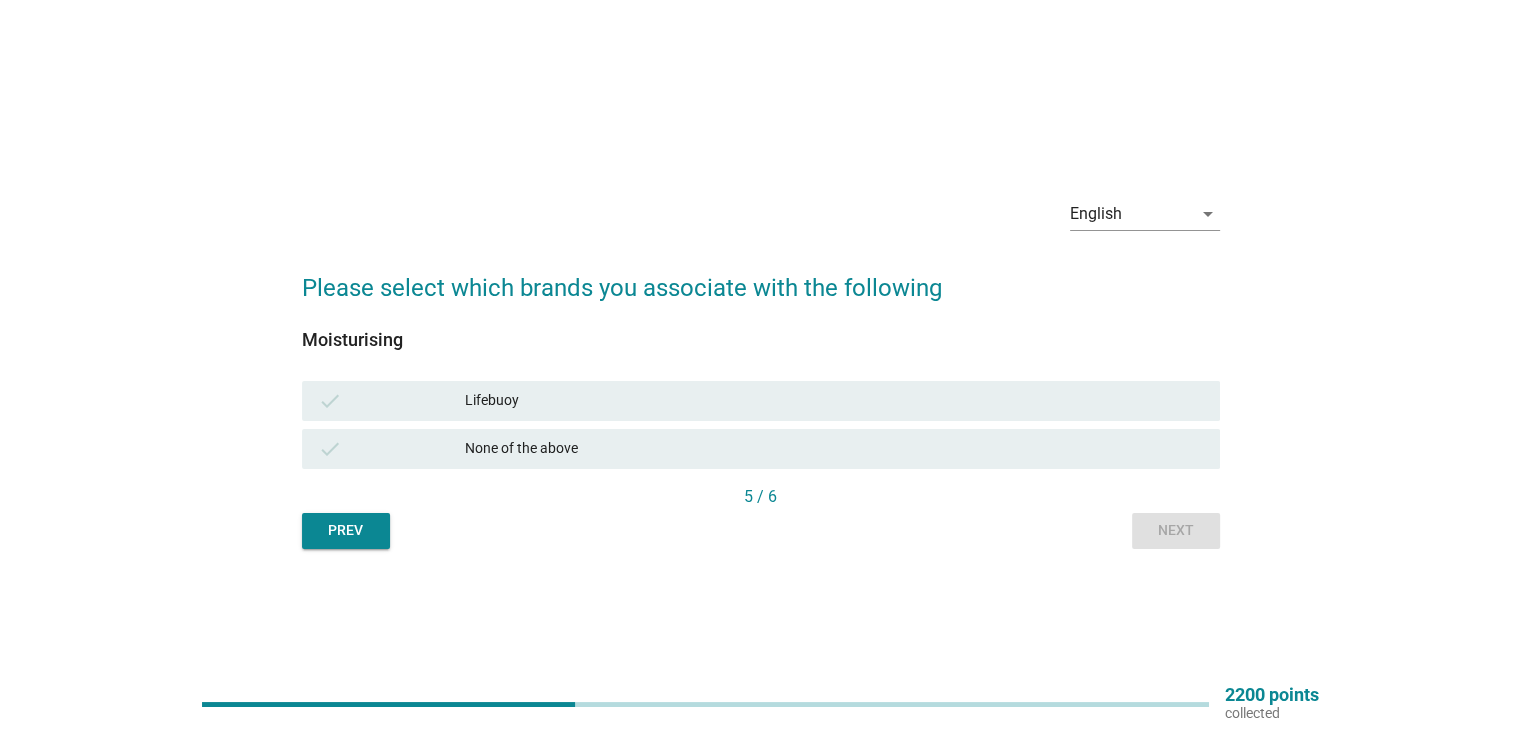 click on "check   Lifebuoy" at bounding box center [761, 401] 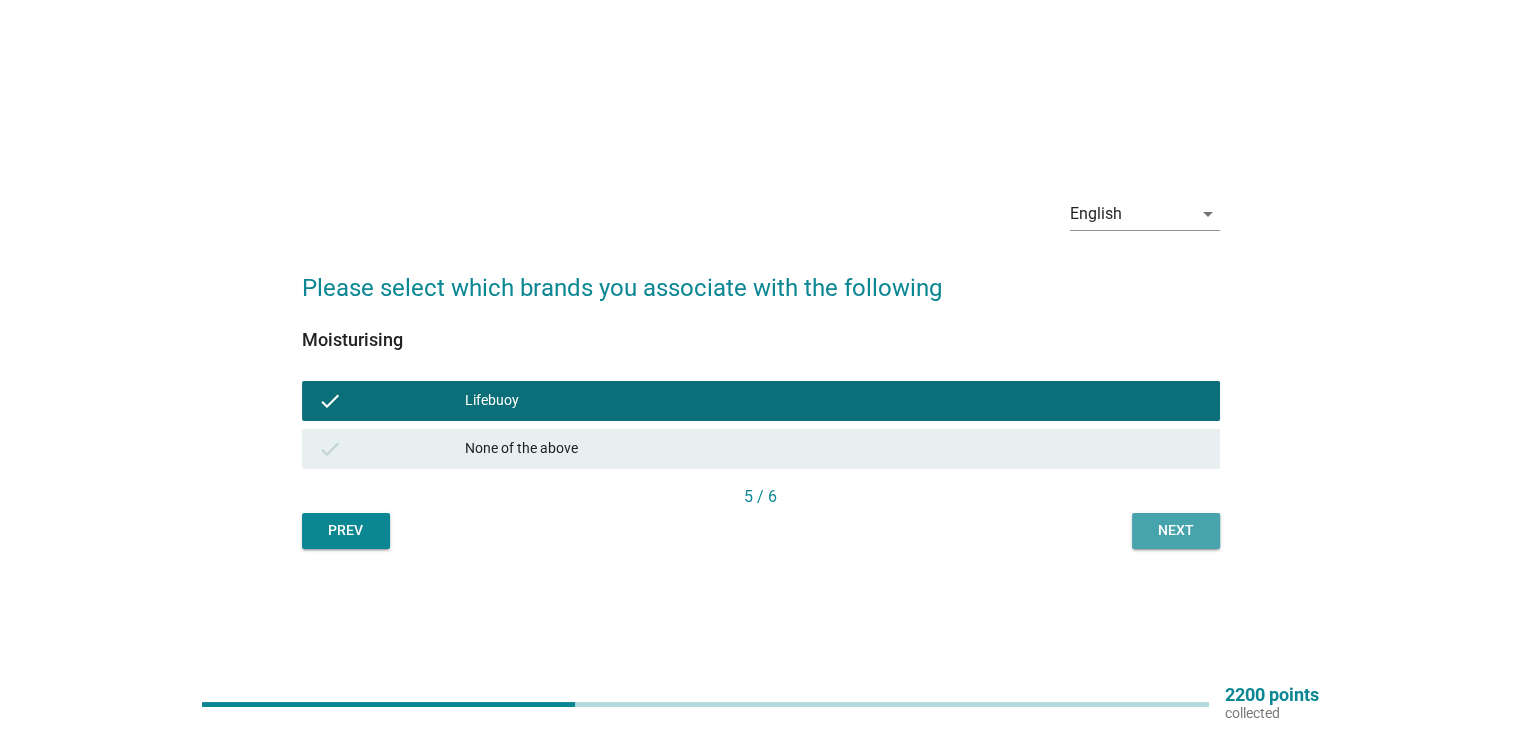 click on "Next" at bounding box center (1176, 530) 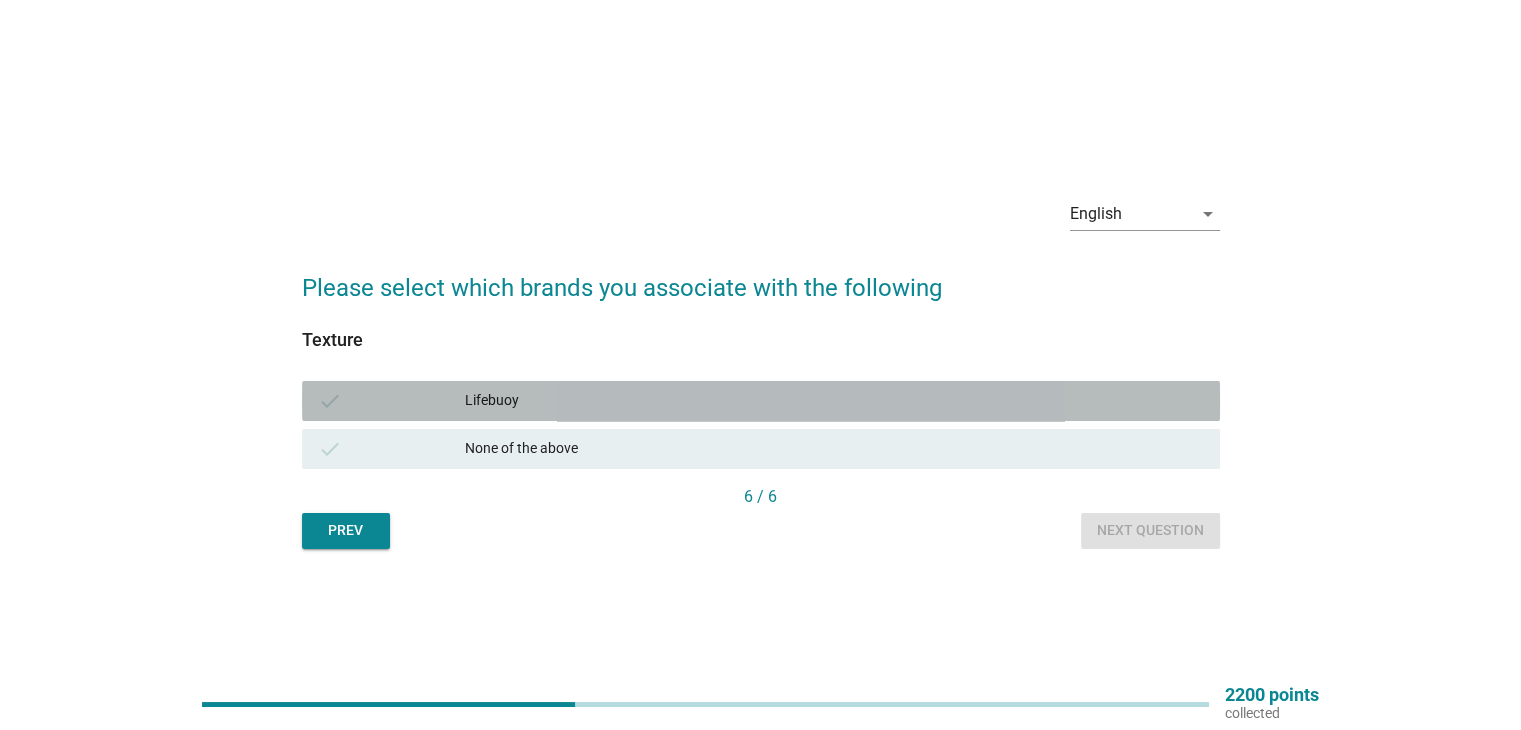 click on "check" at bounding box center [392, 401] 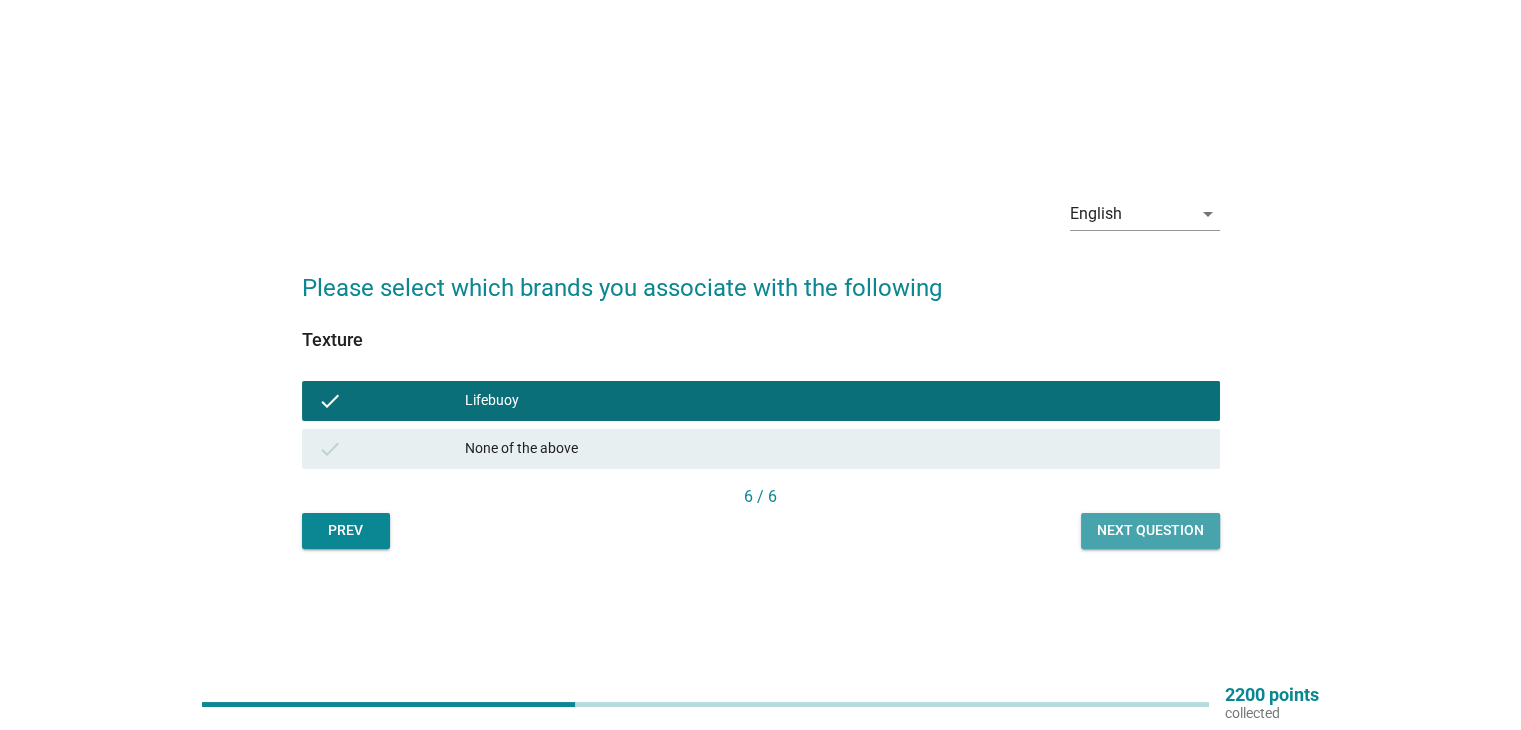 click on "Next question" at bounding box center (1150, 530) 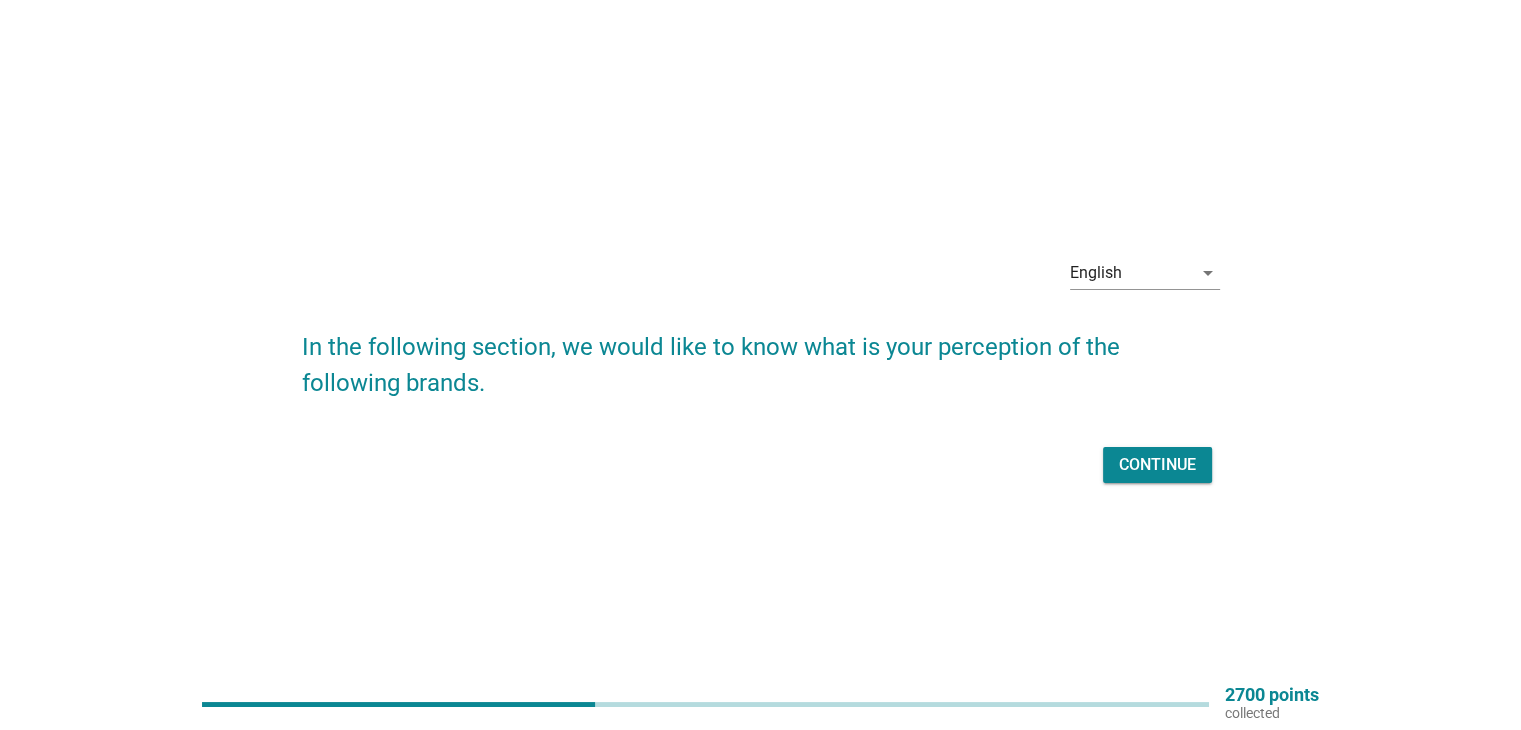 click on "In the following section, we would like to know what is your perception of the following brands." at bounding box center [761, 355] 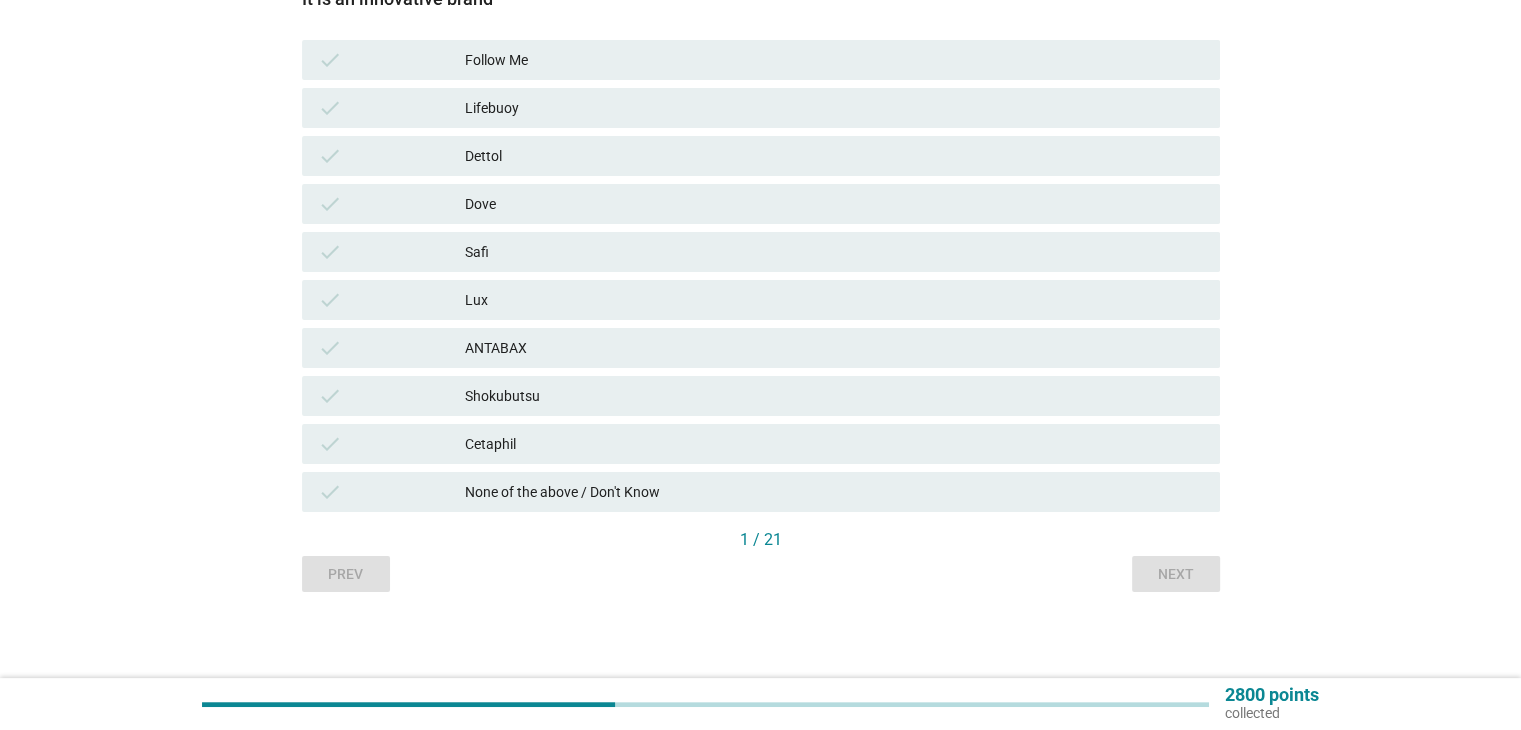scroll, scrollTop: 289, scrollLeft: 0, axis: vertical 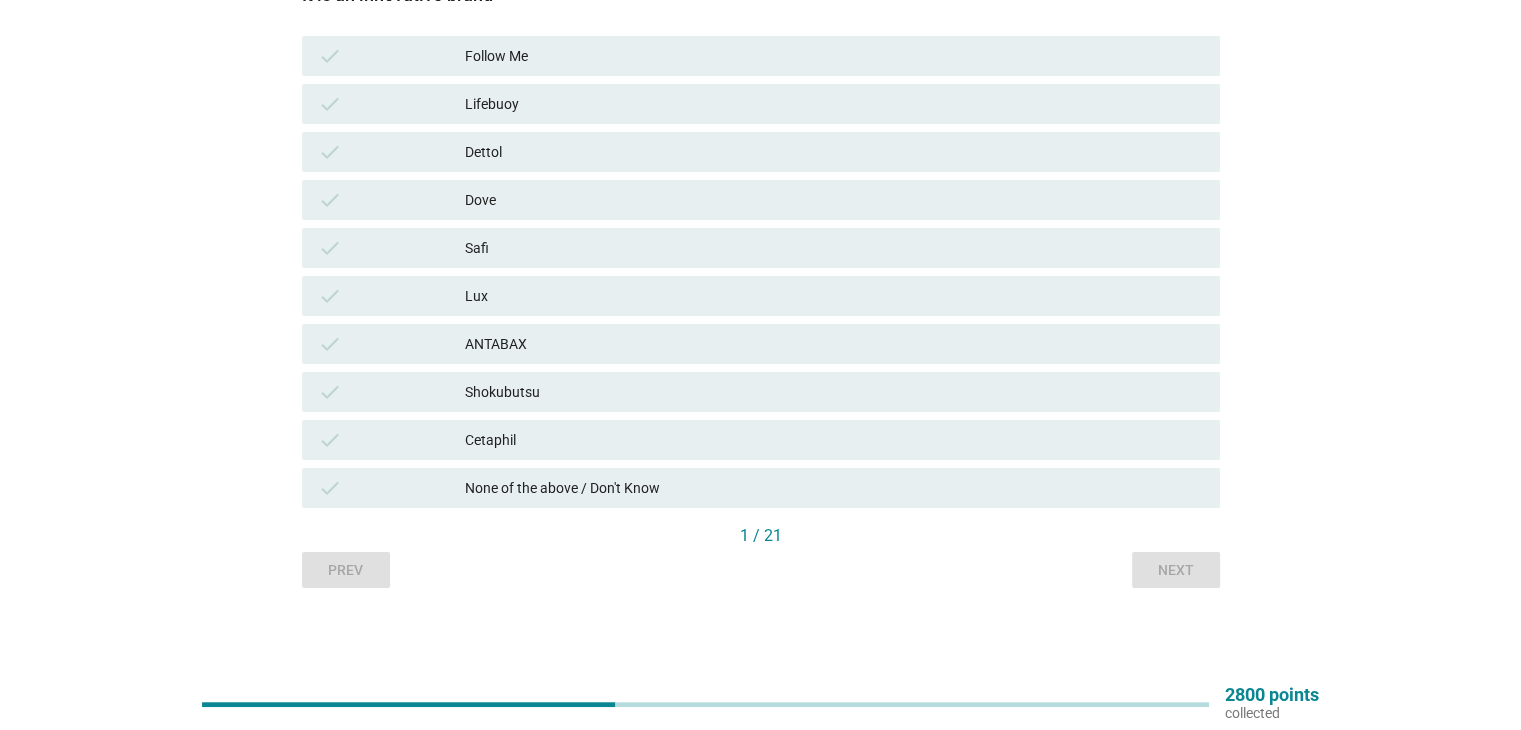 click on "check" at bounding box center [392, 152] 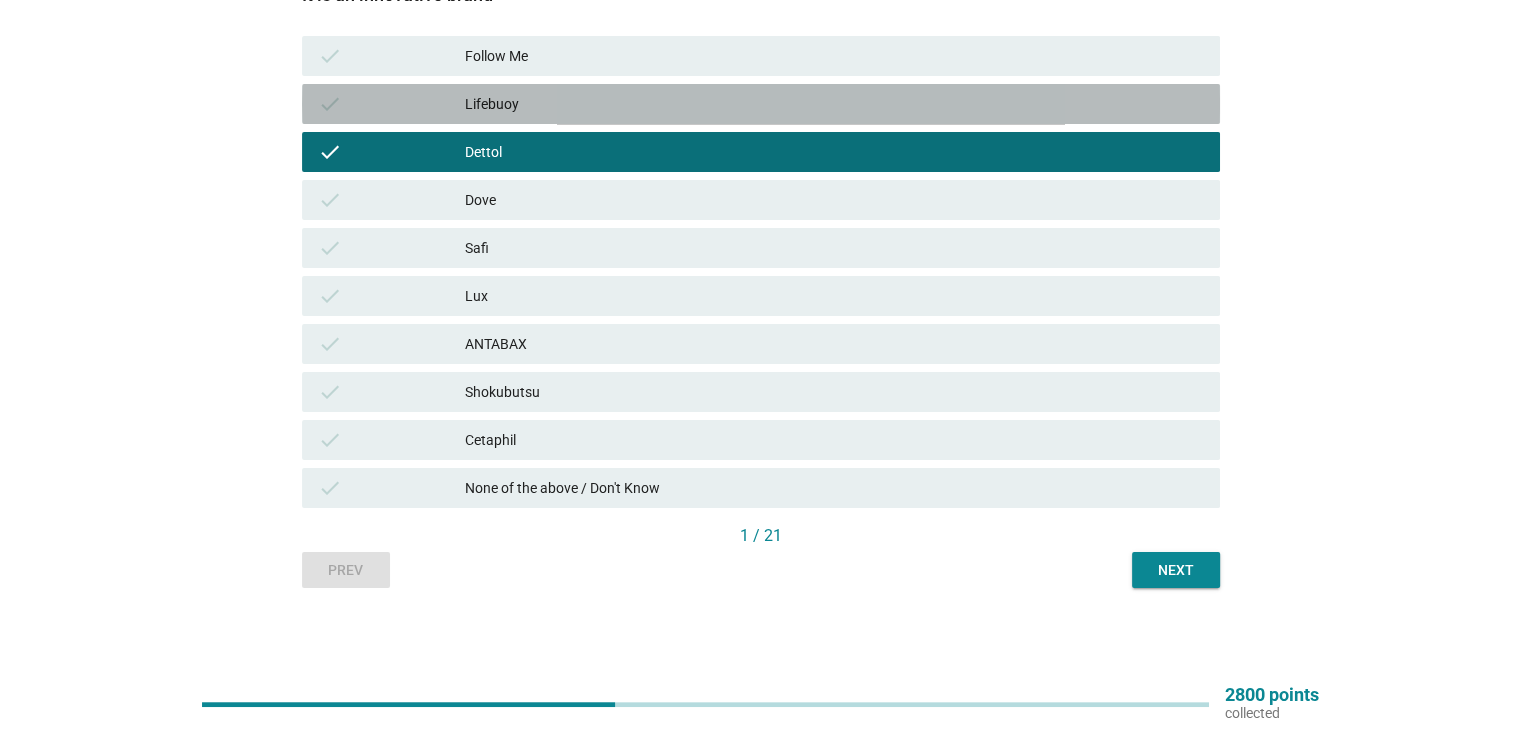 click on "Lifebuoy" at bounding box center [834, 104] 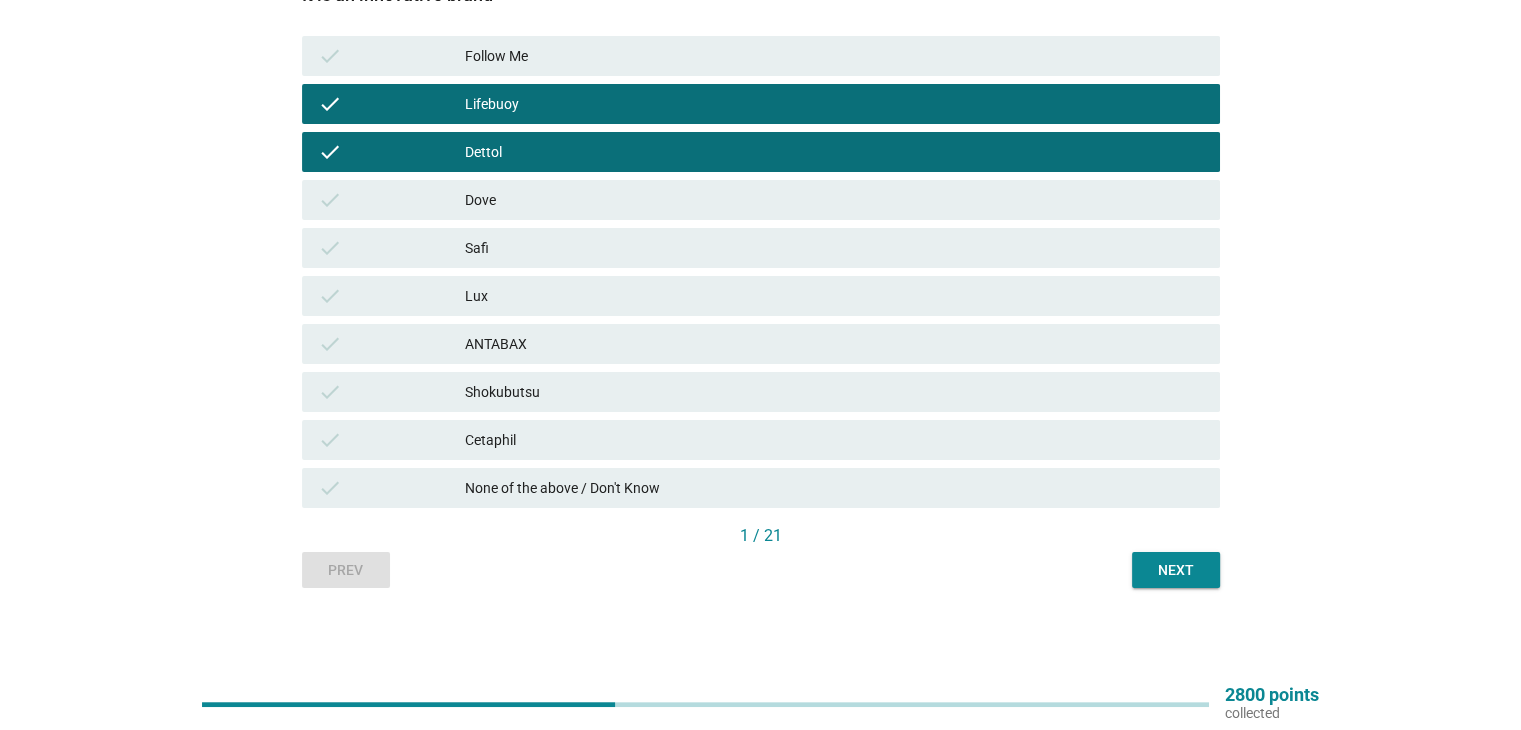 click on "ANTABAX" at bounding box center (834, 344) 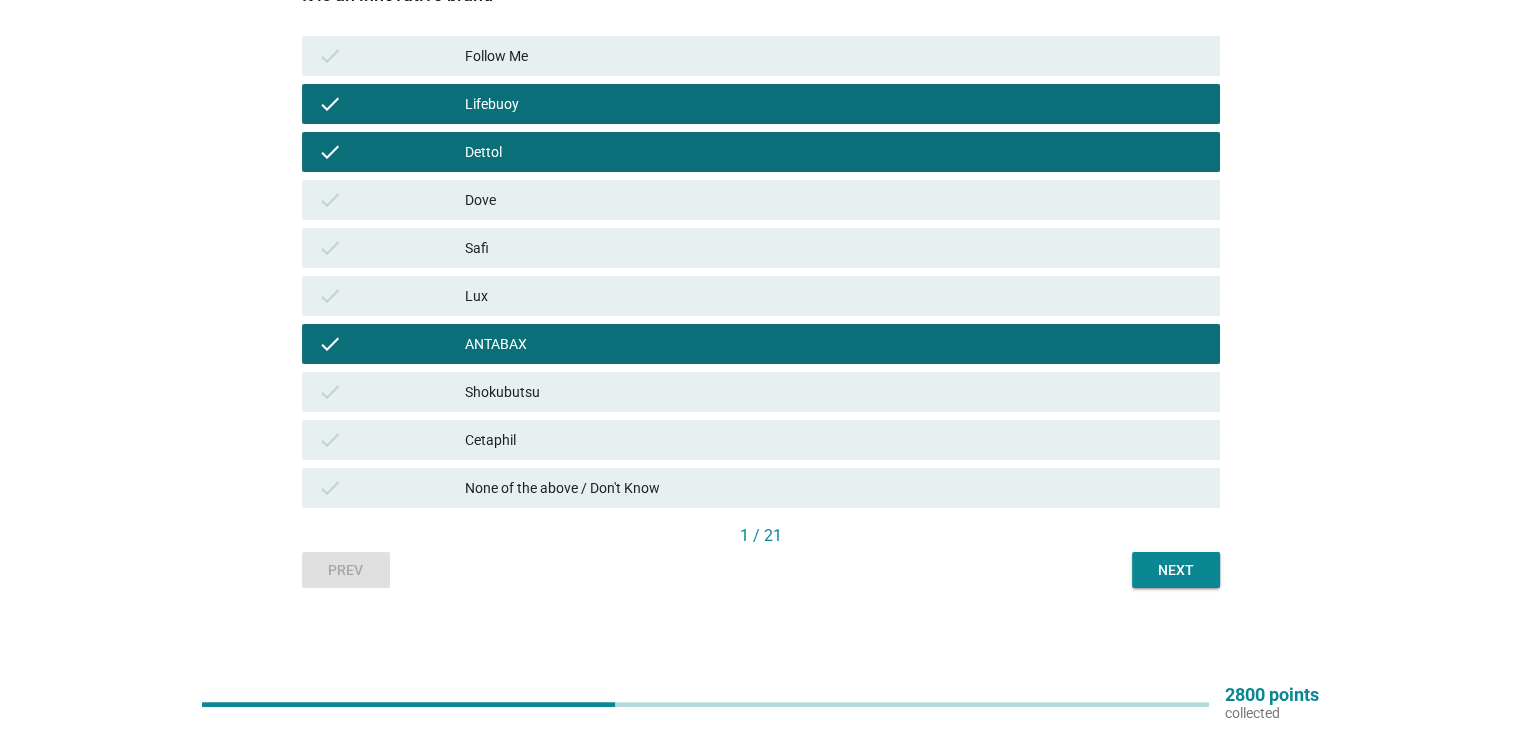 click on "Next" at bounding box center [1176, 570] 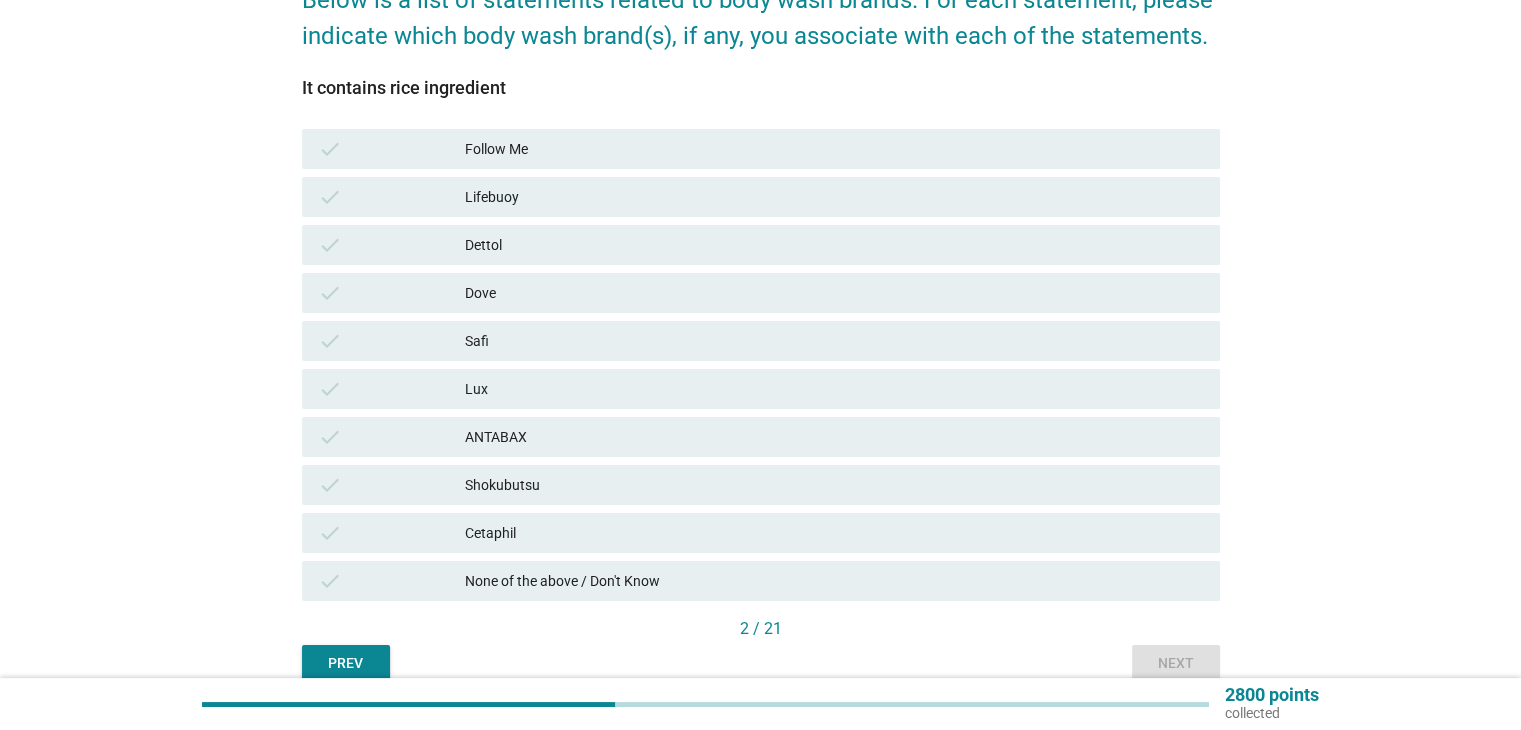 scroll, scrollTop: 200, scrollLeft: 0, axis: vertical 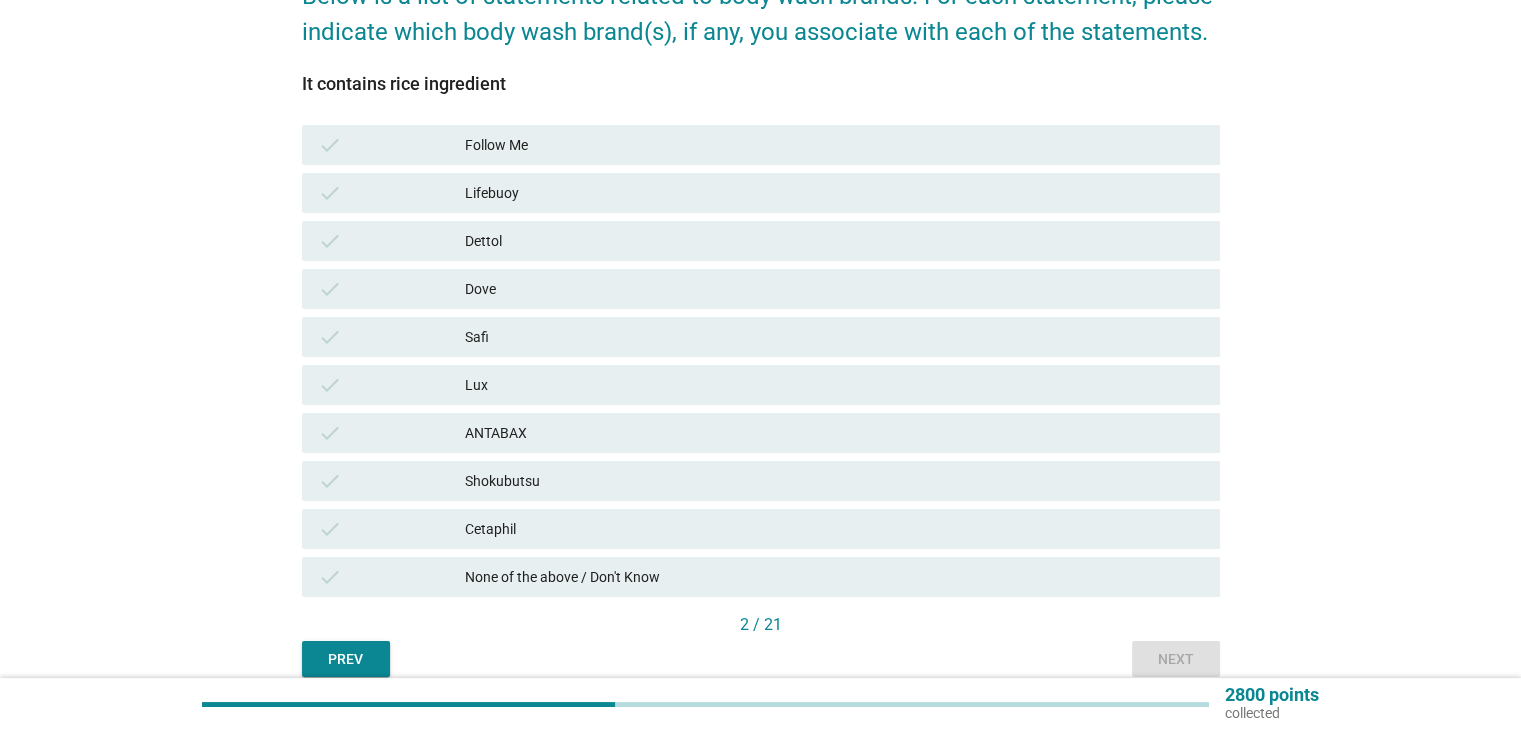 click on "None of the above / Don't Know" at bounding box center (834, 577) 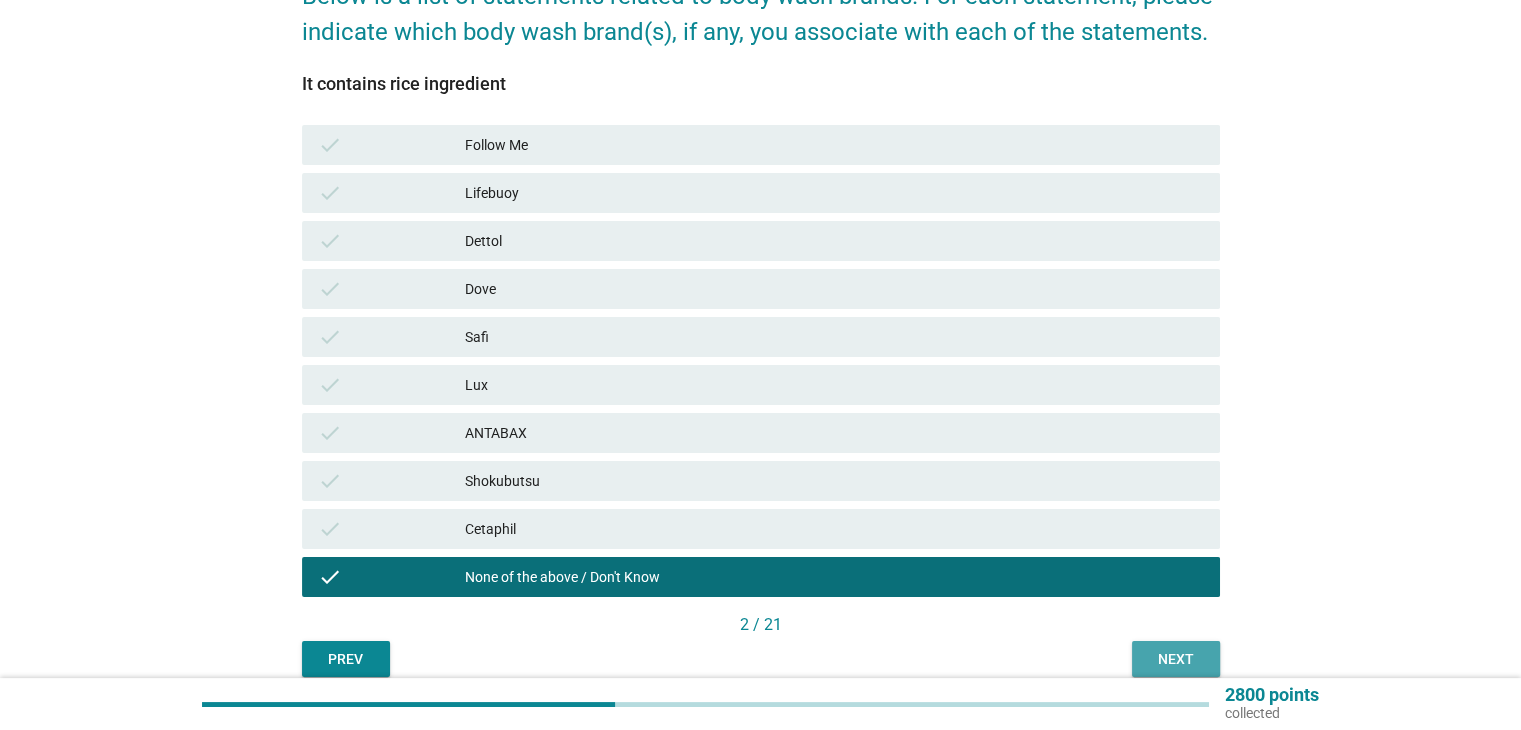 click on "Next" at bounding box center (1176, 659) 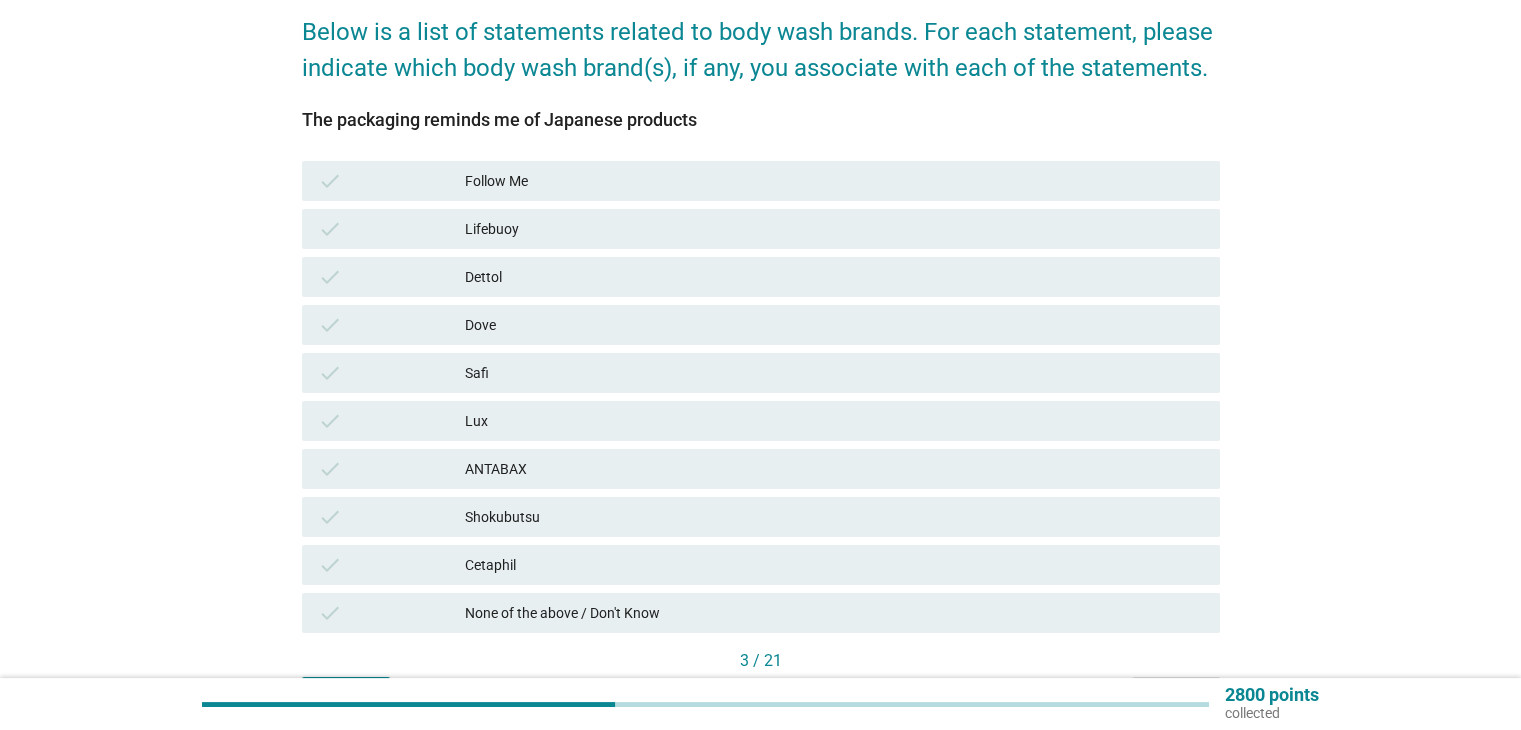 scroll, scrollTop: 200, scrollLeft: 0, axis: vertical 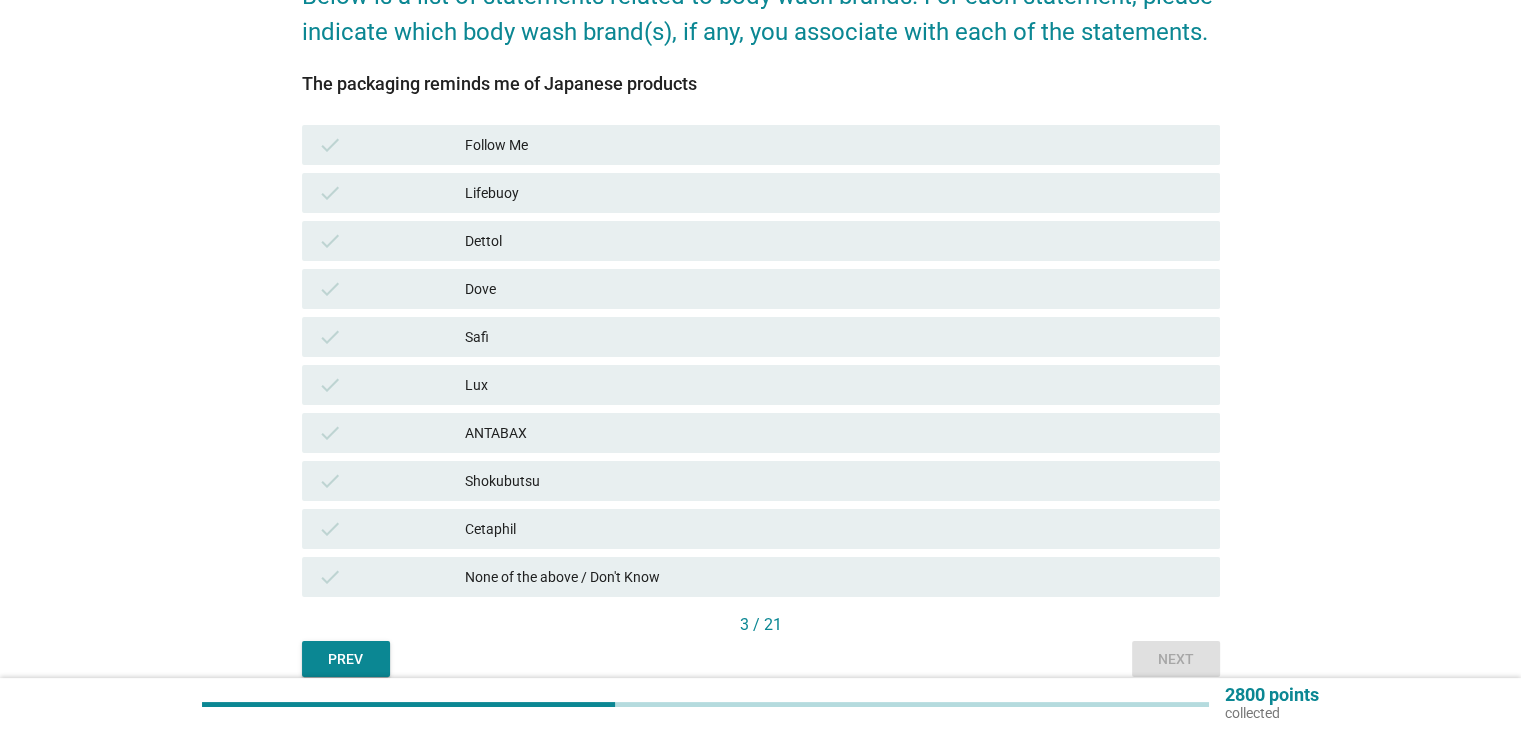 click on "check   Shokubutsu" at bounding box center [761, 481] 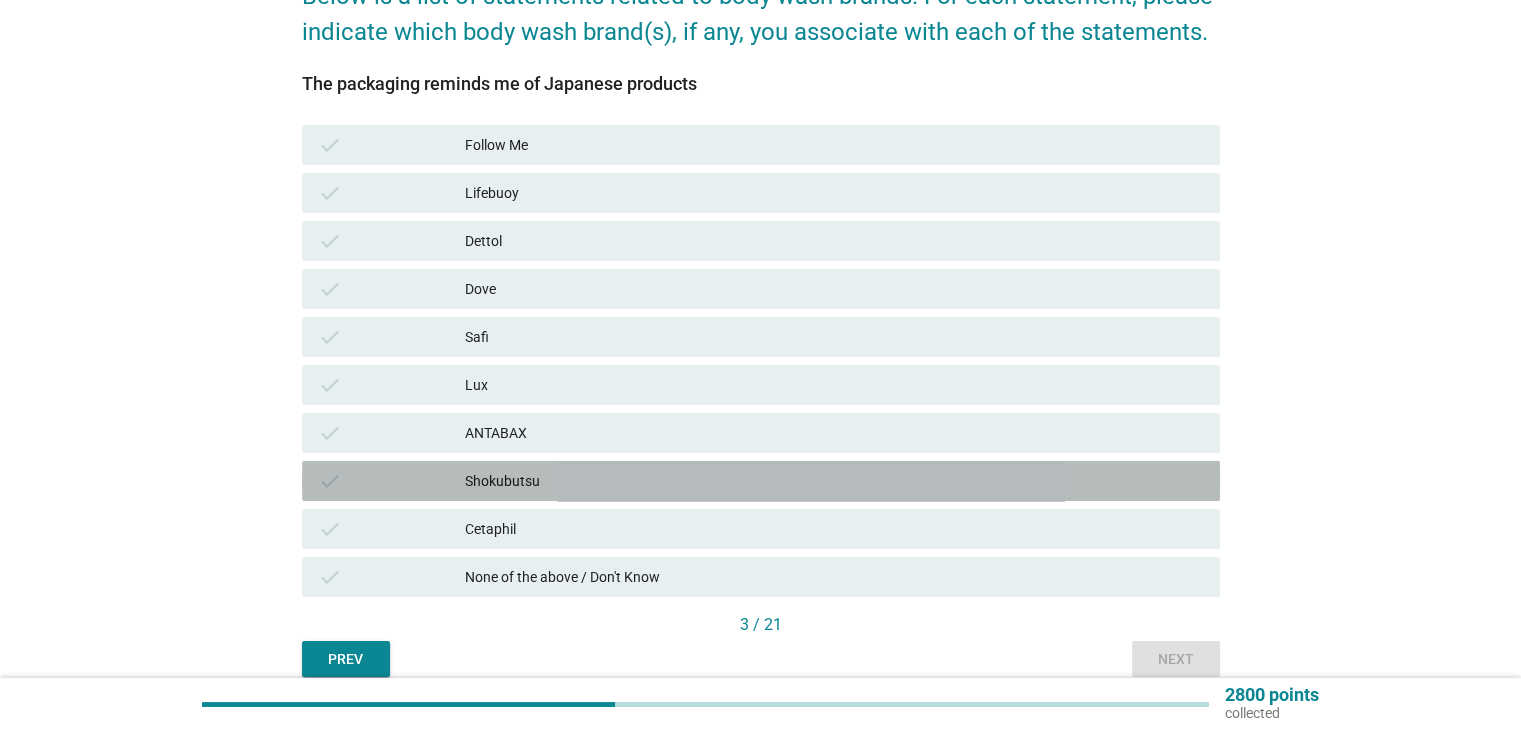 click on "Shokubutsu" at bounding box center [834, 481] 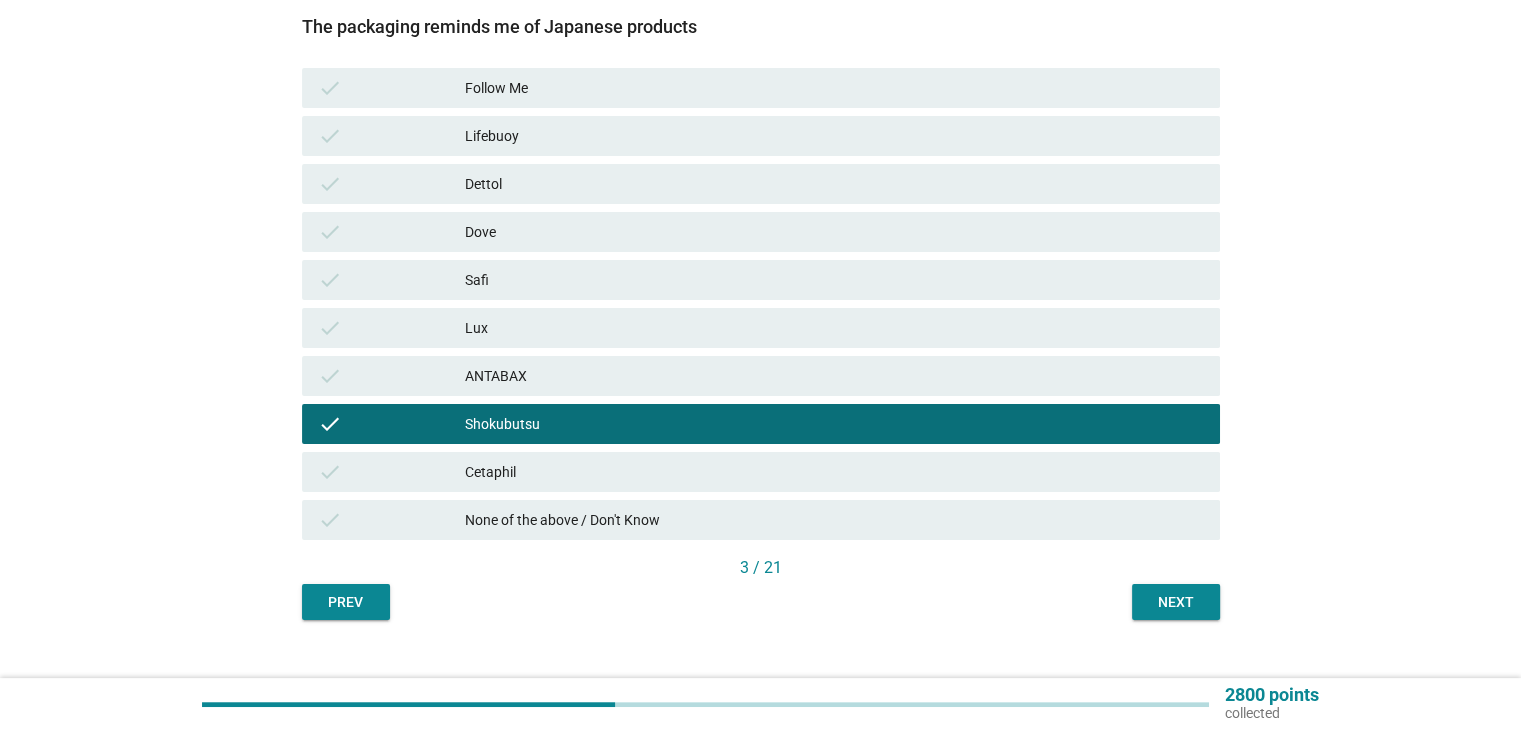 scroll, scrollTop: 289, scrollLeft: 0, axis: vertical 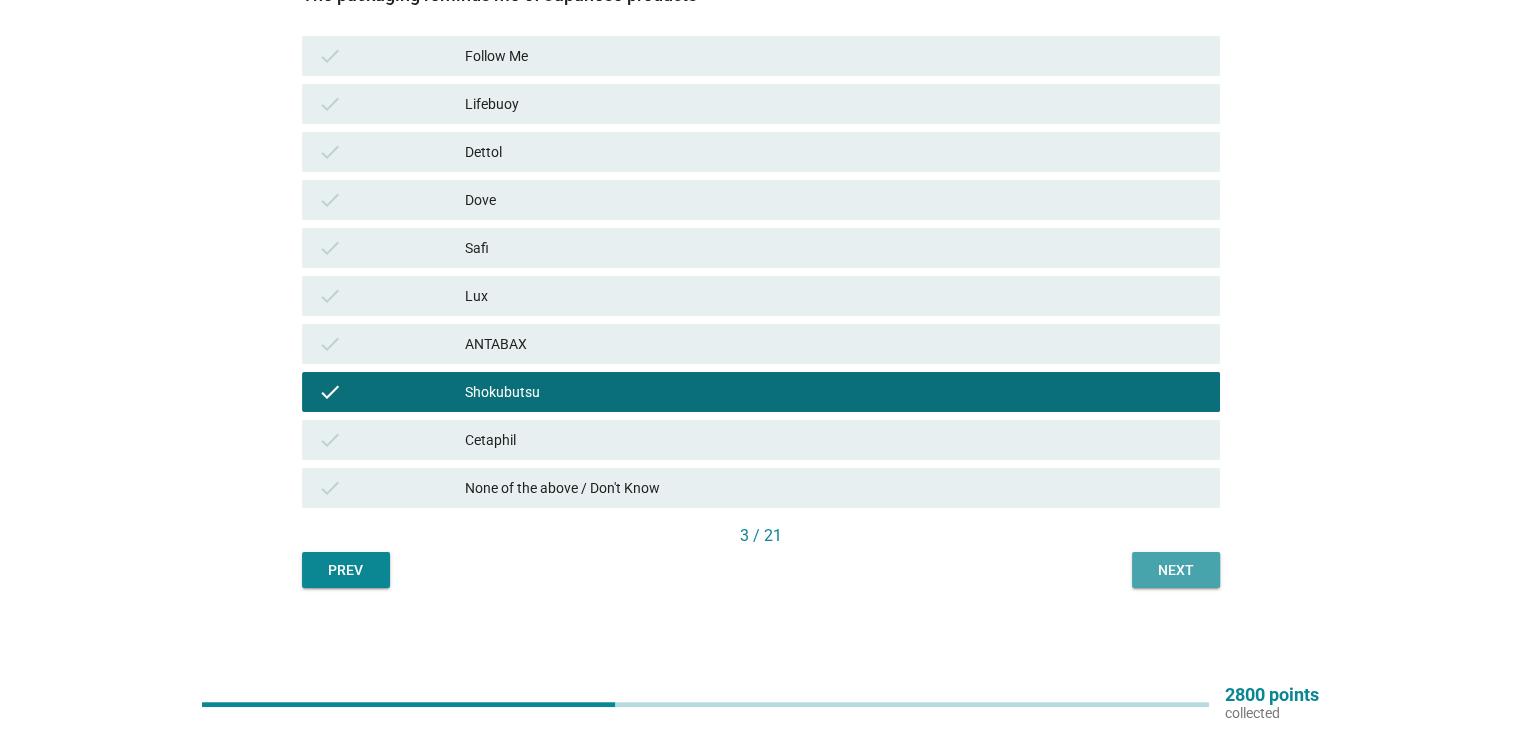 click on "Next" at bounding box center (1176, 570) 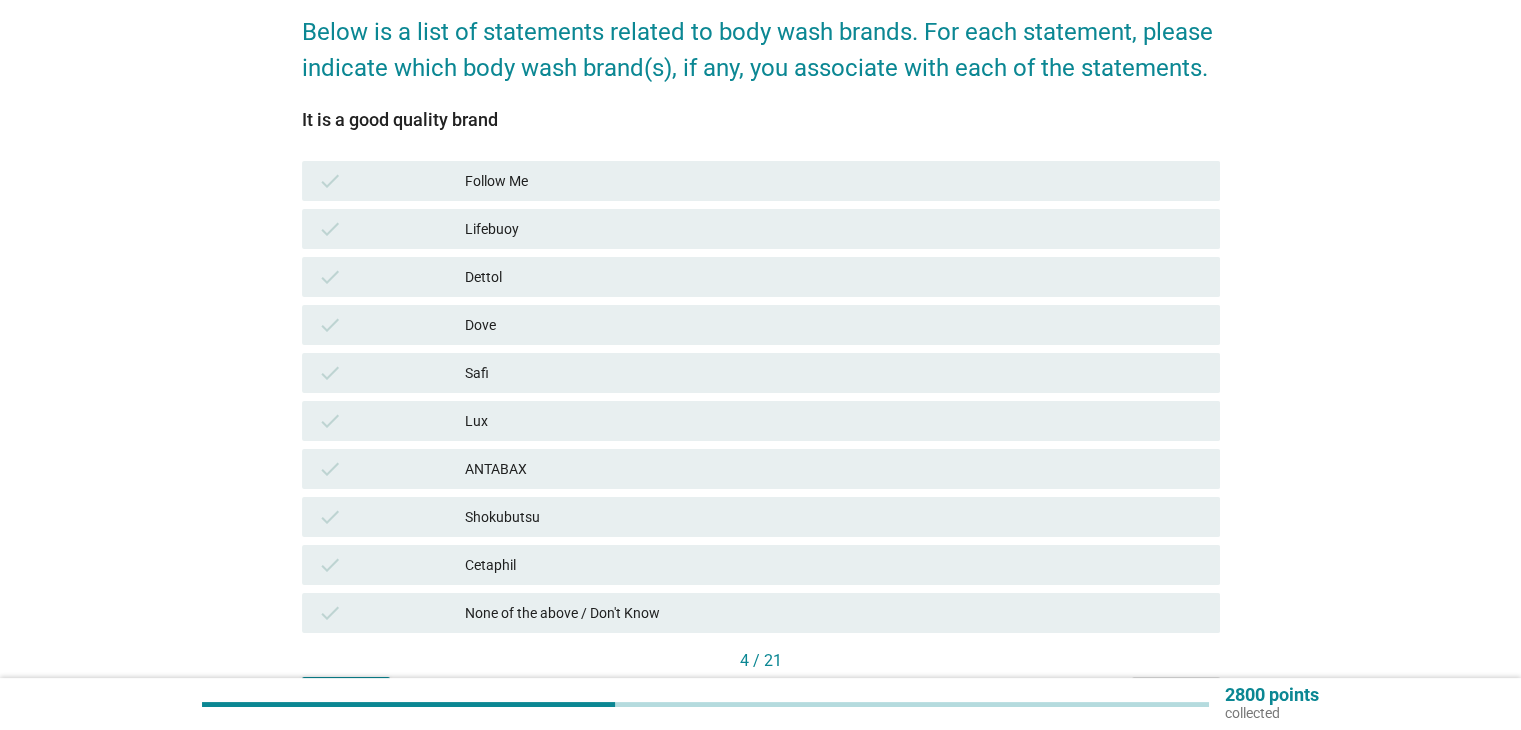 scroll, scrollTop: 200, scrollLeft: 0, axis: vertical 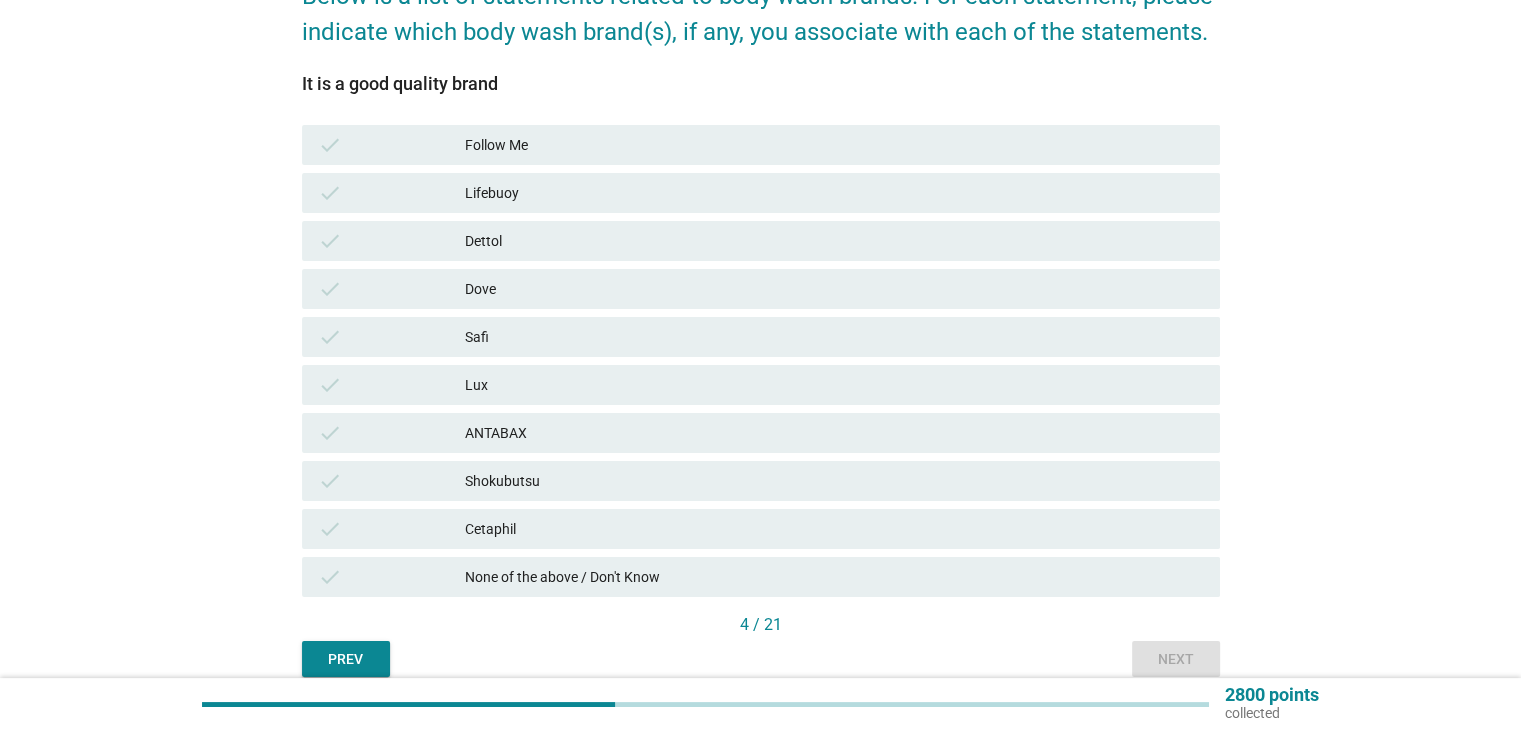 click on "Lifebuoy" at bounding box center (834, 193) 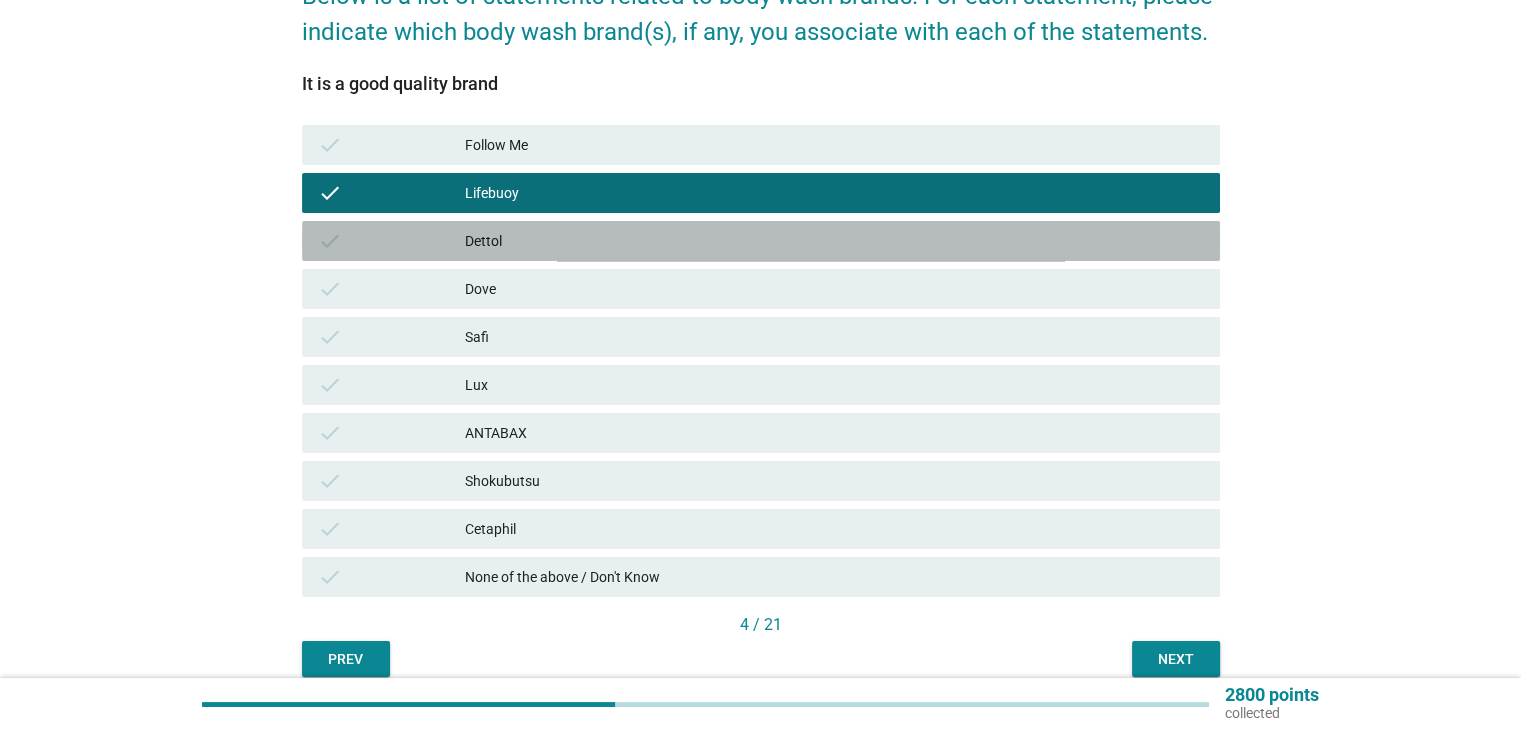 click on "Dettol" at bounding box center [834, 241] 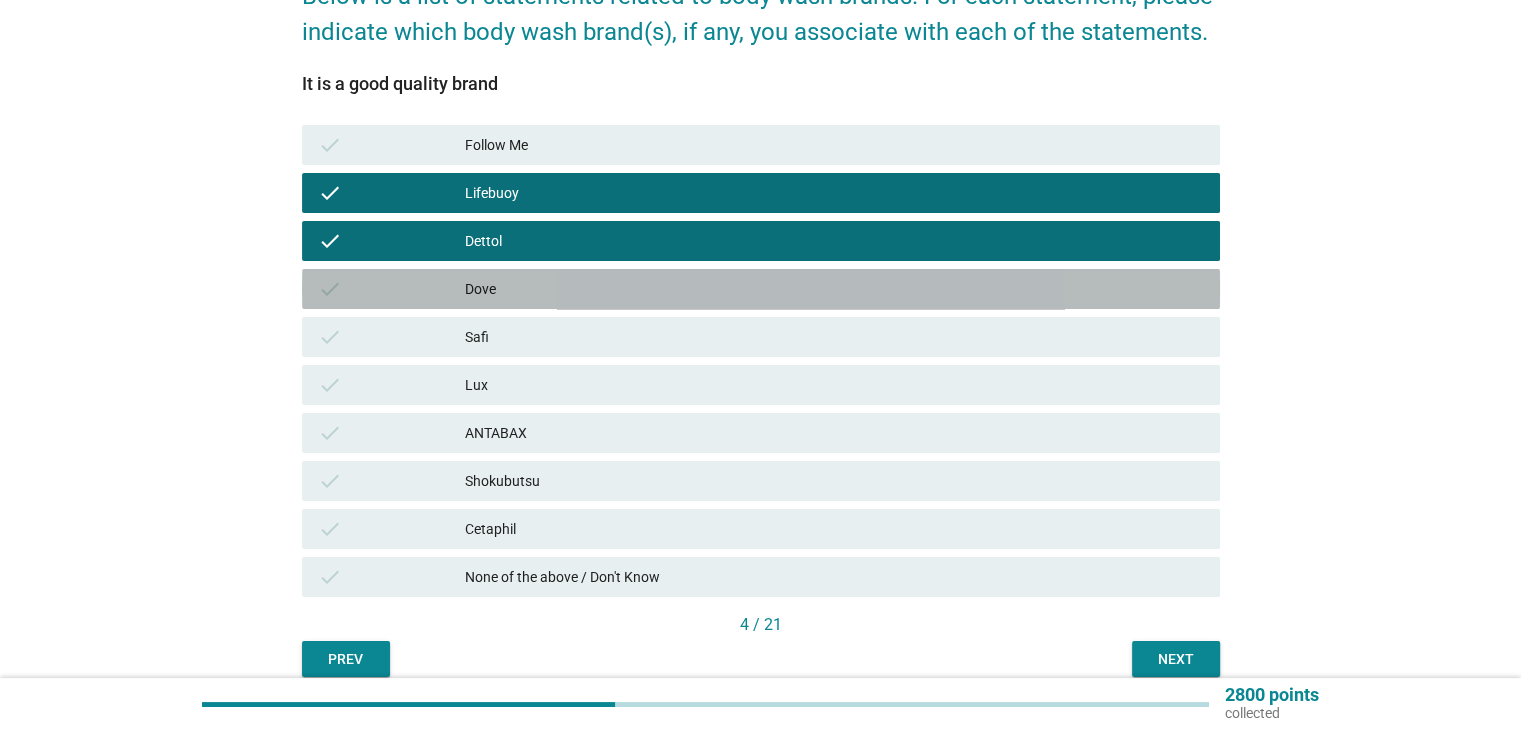 click on "Dove" at bounding box center (834, 289) 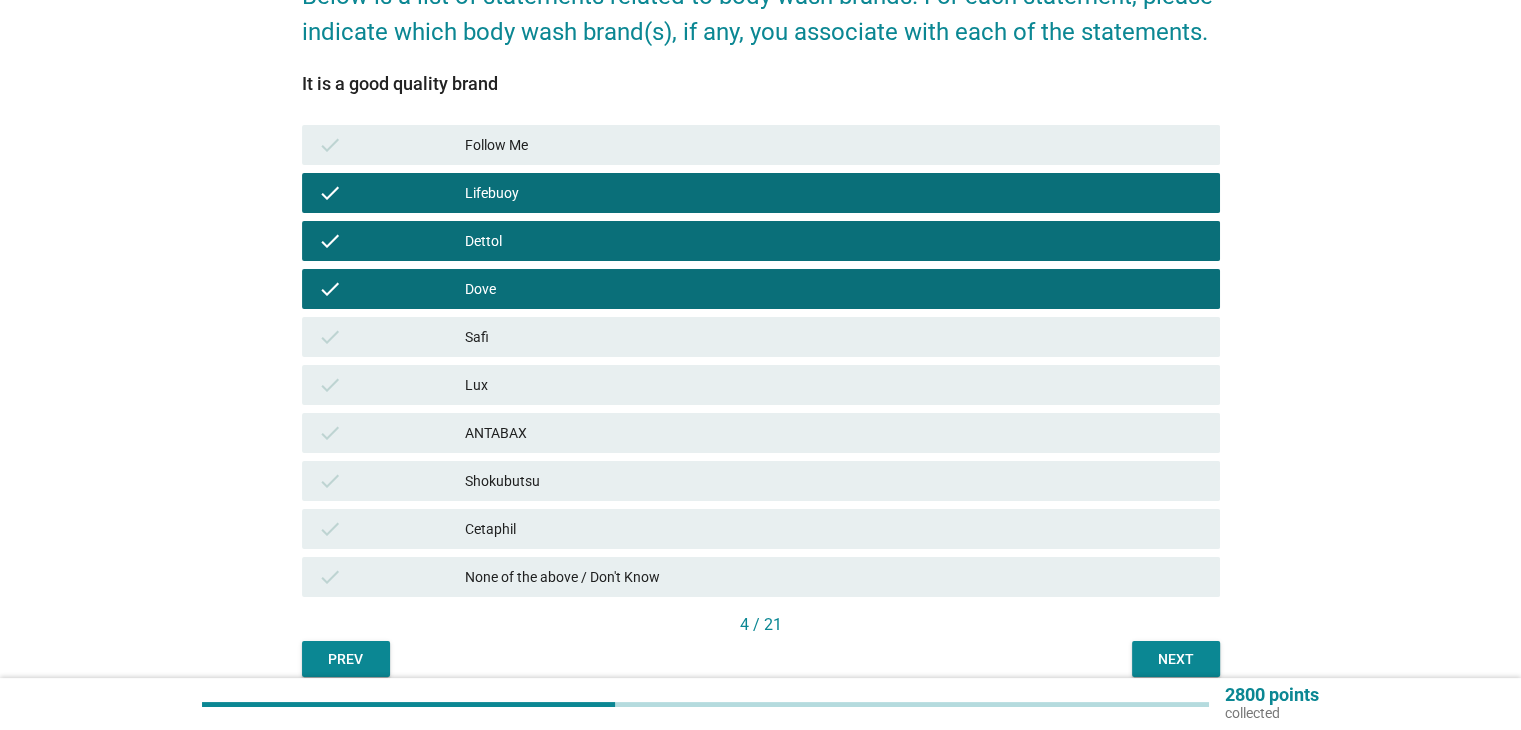 click on "ANTABAX" at bounding box center (834, 433) 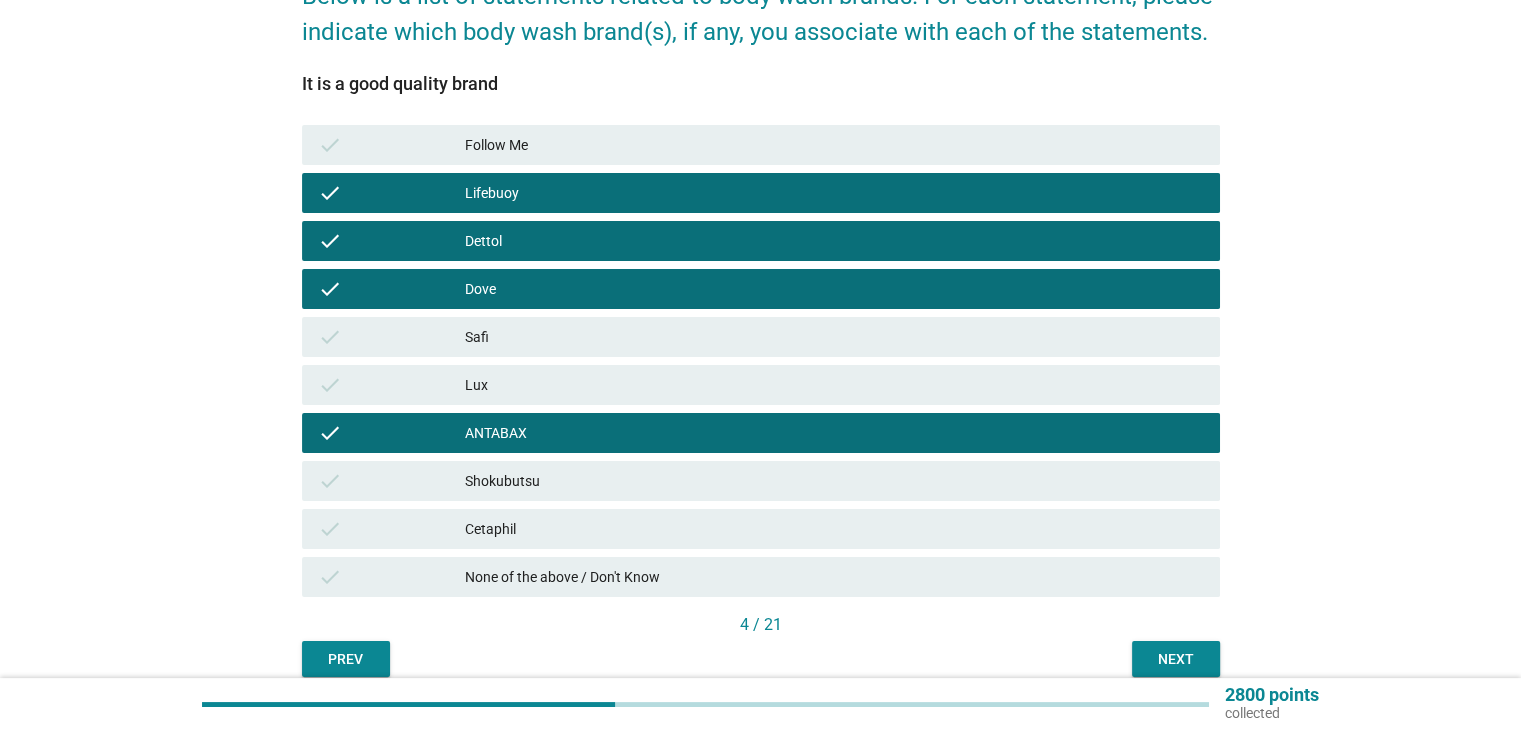 click on "Cetaphil" at bounding box center [834, 529] 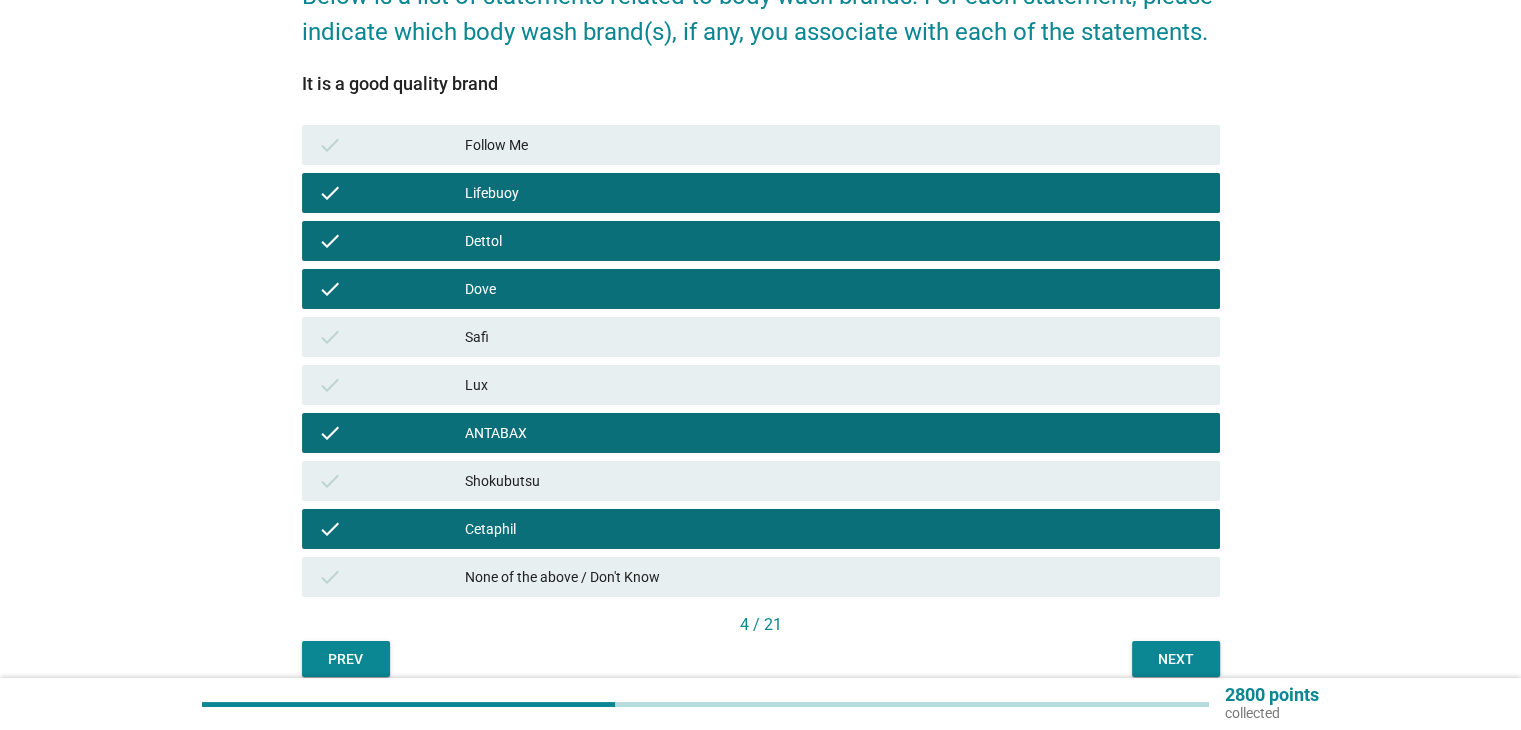click on "Next" at bounding box center [1176, 659] 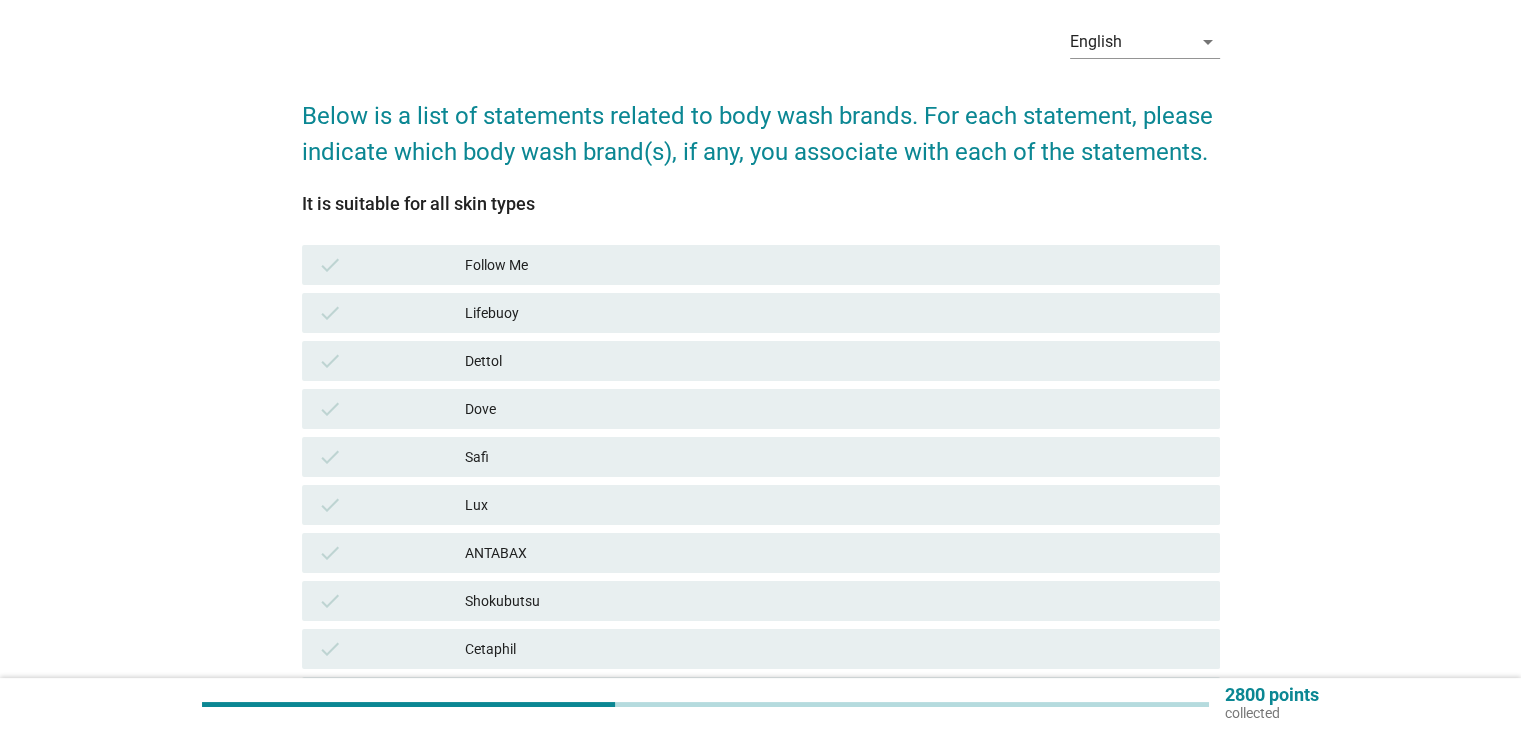scroll, scrollTop: 200, scrollLeft: 0, axis: vertical 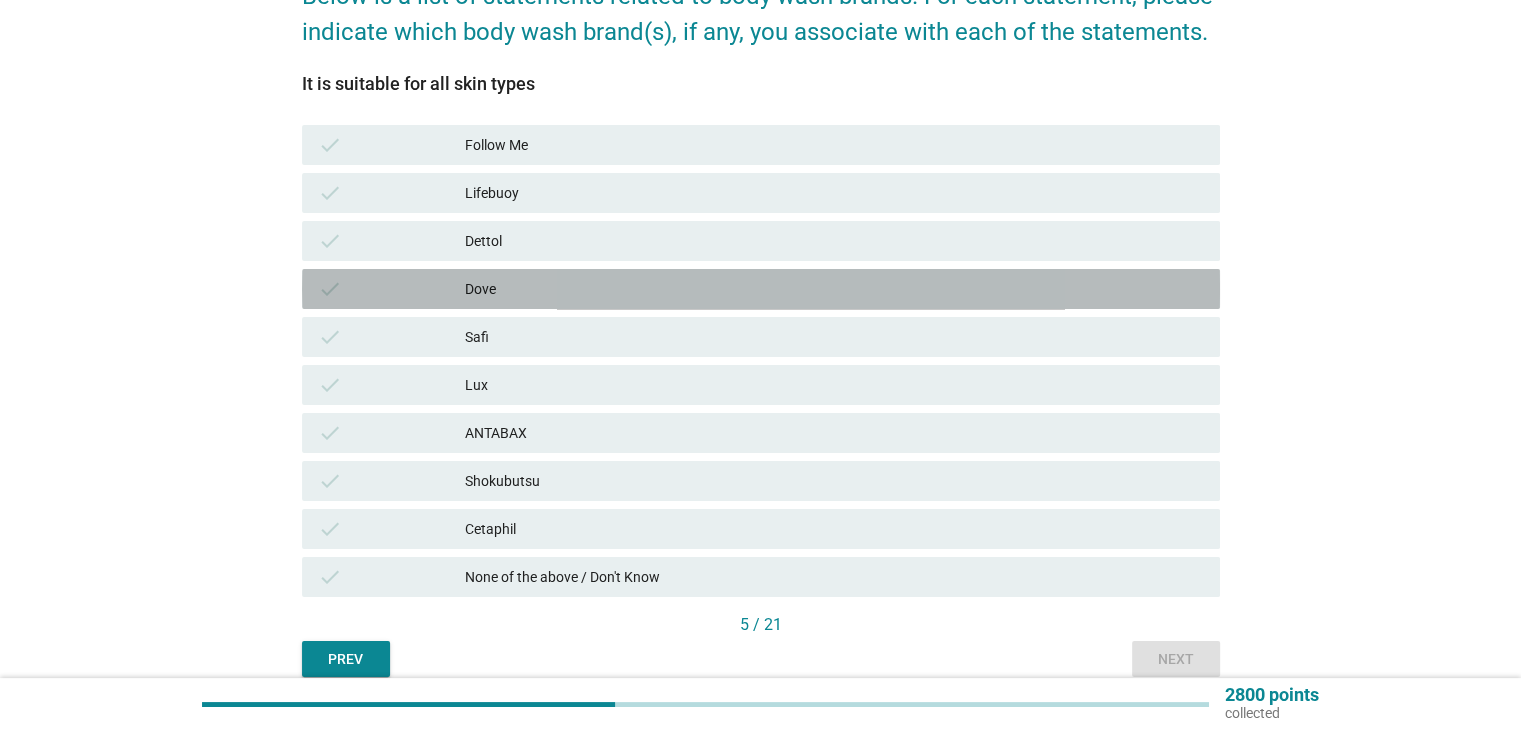 click on "Dove" at bounding box center [834, 289] 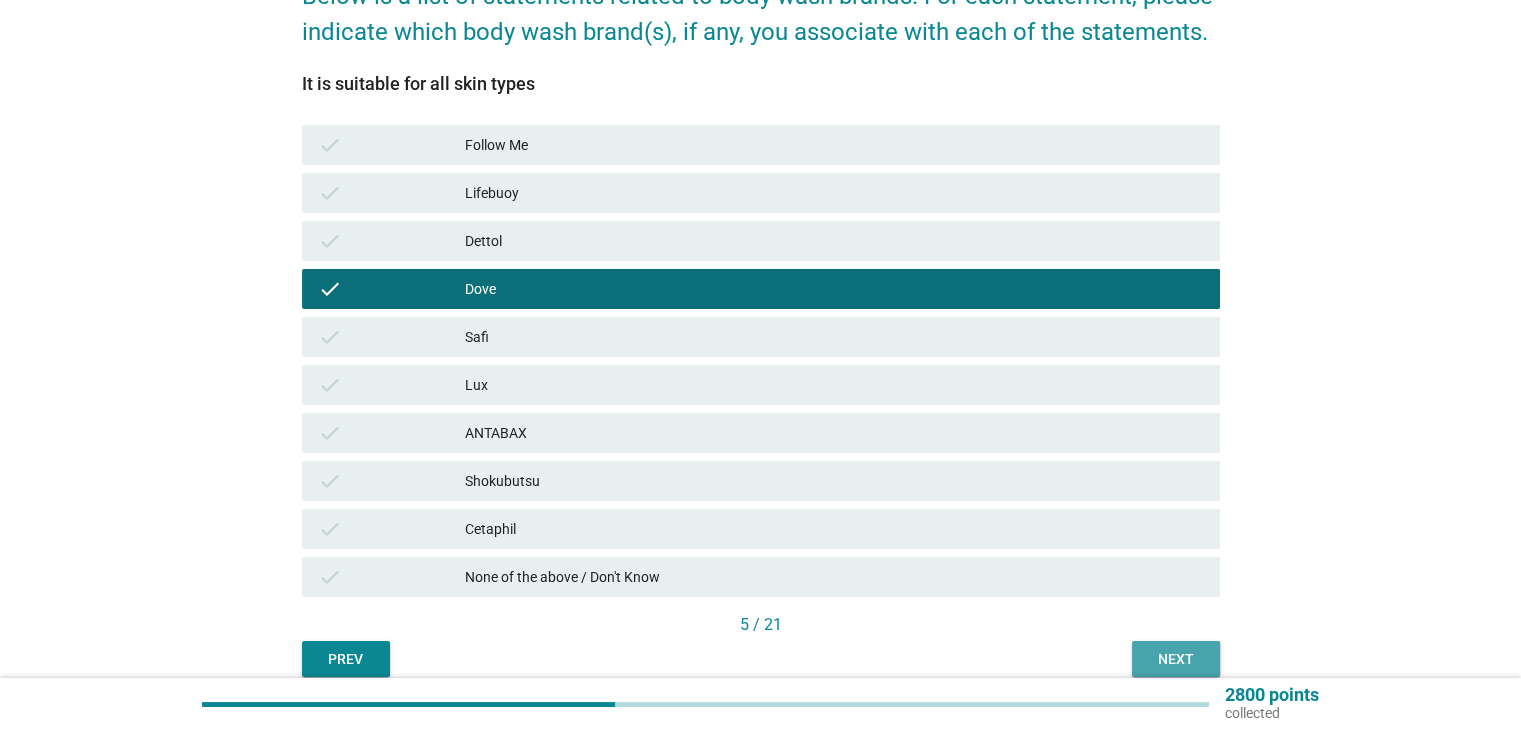 click on "Next" at bounding box center [1176, 659] 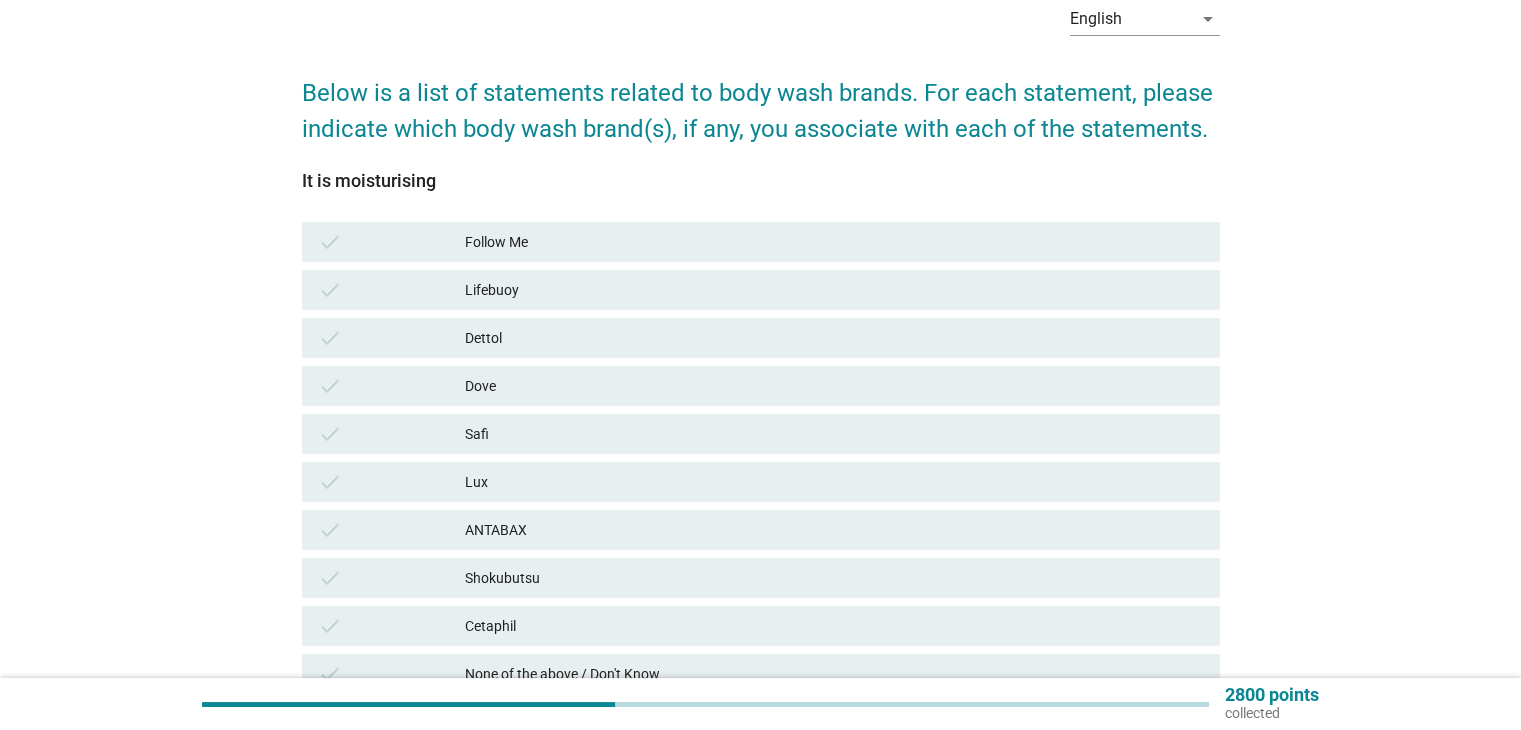 scroll, scrollTop: 200, scrollLeft: 0, axis: vertical 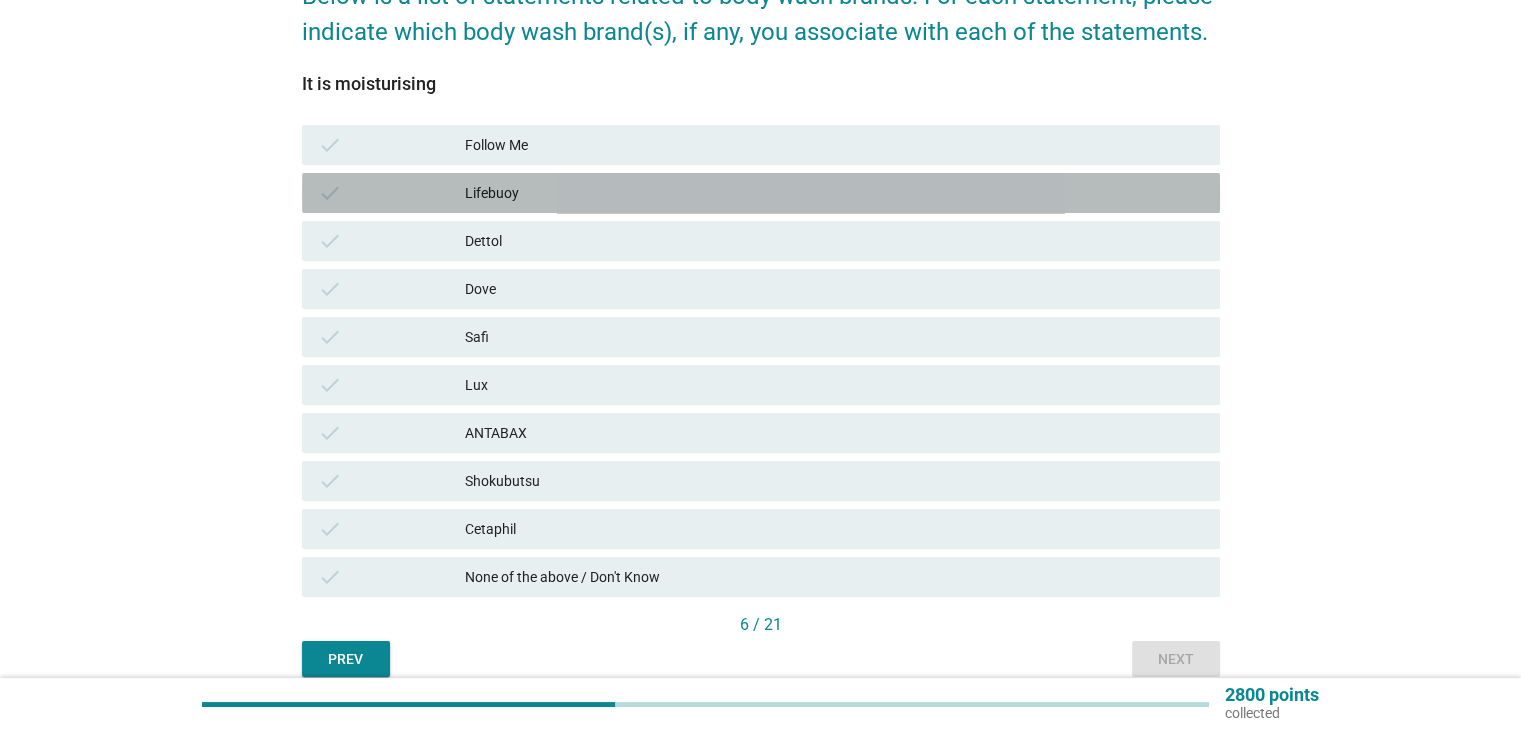 click on "Lifebuoy" at bounding box center (834, 193) 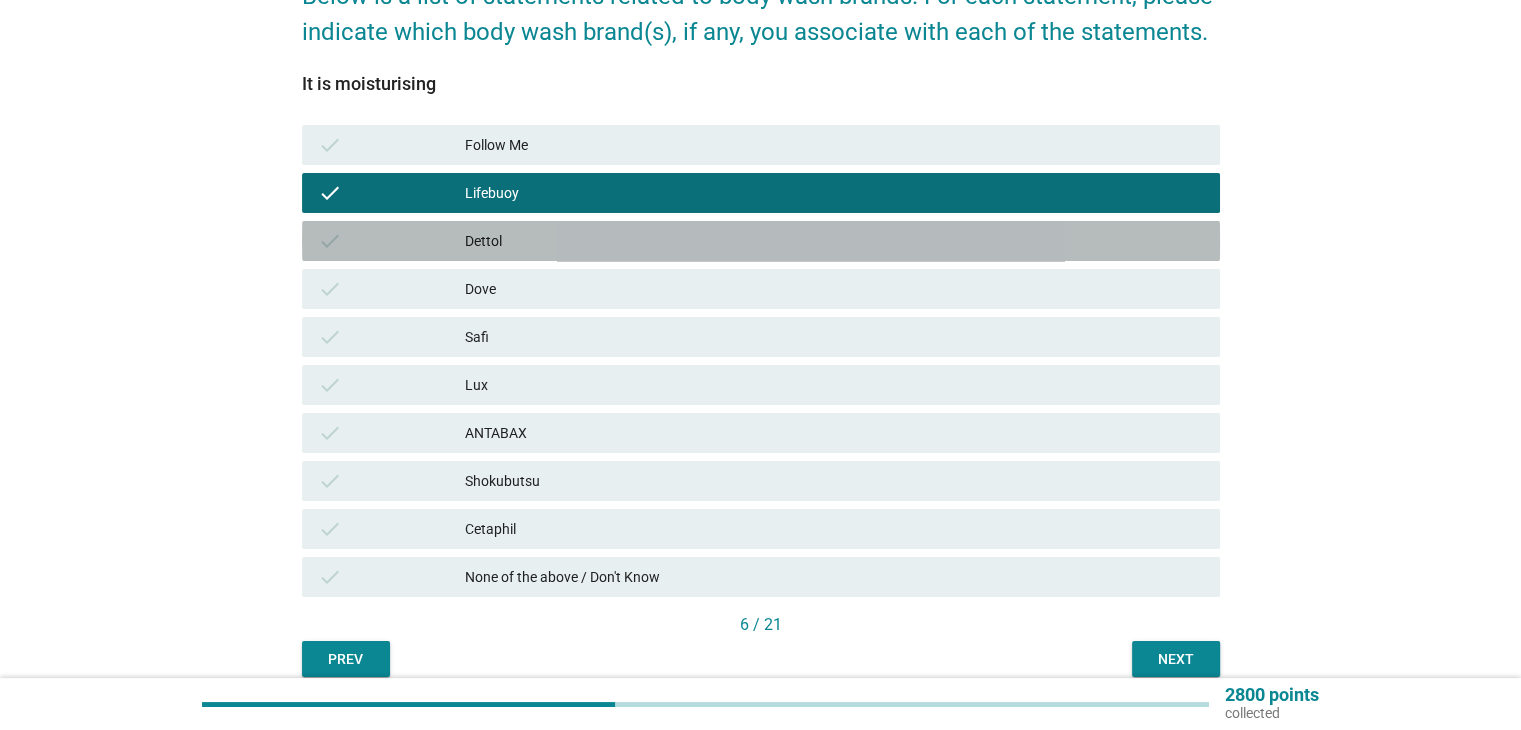 click on "Dettol" at bounding box center (834, 241) 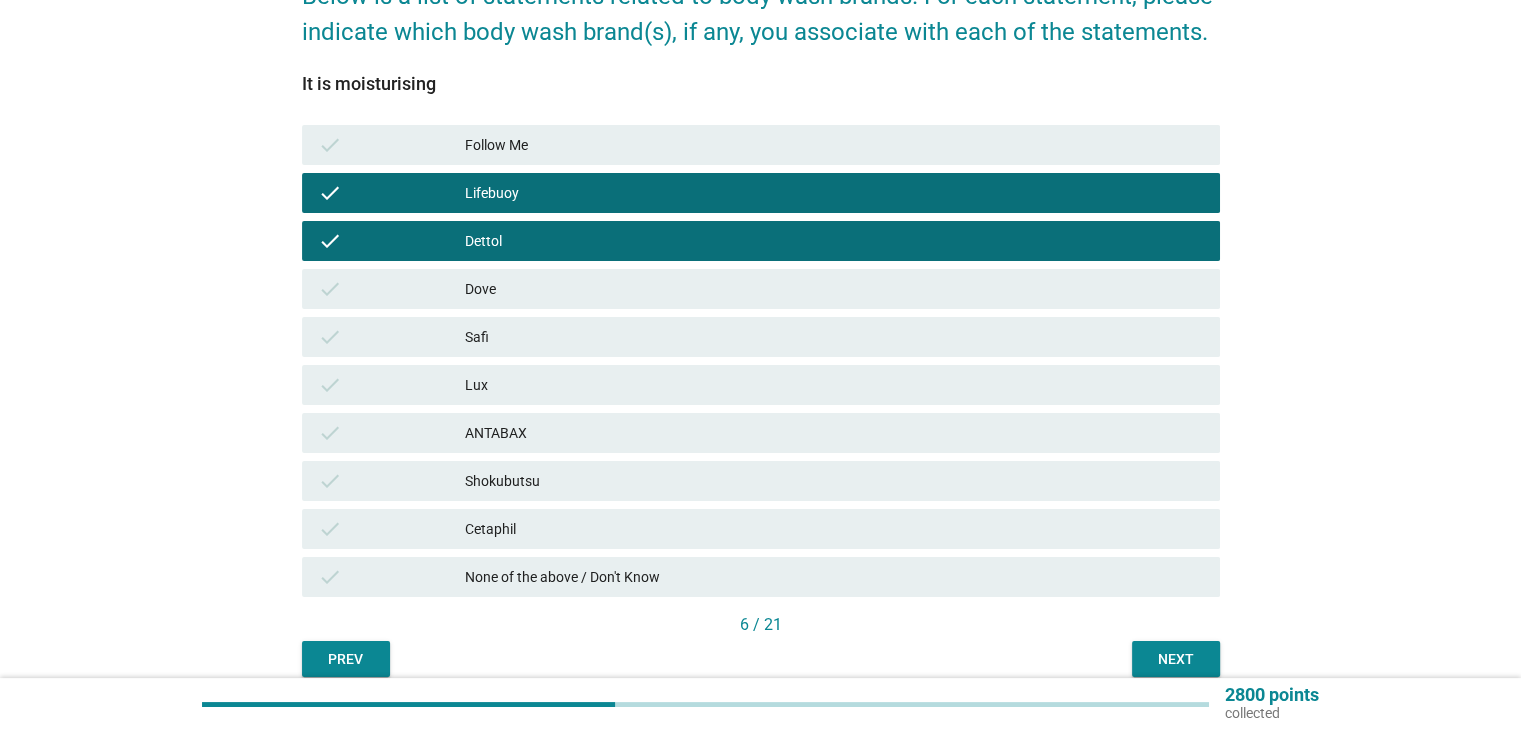 click on "Dove" at bounding box center [834, 289] 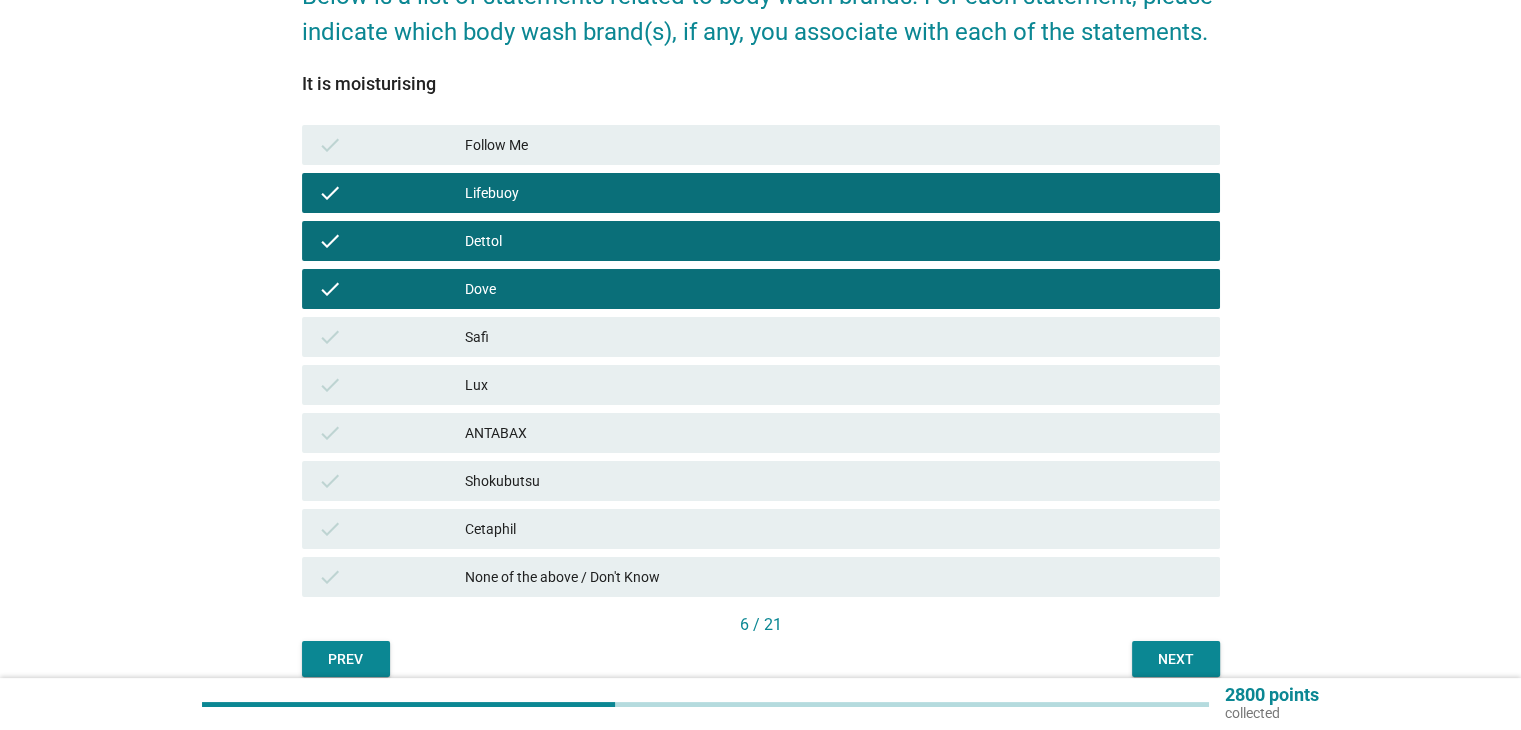 click on "Safi" at bounding box center [834, 337] 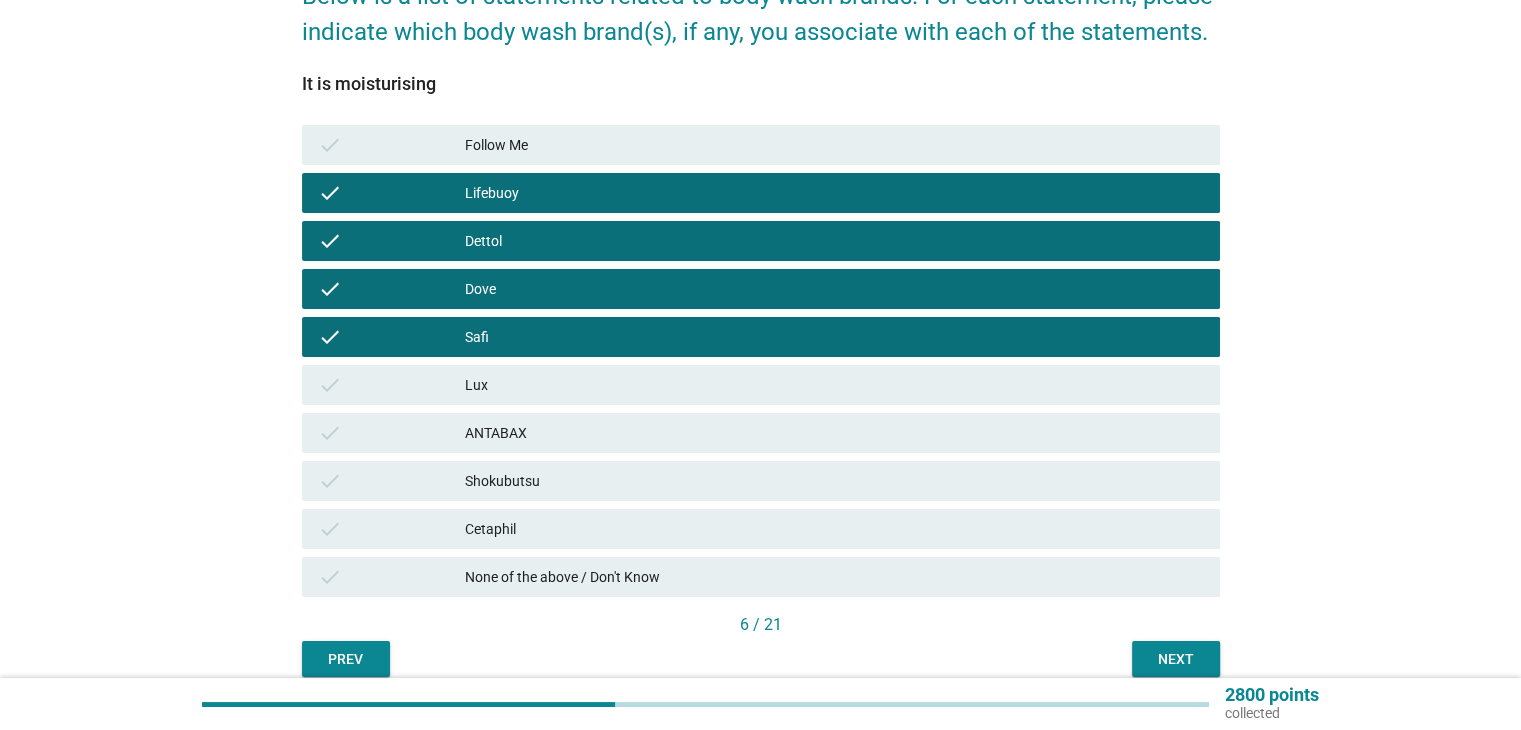 click on "Safi" at bounding box center (834, 337) 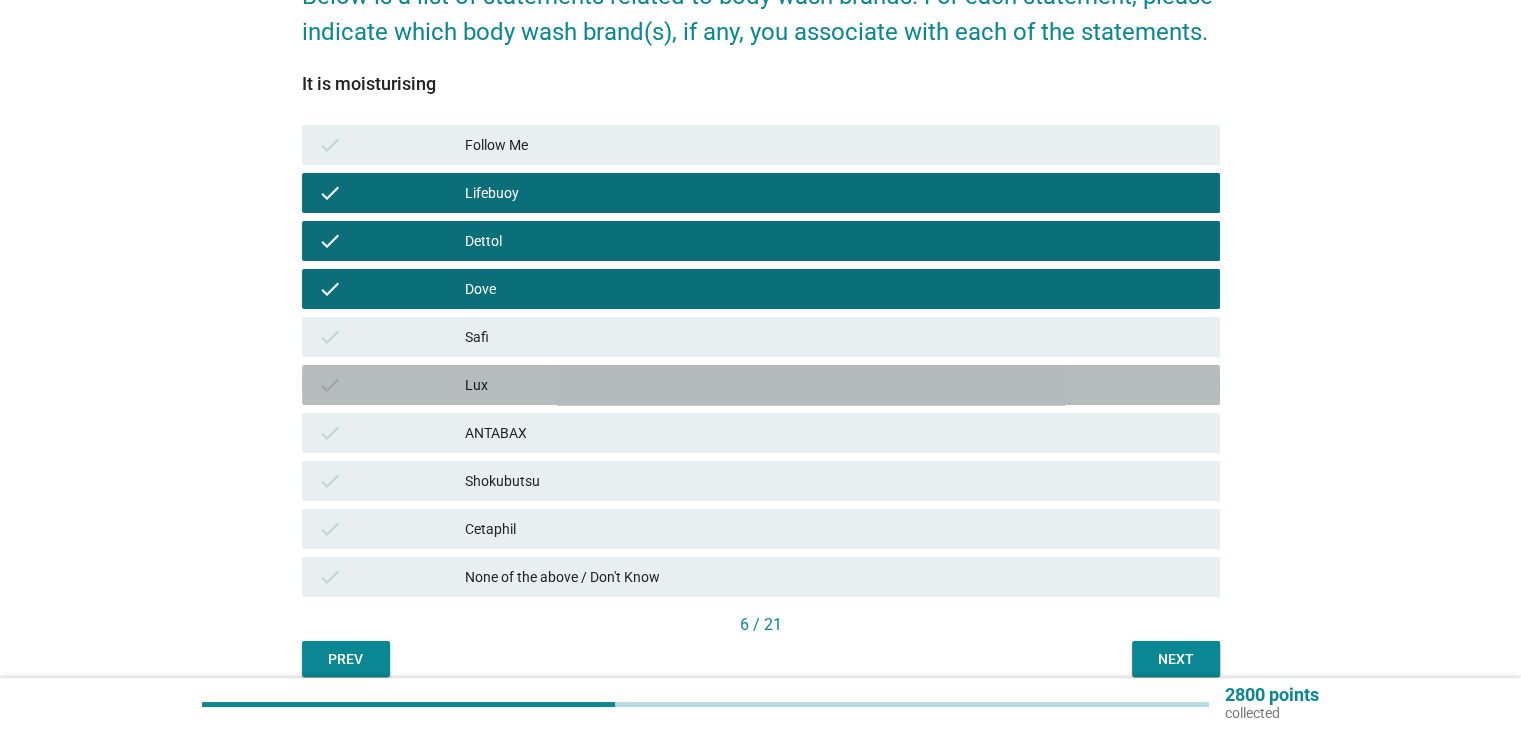 click on "Lux" at bounding box center (834, 385) 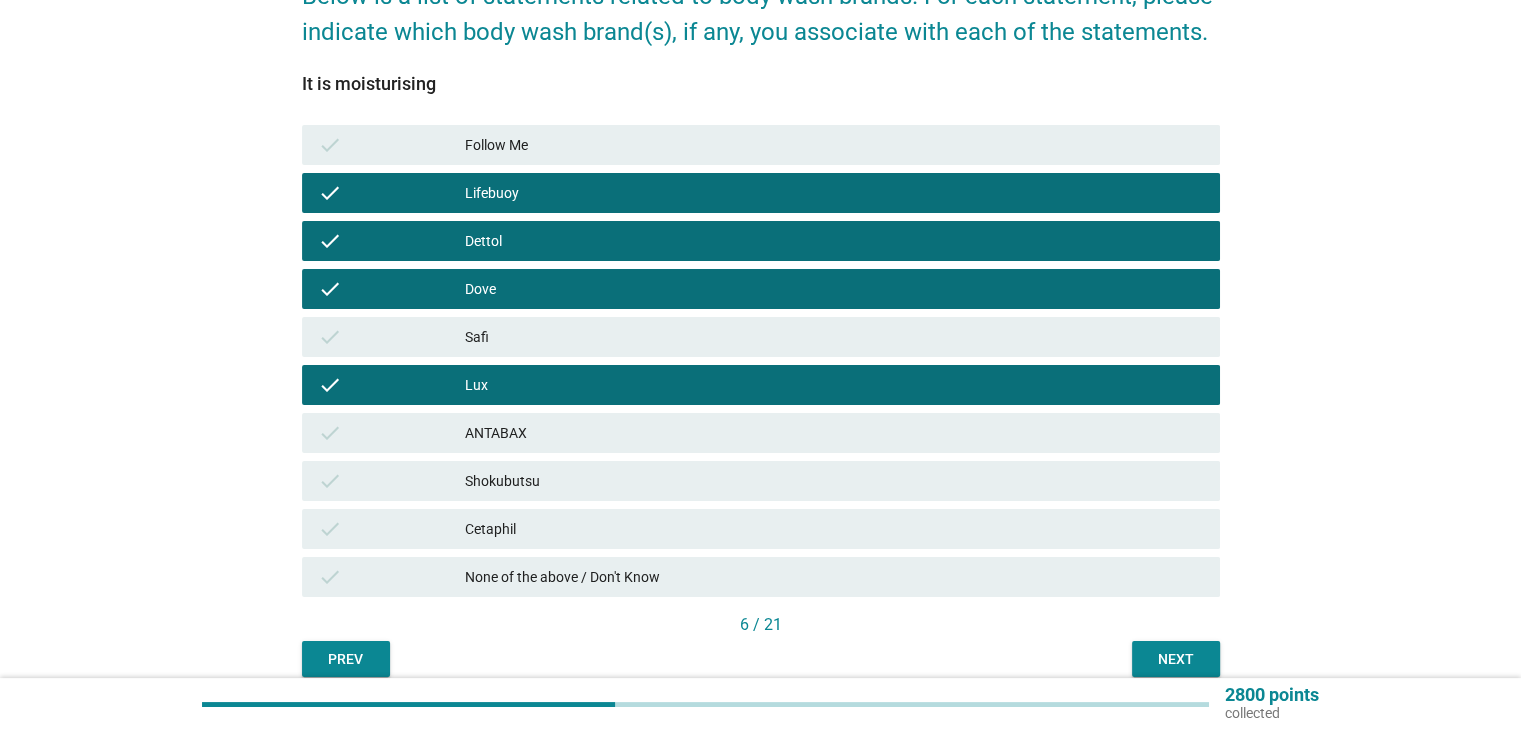 click on "ANTABAX" at bounding box center (834, 433) 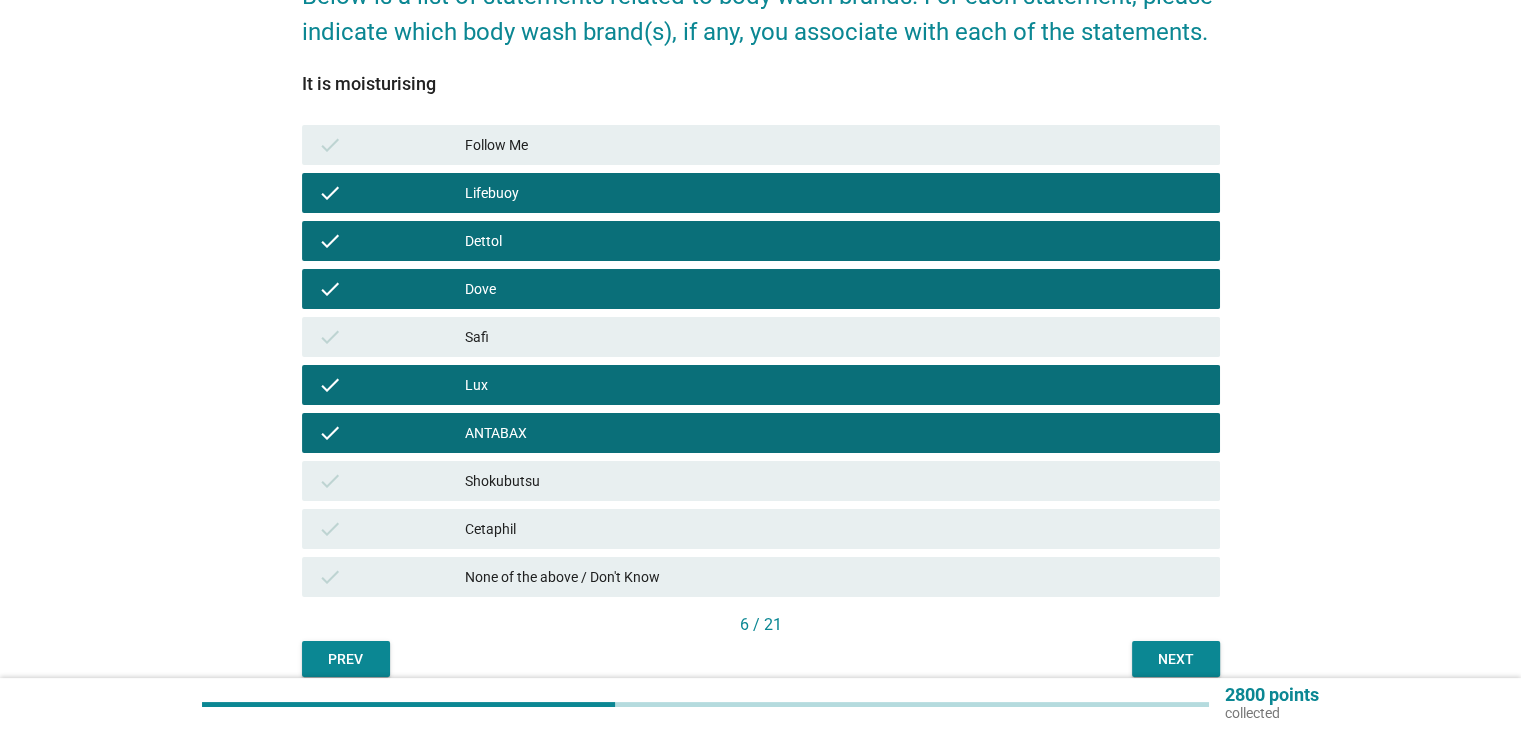 click on "Shokubutsu" at bounding box center (834, 481) 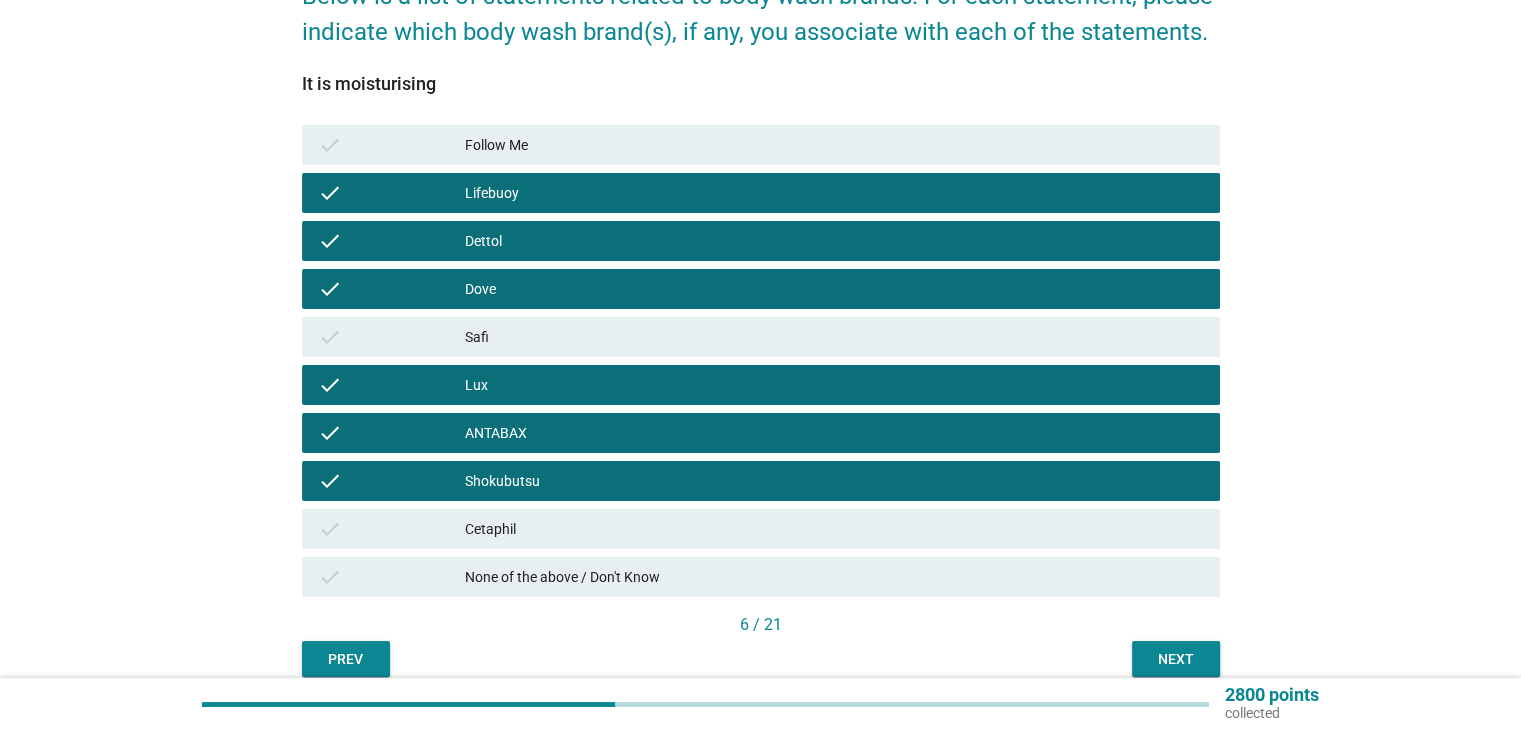 click on "Next" at bounding box center (1176, 659) 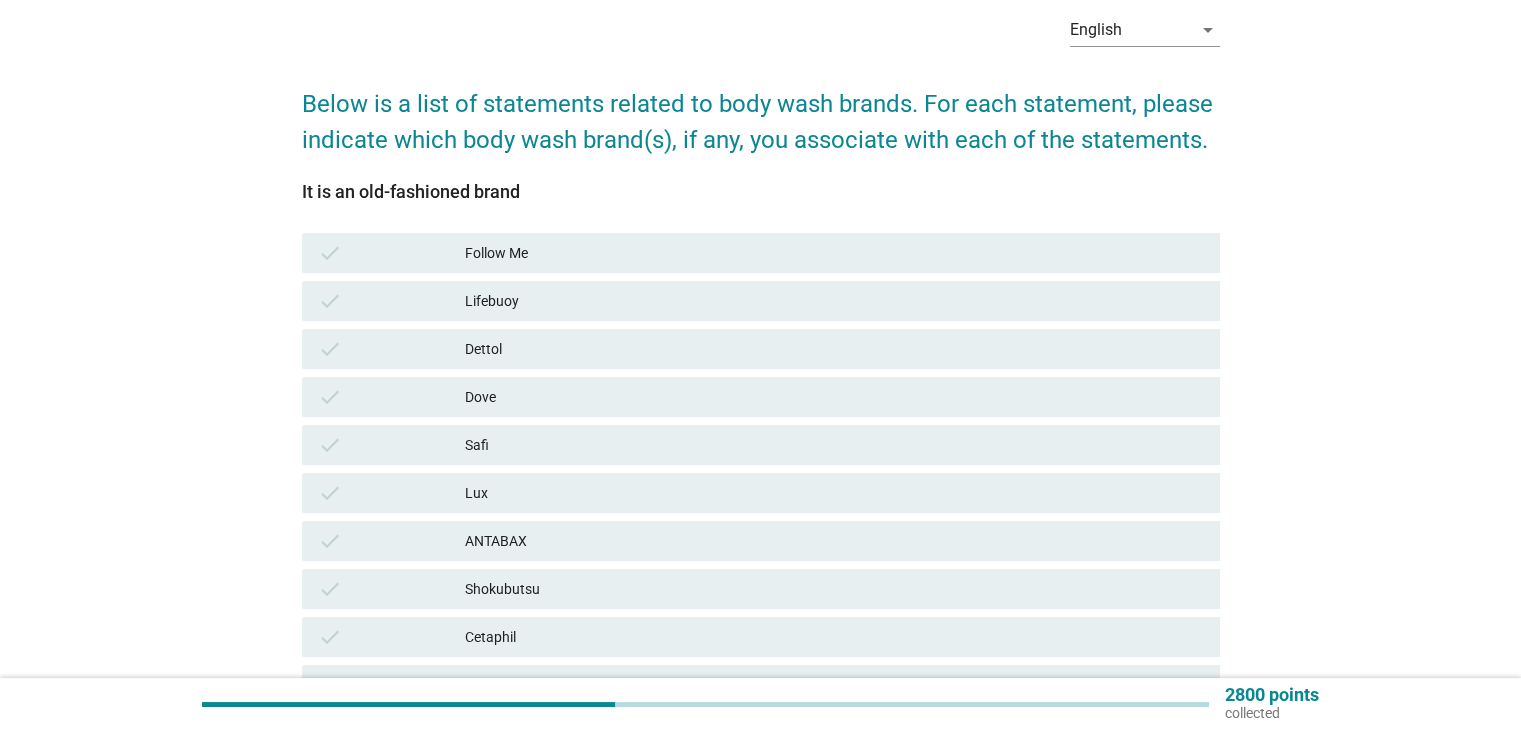 scroll, scrollTop: 200, scrollLeft: 0, axis: vertical 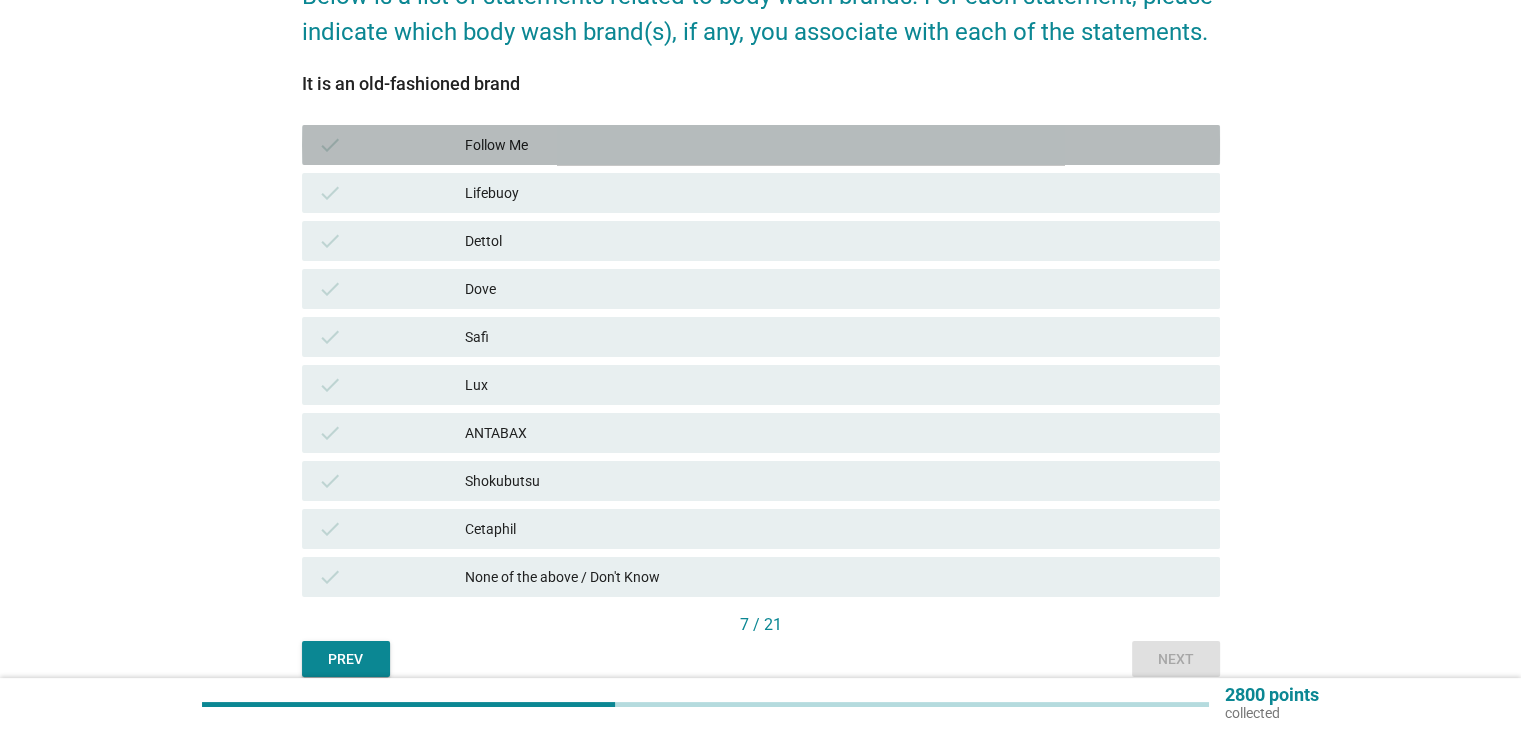 click on "check" at bounding box center [392, 145] 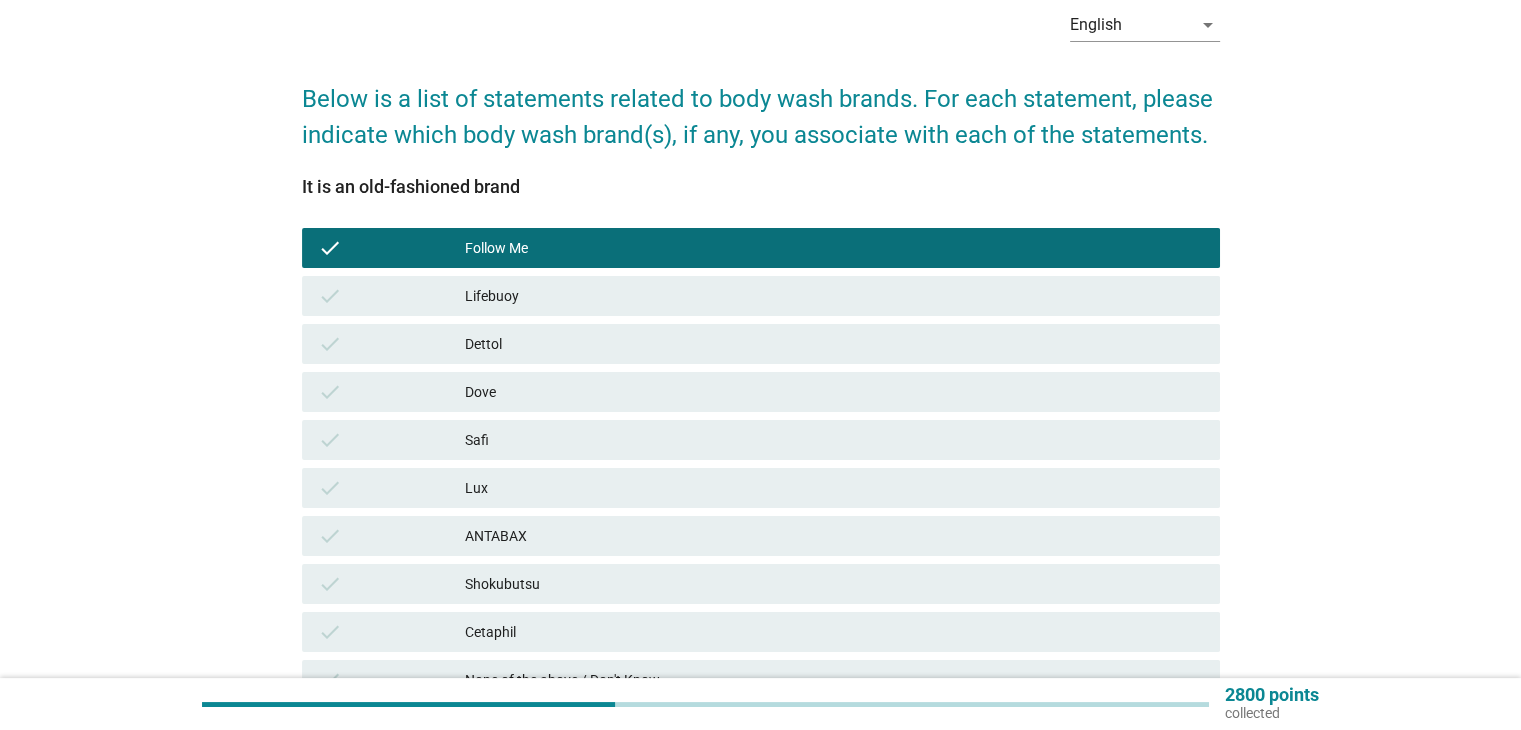 scroll, scrollTop: 200, scrollLeft: 0, axis: vertical 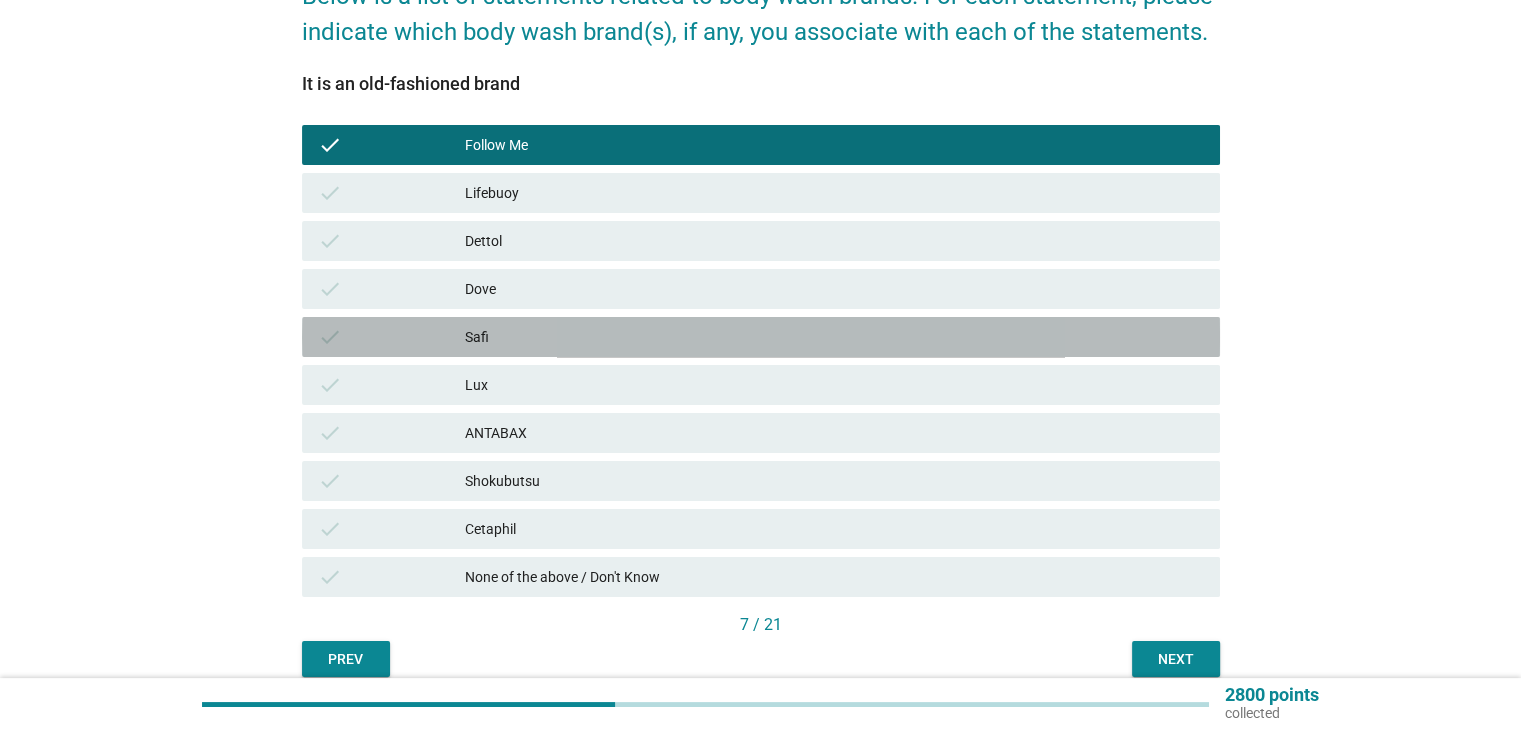 click on "Safi" at bounding box center (834, 337) 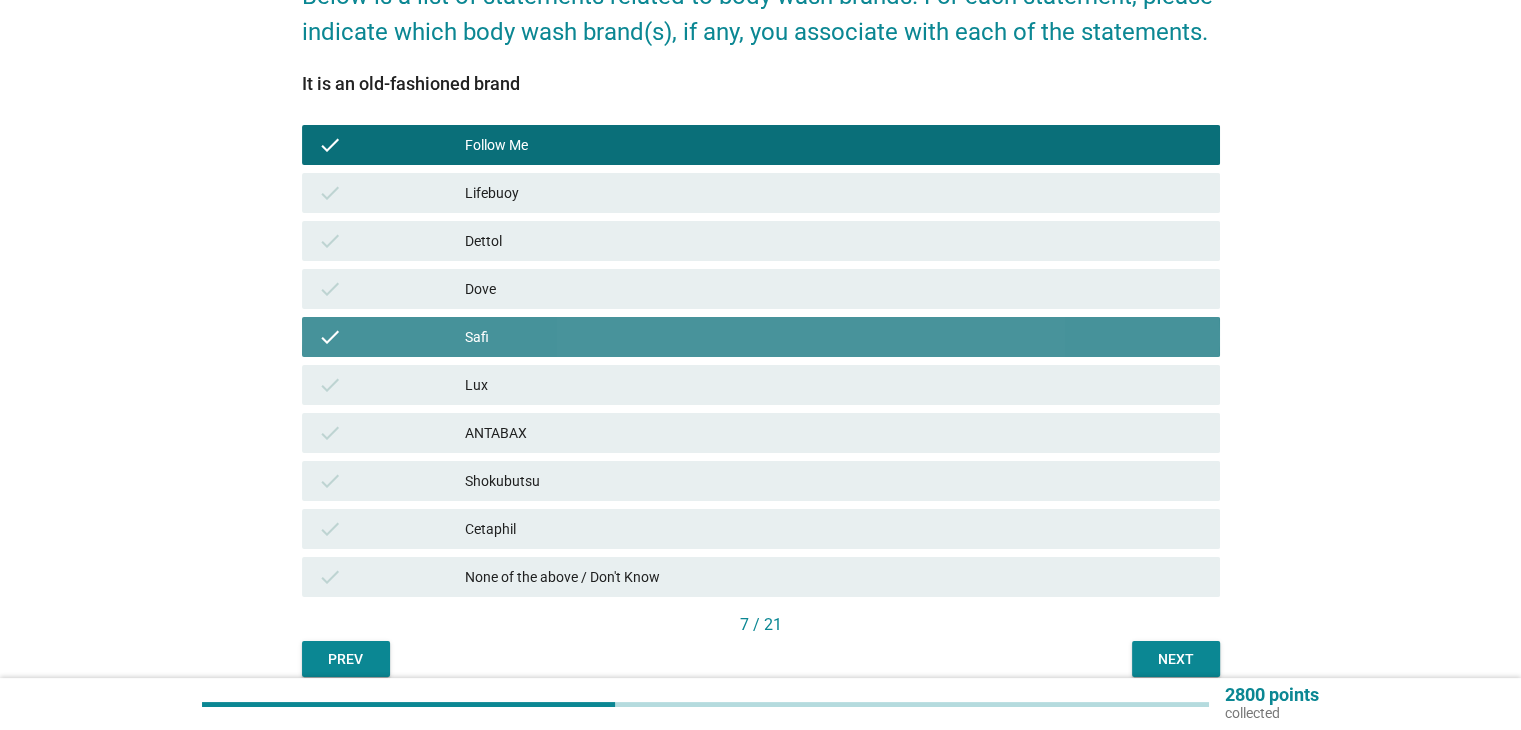 click on "Safi" at bounding box center [834, 337] 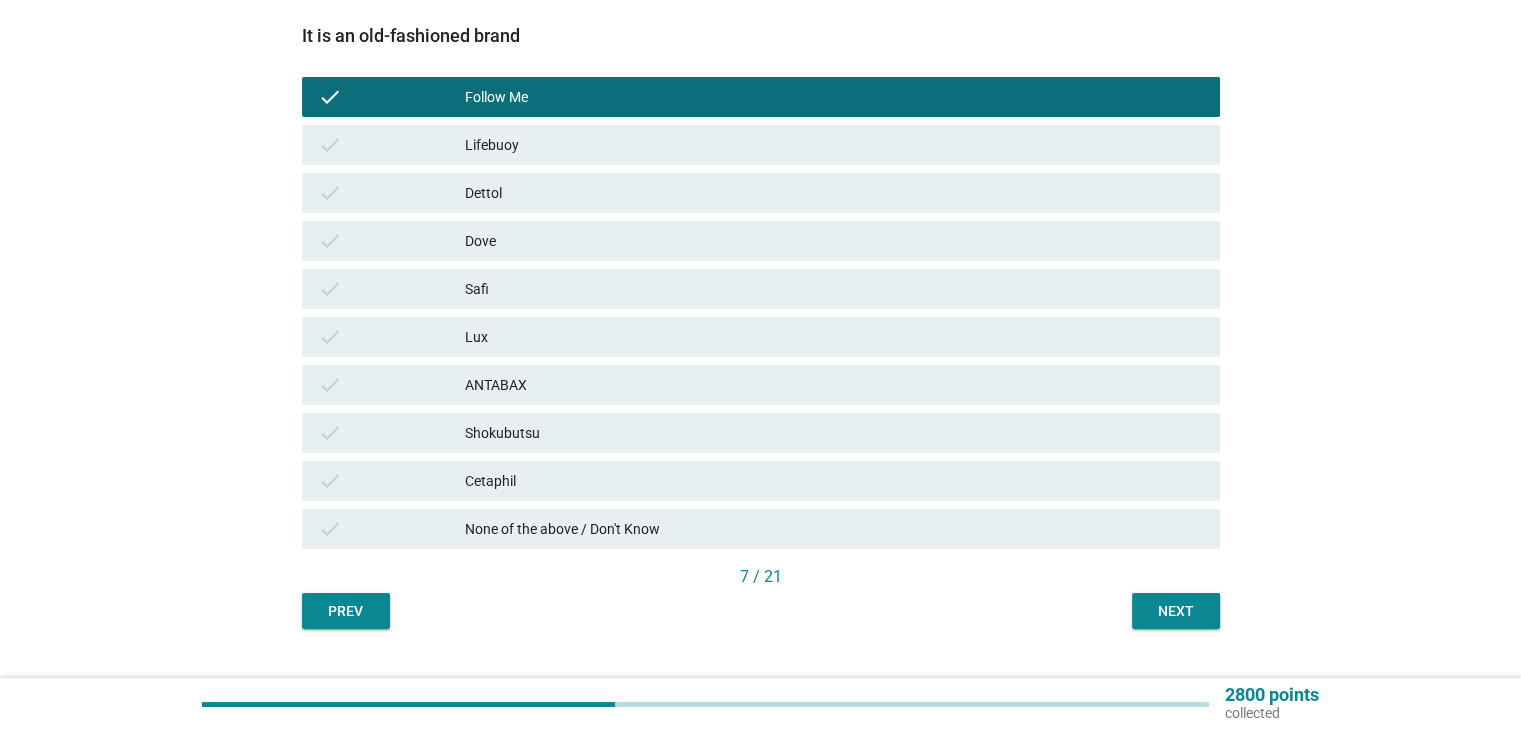 scroll, scrollTop: 289, scrollLeft: 0, axis: vertical 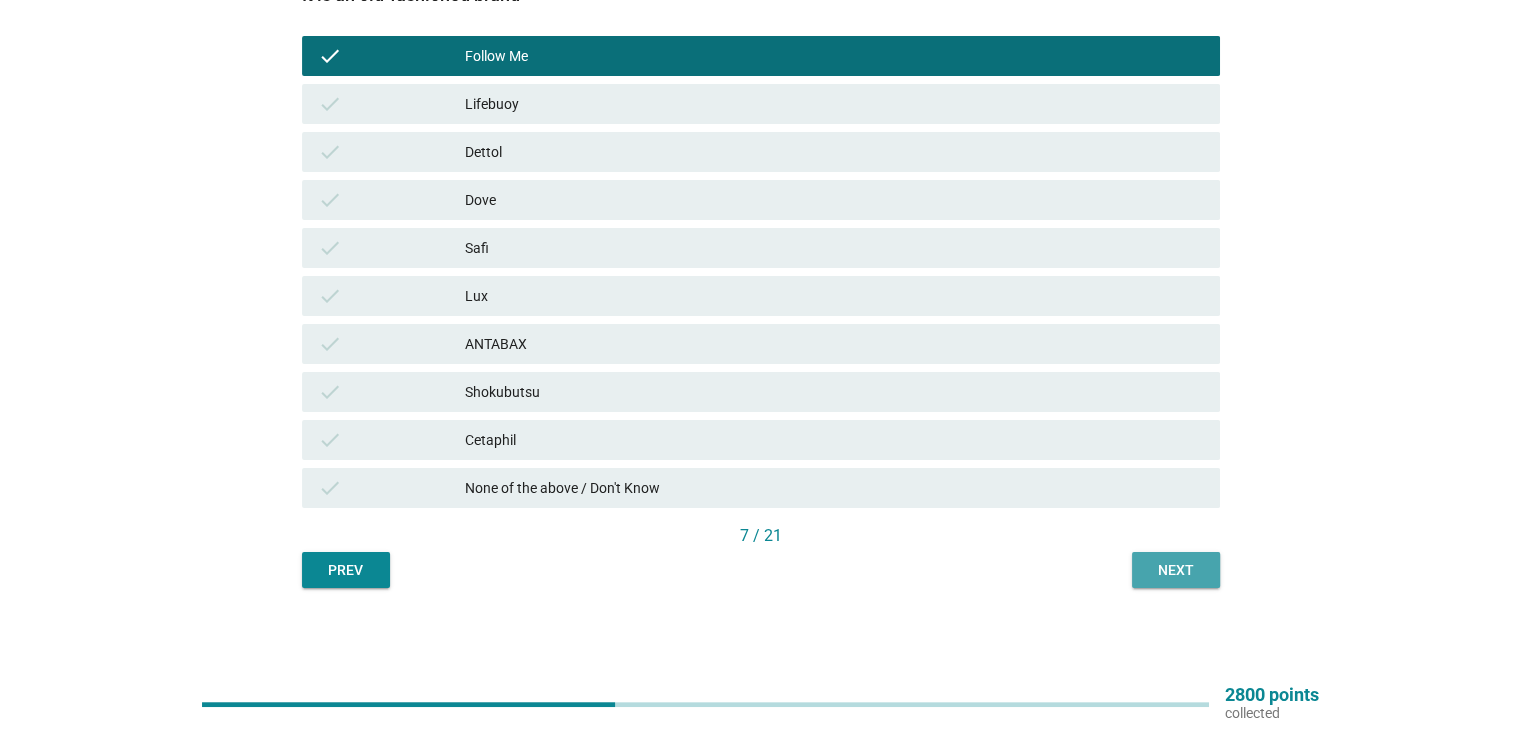 click on "Next" at bounding box center [1176, 570] 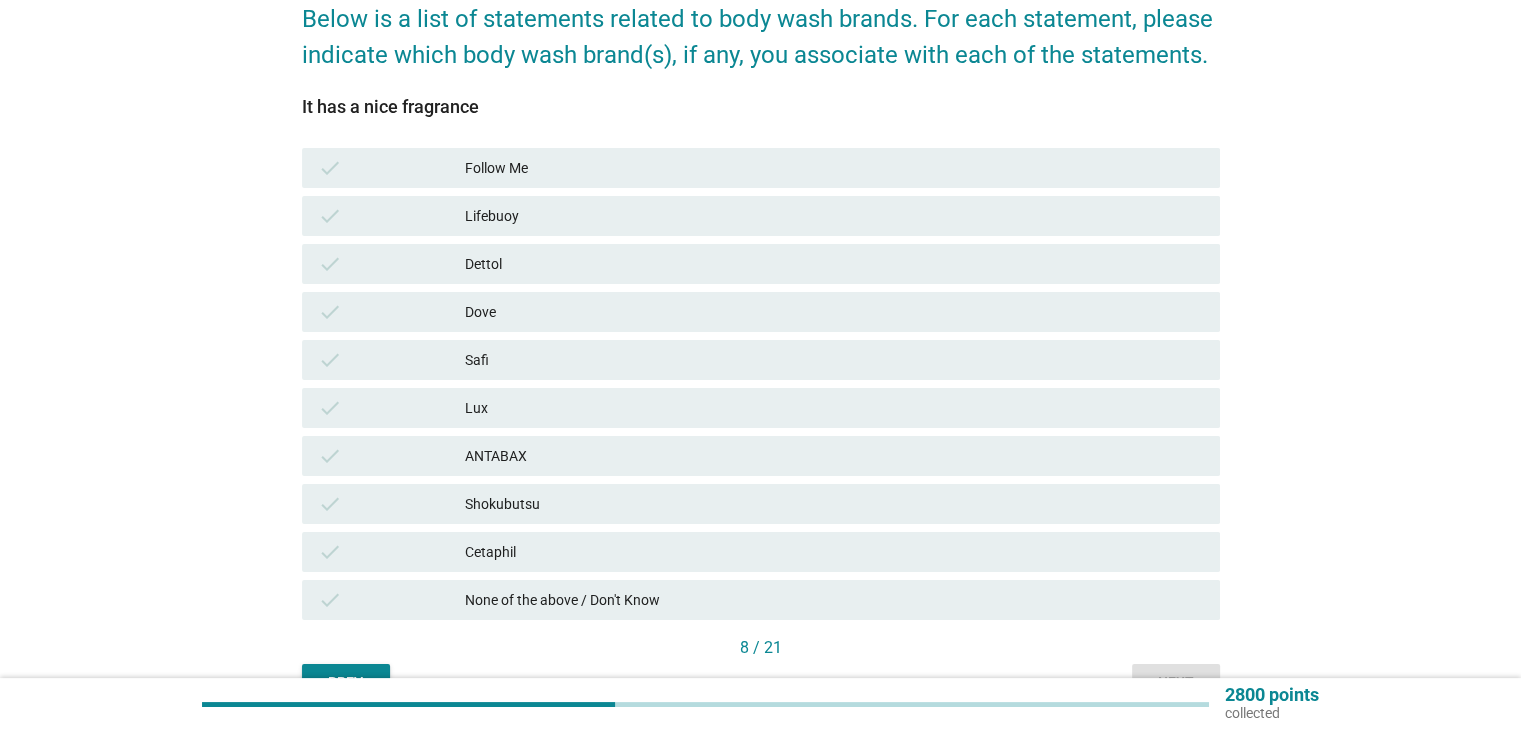 scroll, scrollTop: 200, scrollLeft: 0, axis: vertical 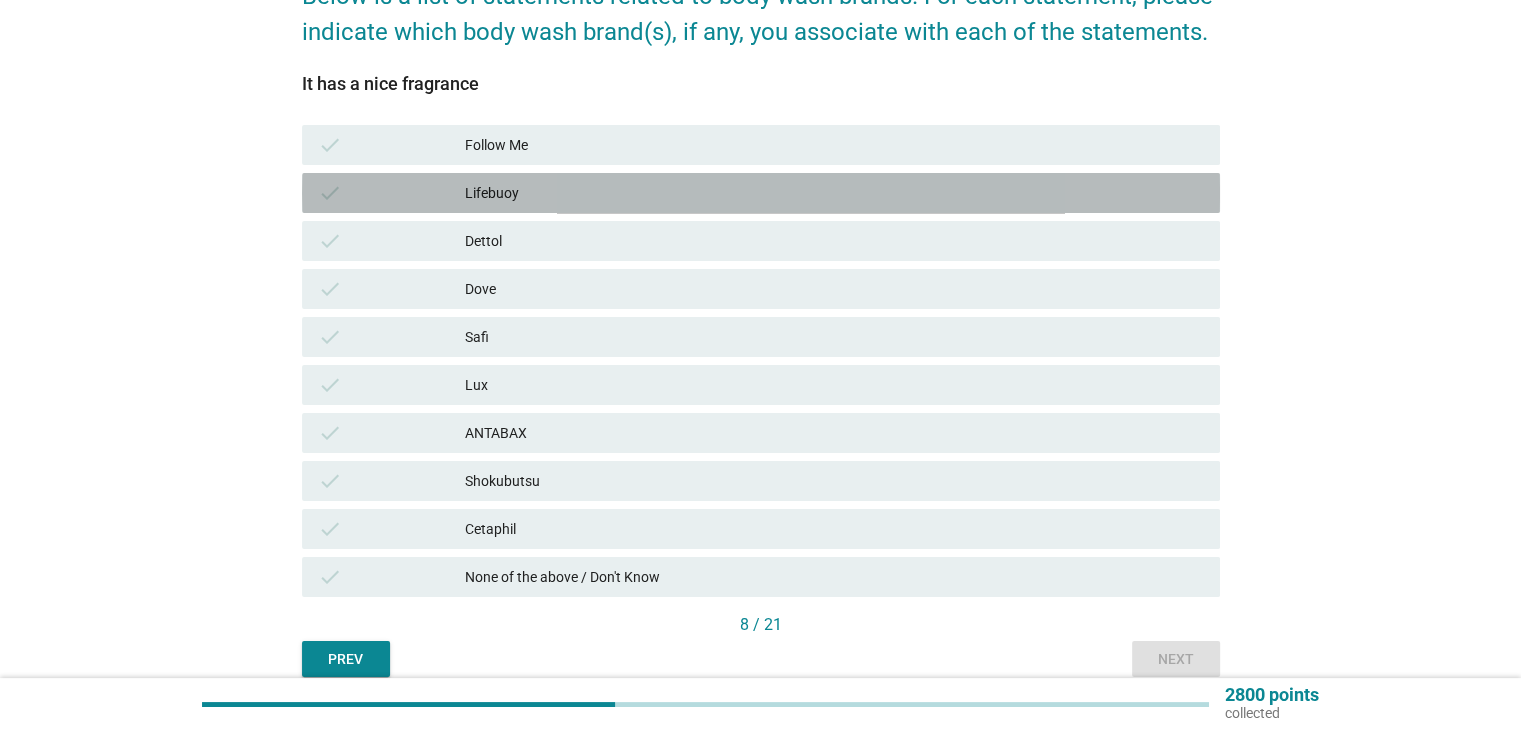 click on "Lifebuoy" at bounding box center [834, 193] 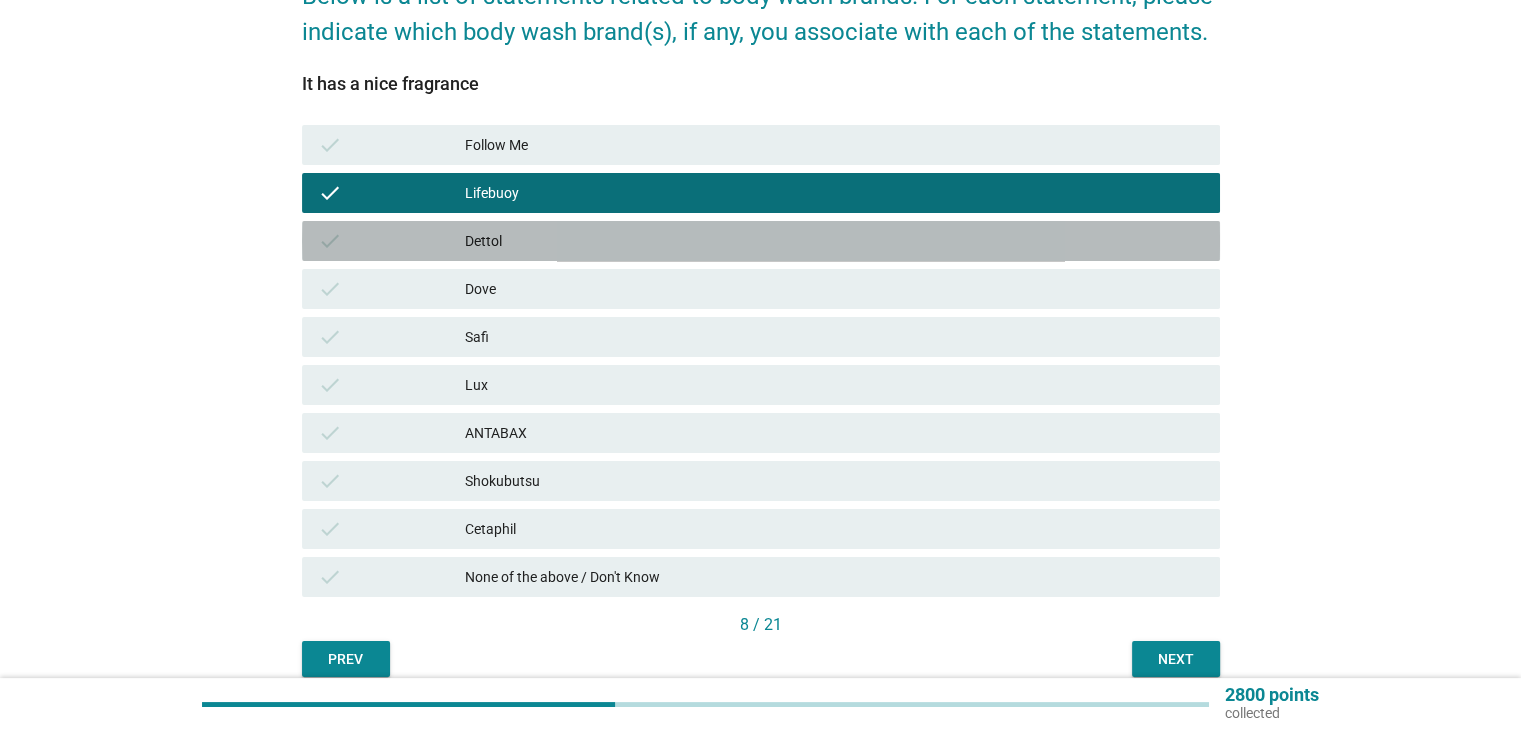 click on "Dettol" at bounding box center [834, 241] 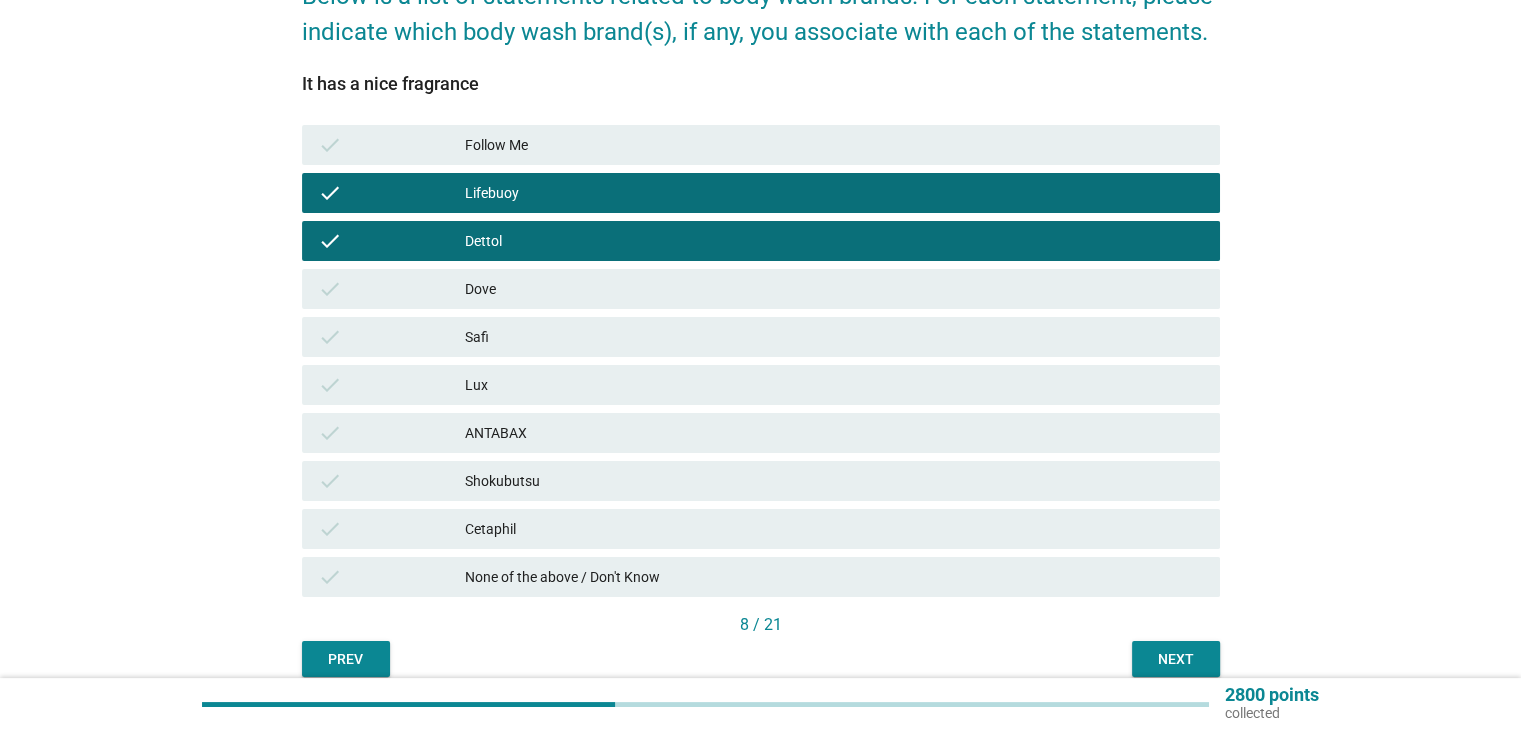 click on "Dove" at bounding box center (834, 289) 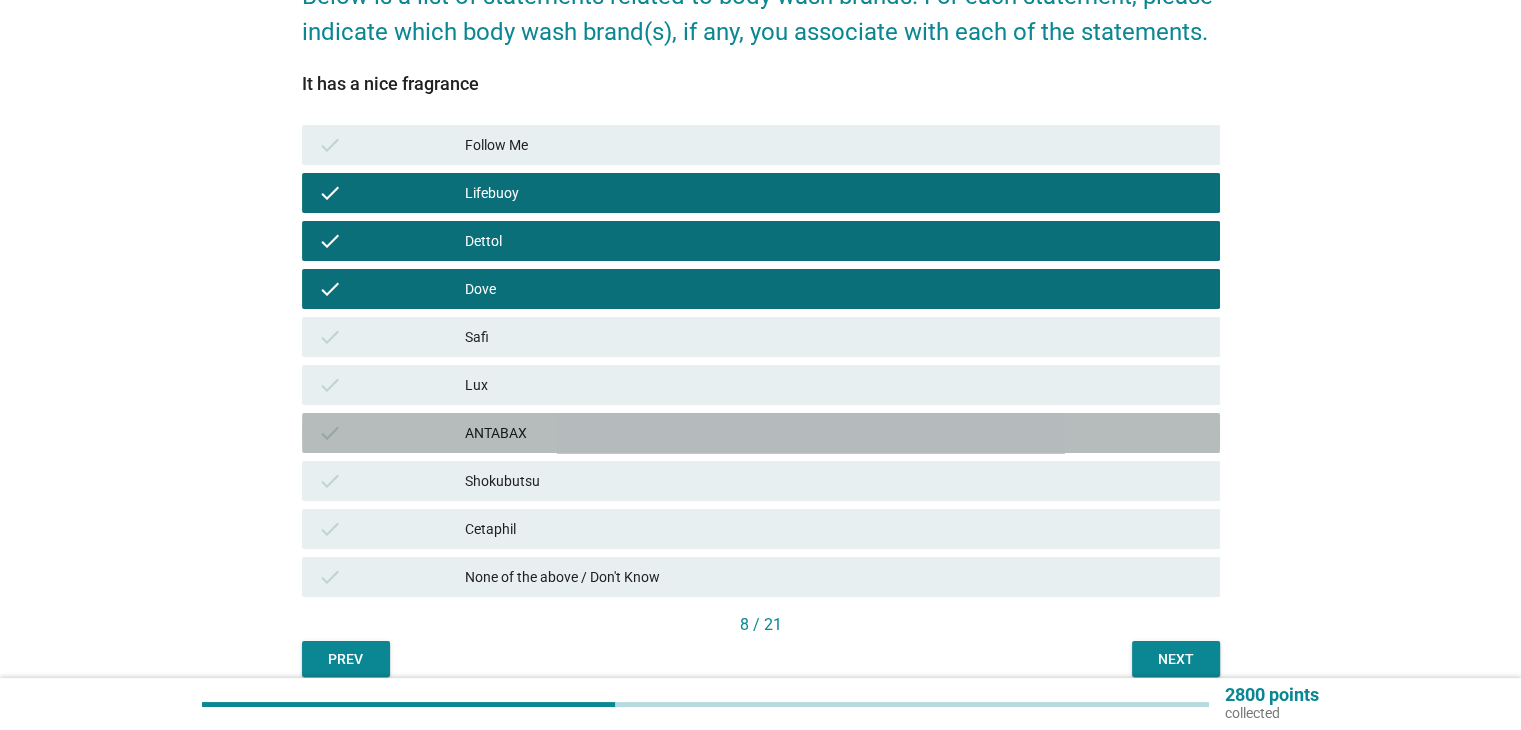 click on "check   ANTABAX" at bounding box center [761, 433] 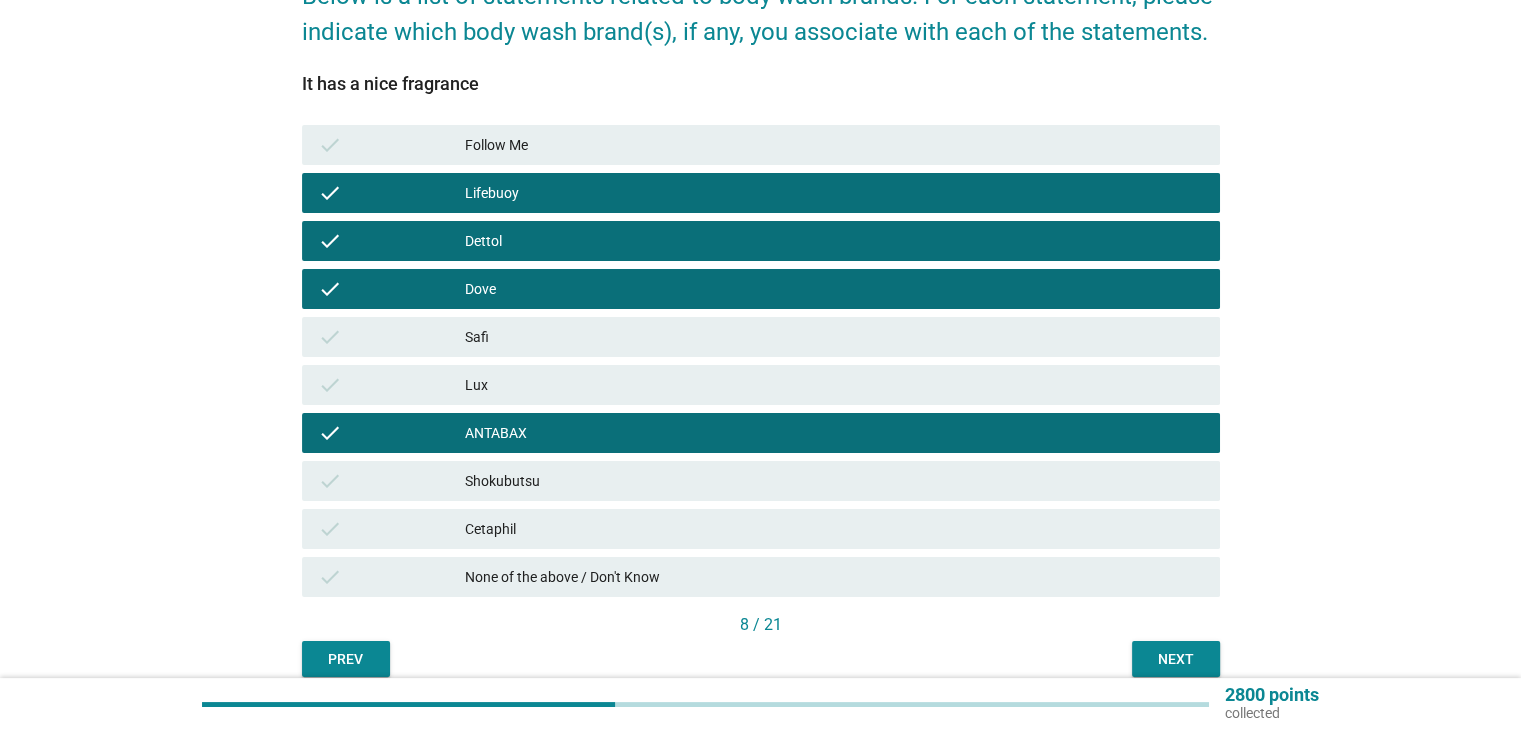click on "Lux" at bounding box center (834, 385) 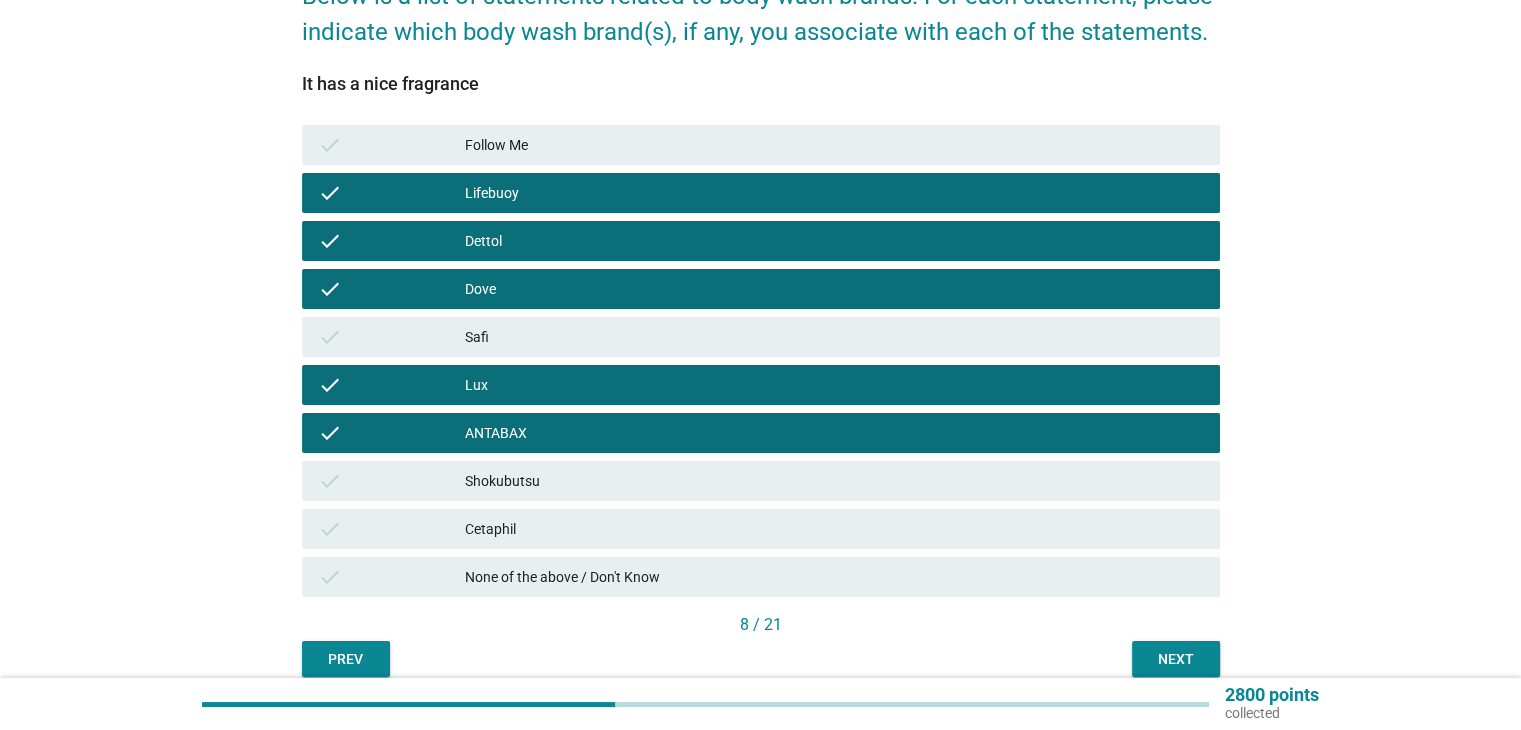 click on "Shokubutsu" at bounding box center [834, 481] 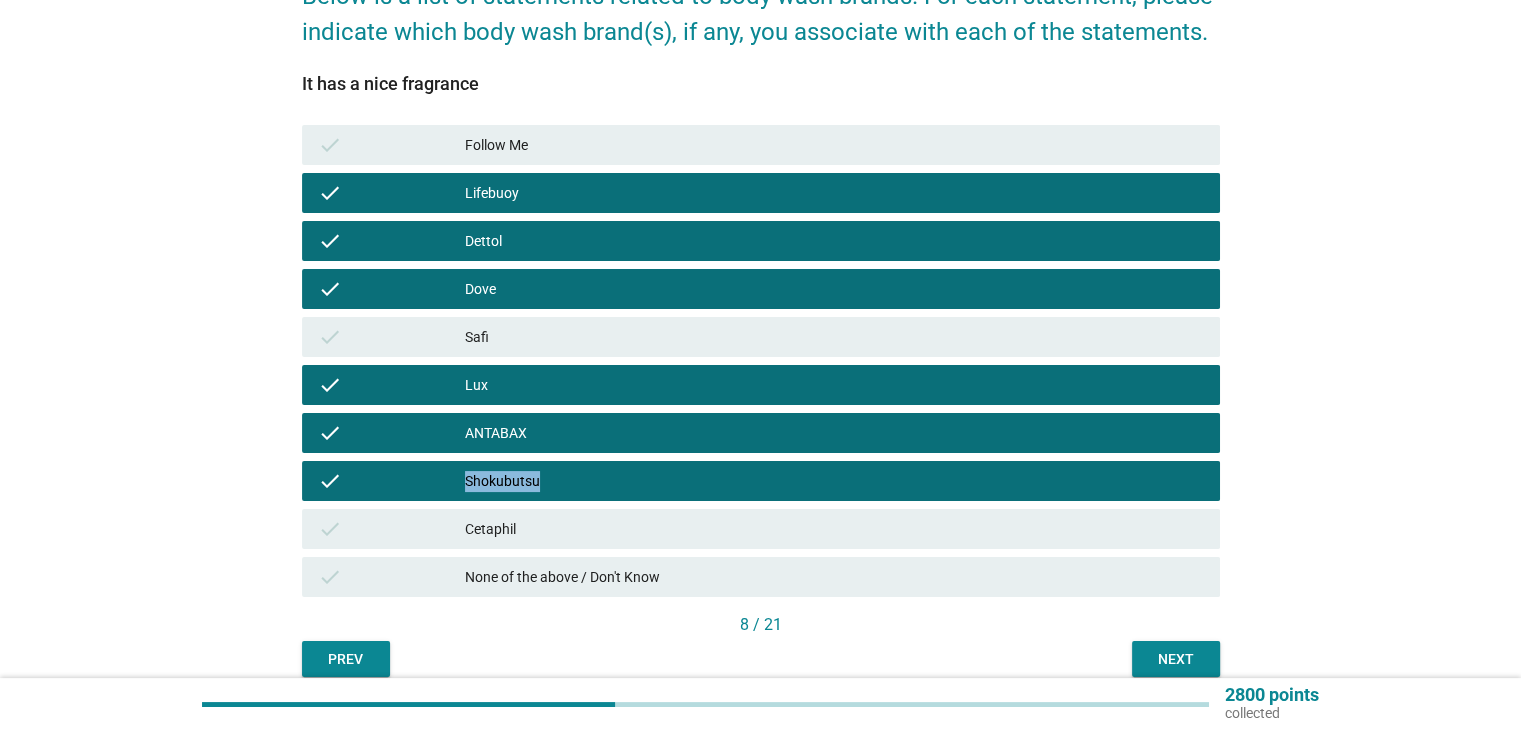 click on "Shokubutsu" at bounding box center (834, 481) 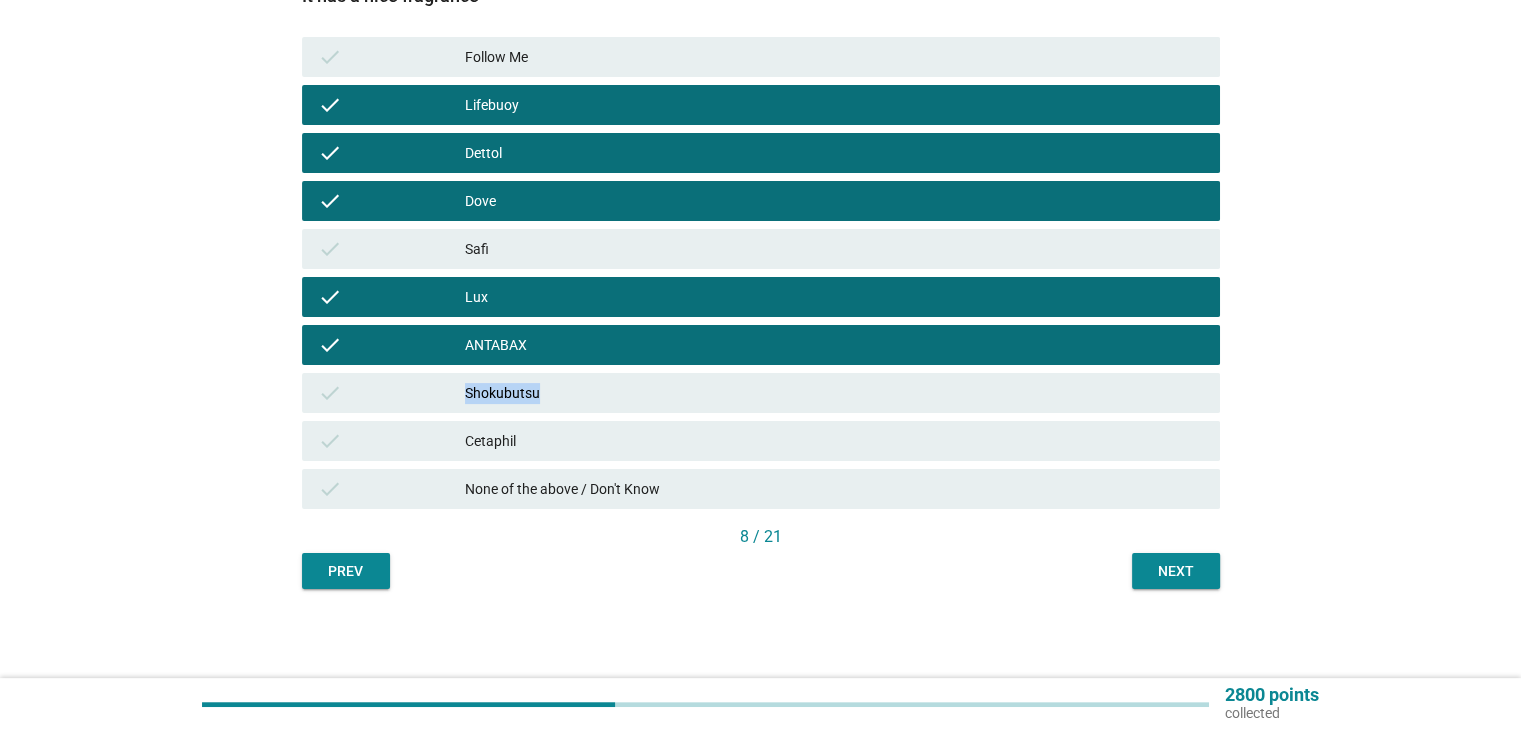 scroll, scrollTop: 289, scrollLeft: 0, axis: vertical 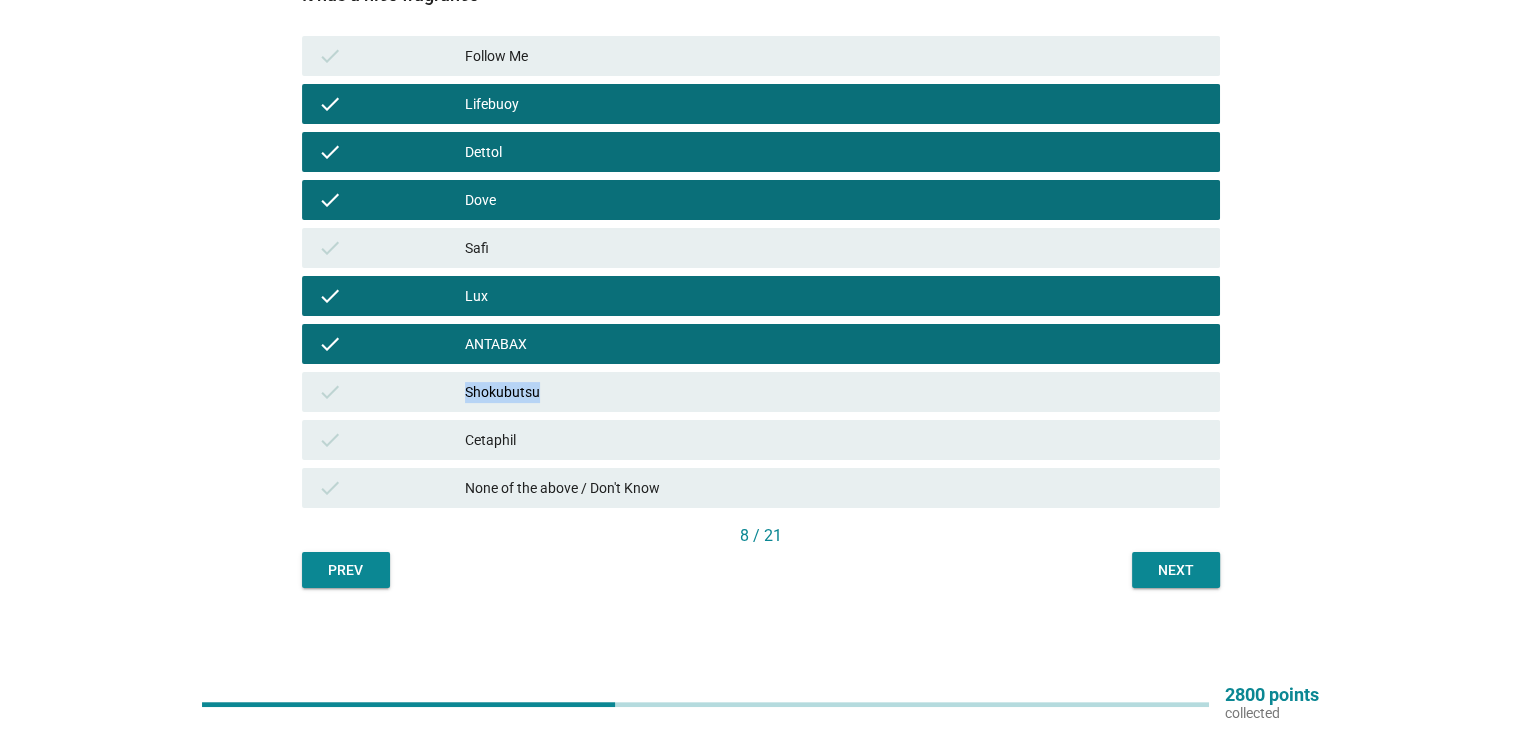 click on "Next" at bounding box center [1176, 570] 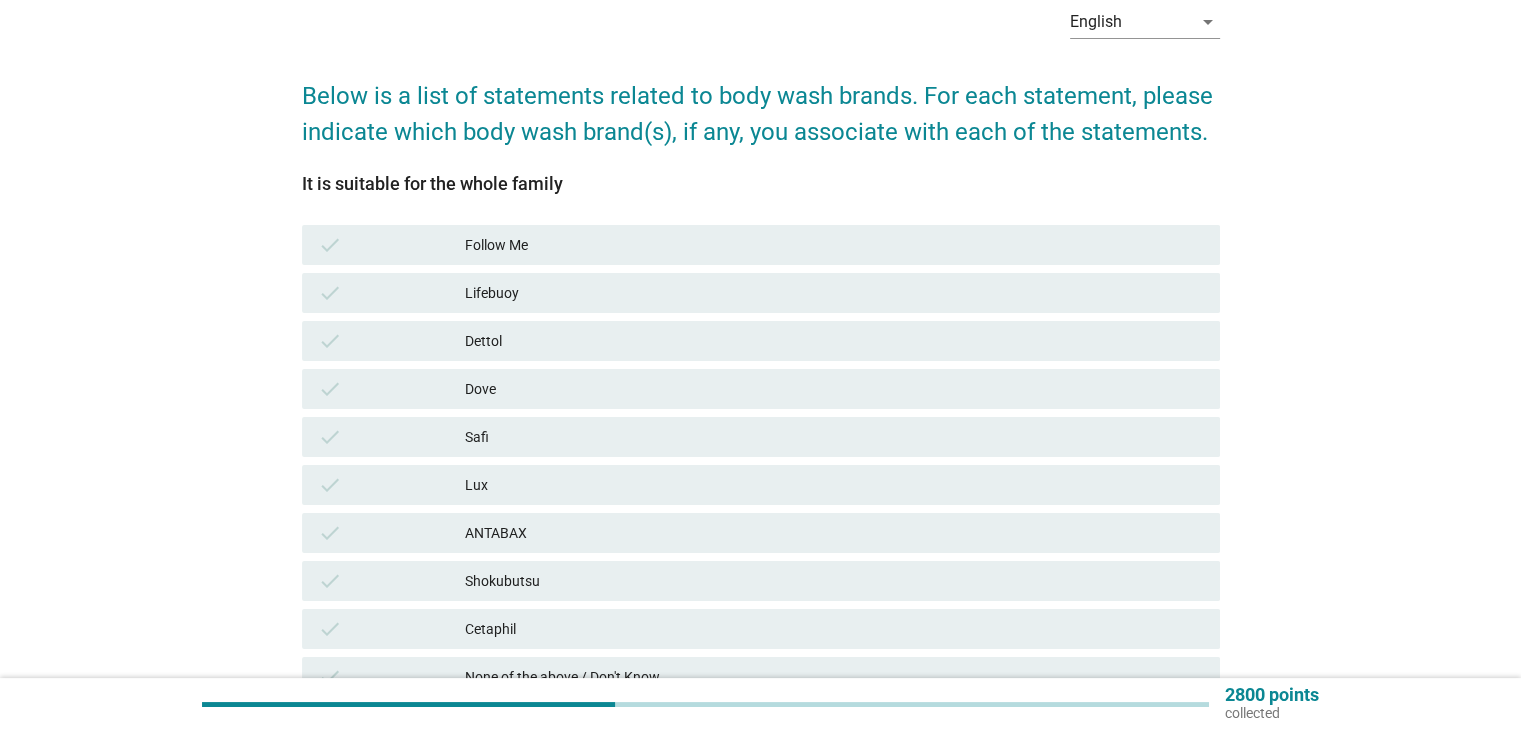 scroll, scrollTop: 200, scrollLeft: 0, axis: vertical 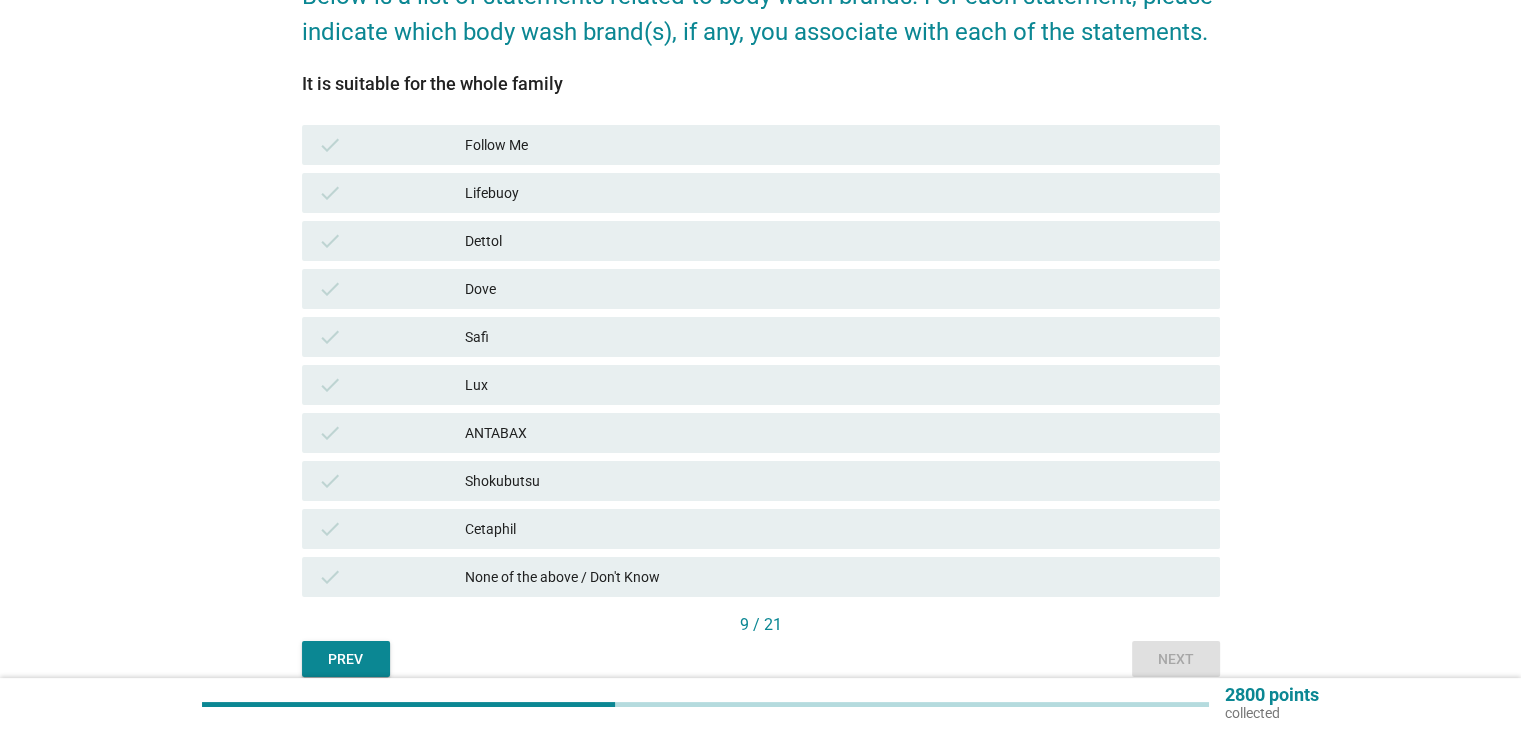 click on "Lifebuoy" at bounding box center (834, 193) 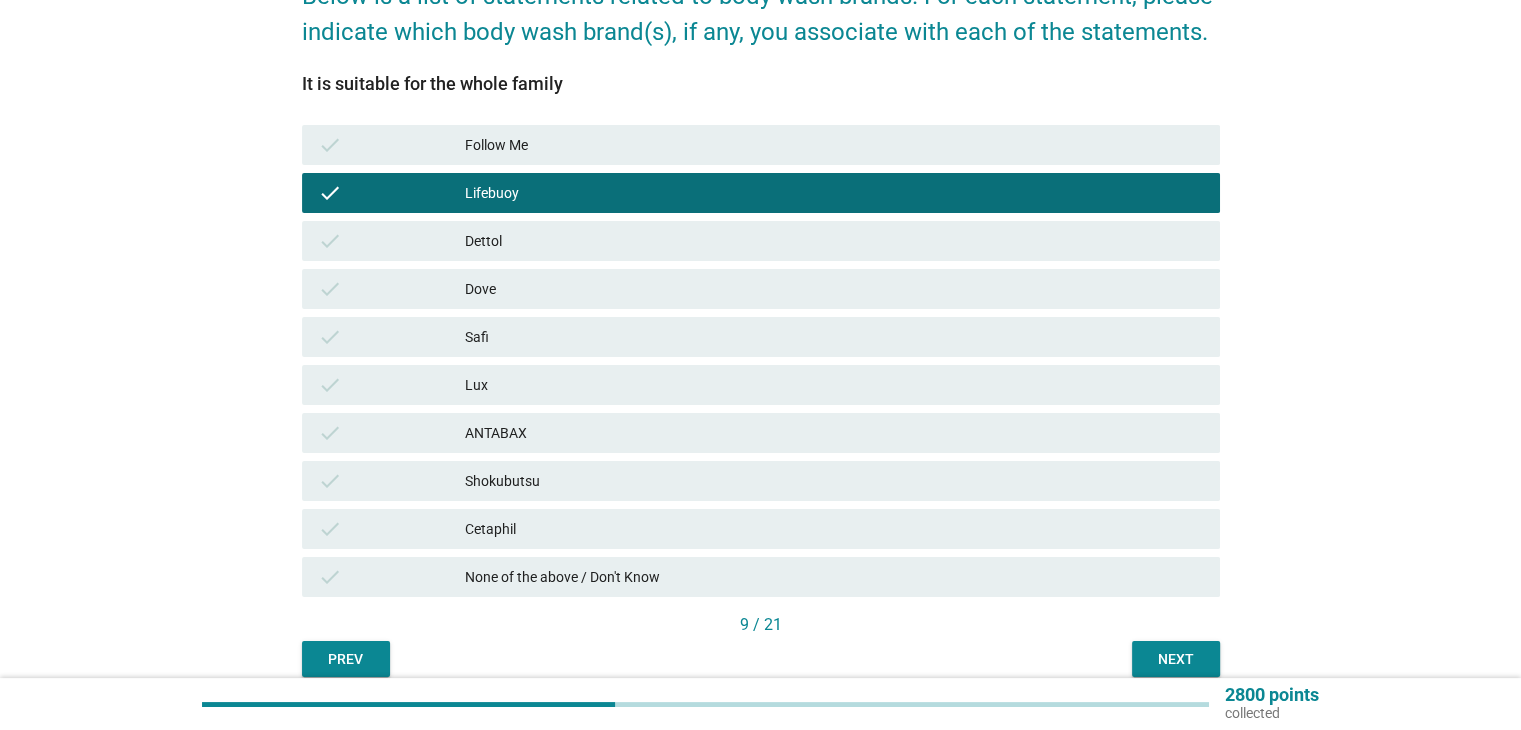 click on "check   Dove" at bounding box center (761, 289) 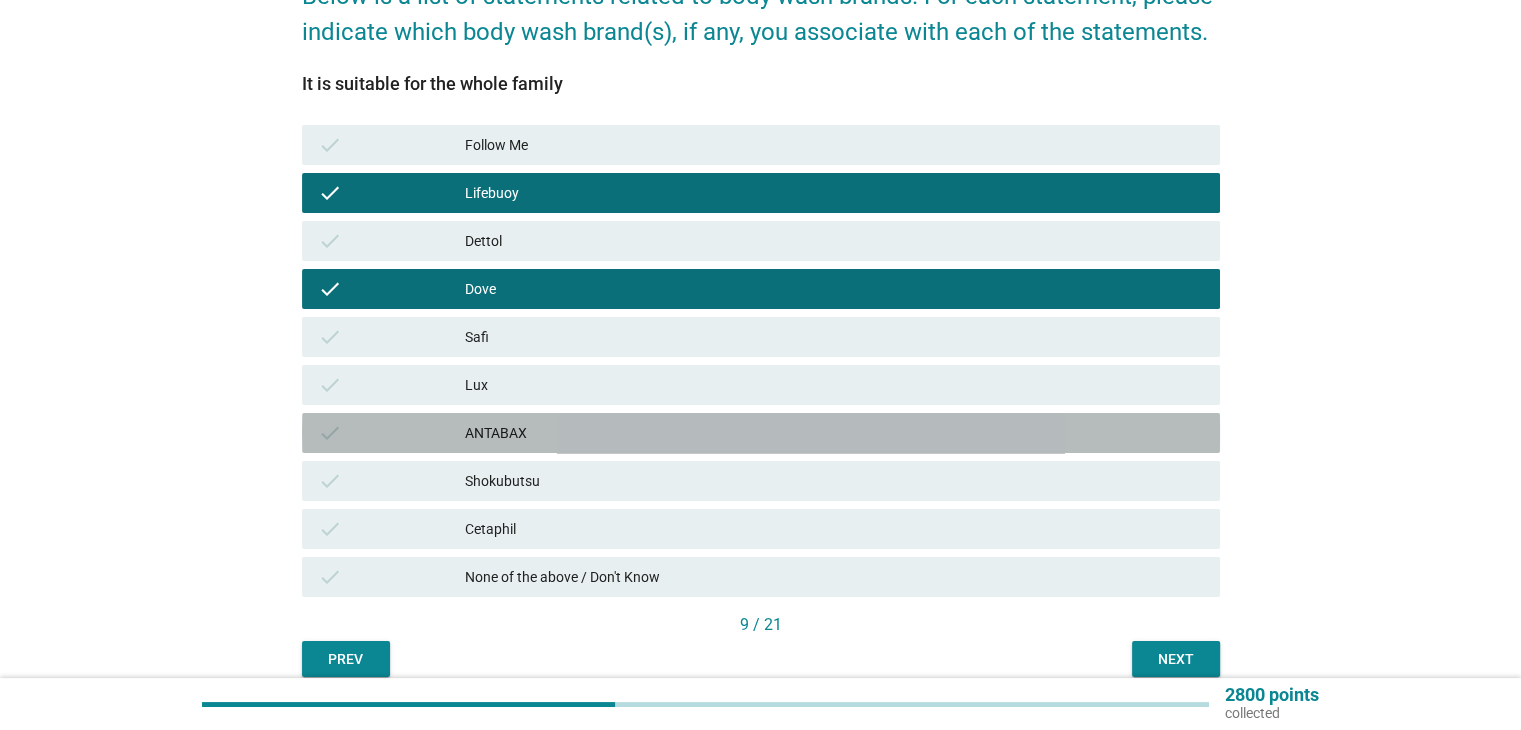 click on "ANTABAX" at bounding box center [834, 433] 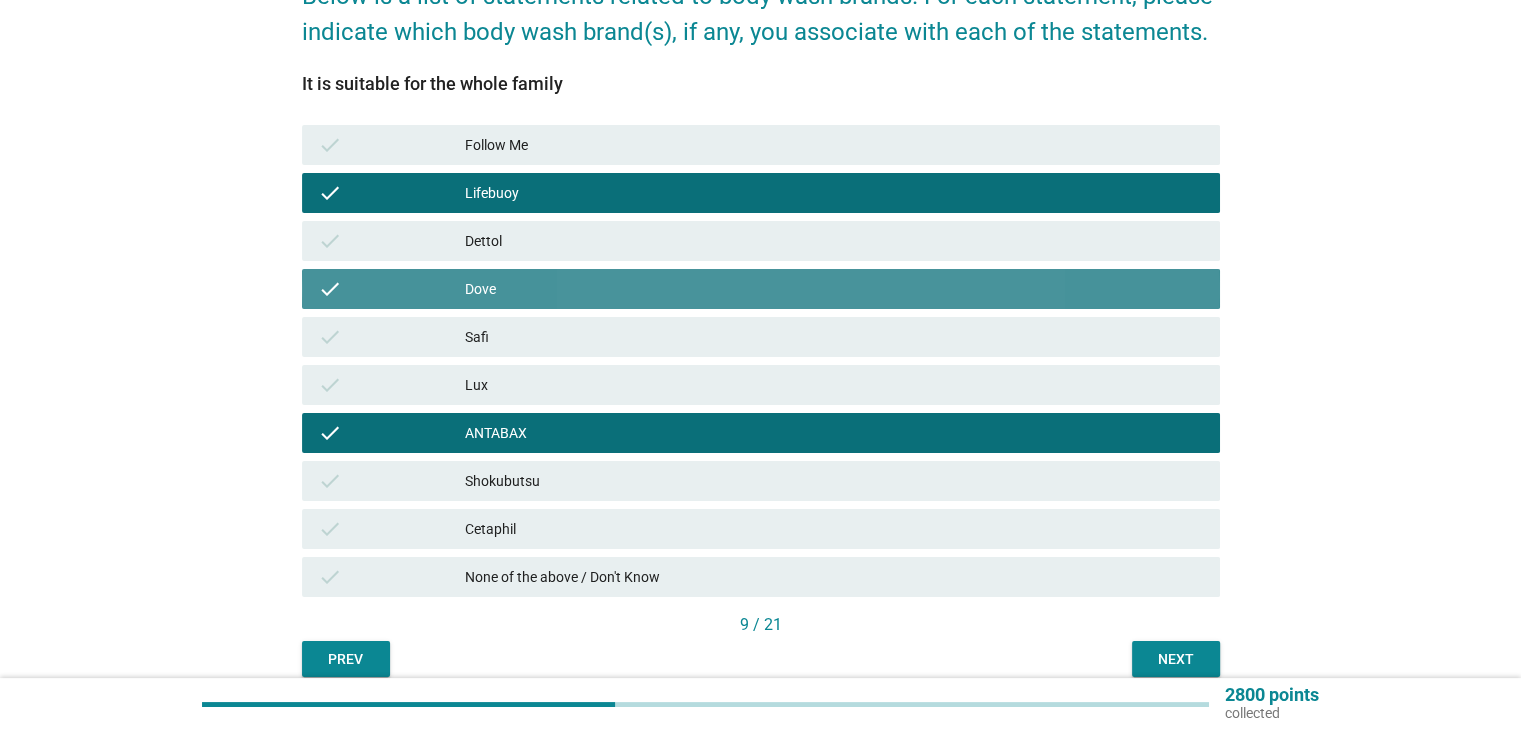 click on "Dove" at bounding box center [834, 289] 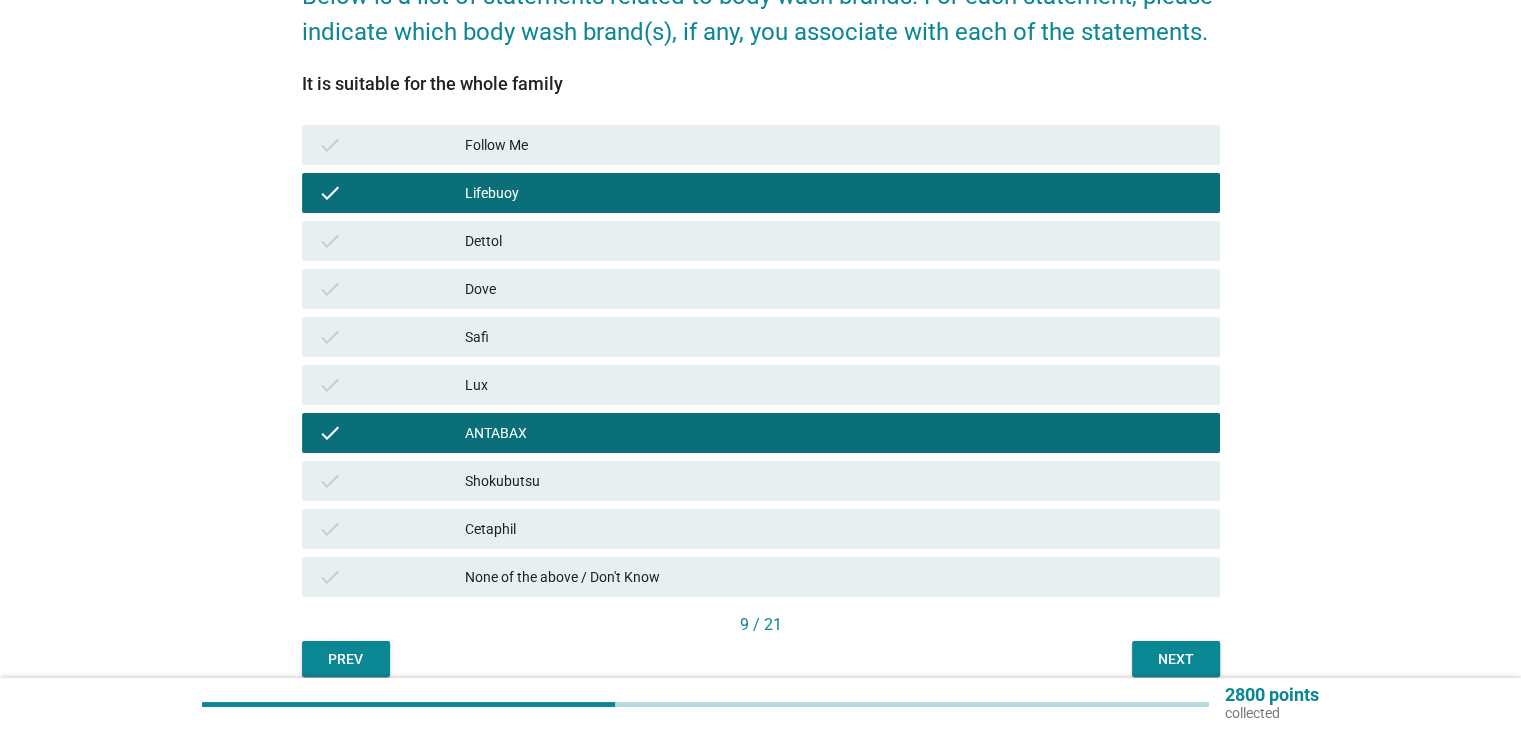 click on "Next" at bounding box center (1176, 659) 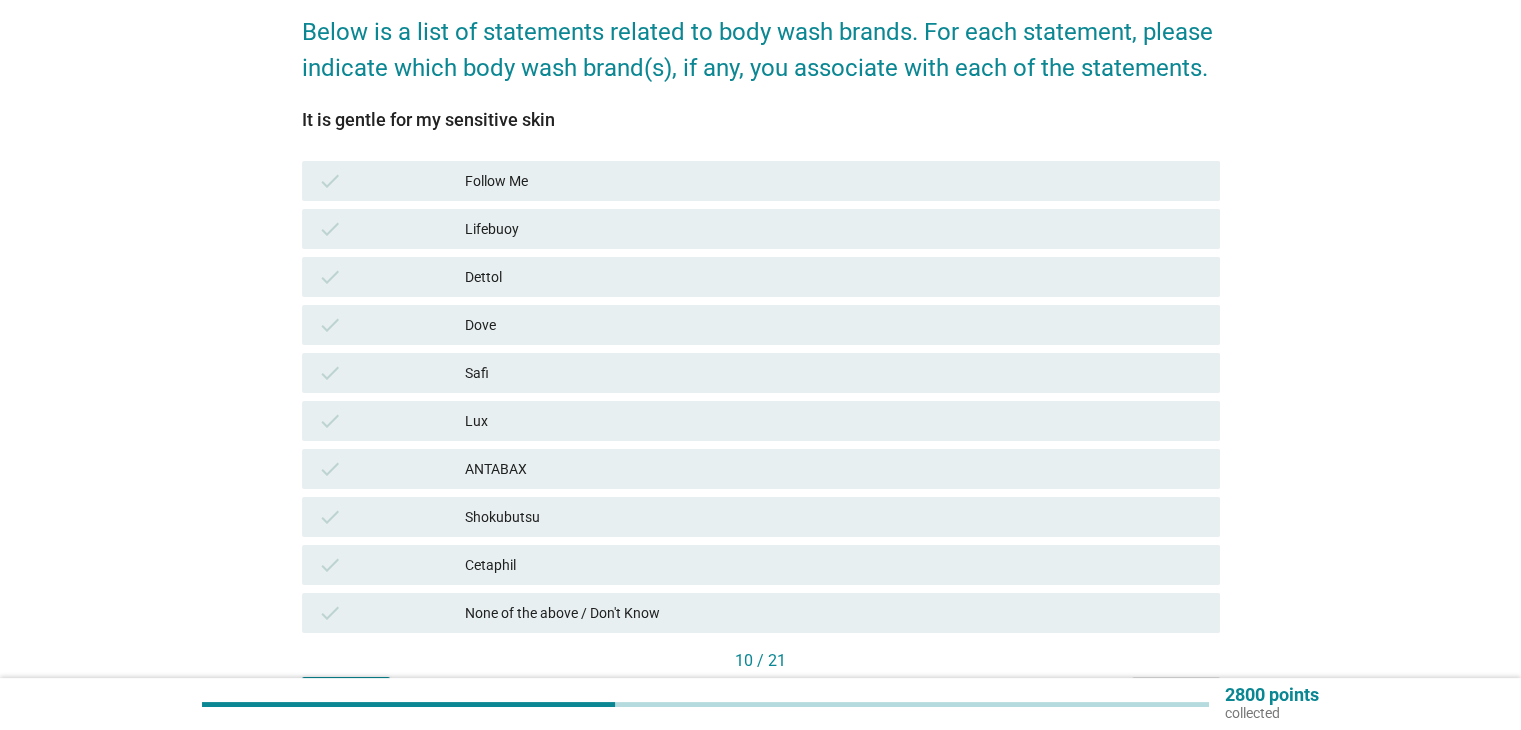 scroll, scrollTop: 200, scrollLeft: 0, axis: vertical 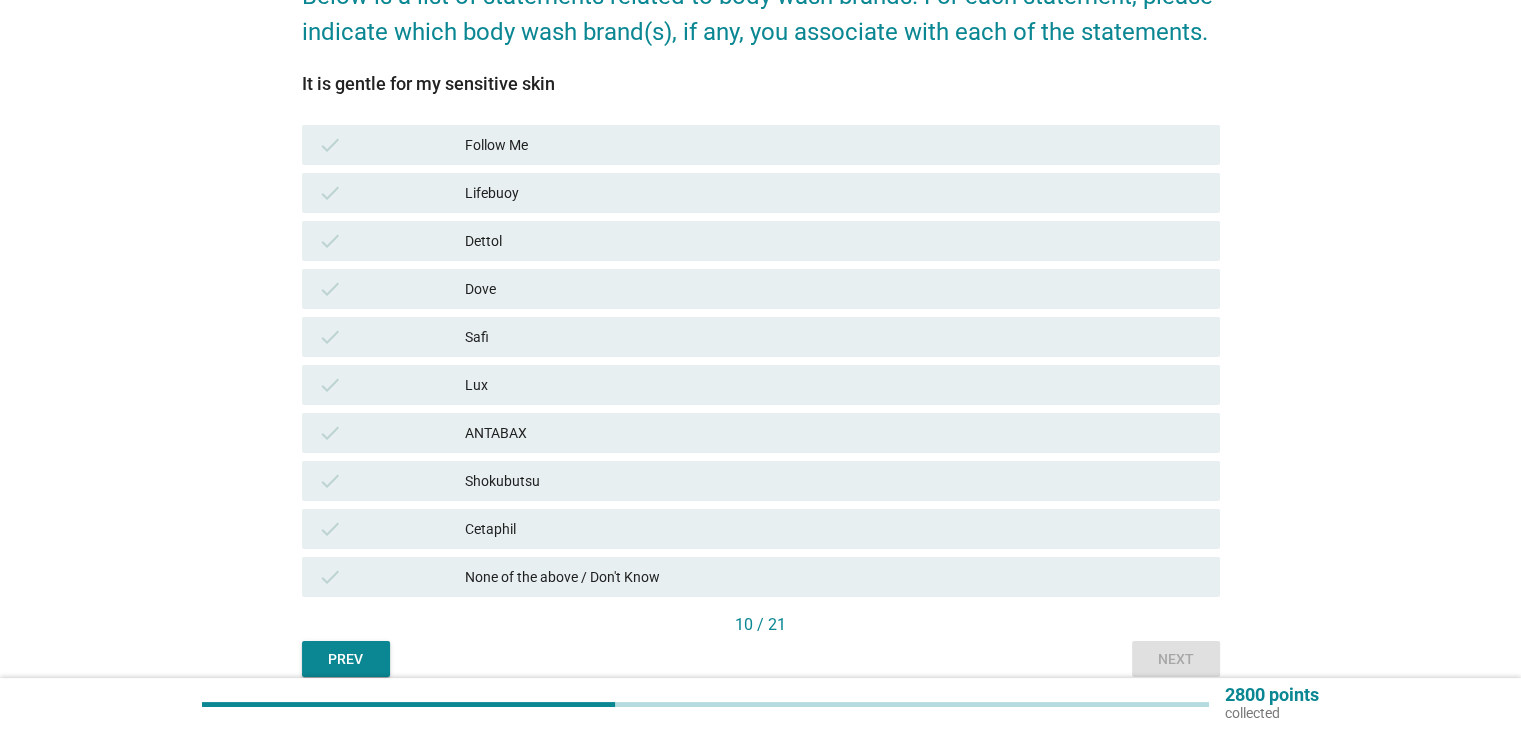click on "Lifebuoy" at bounding box center [834, 193] 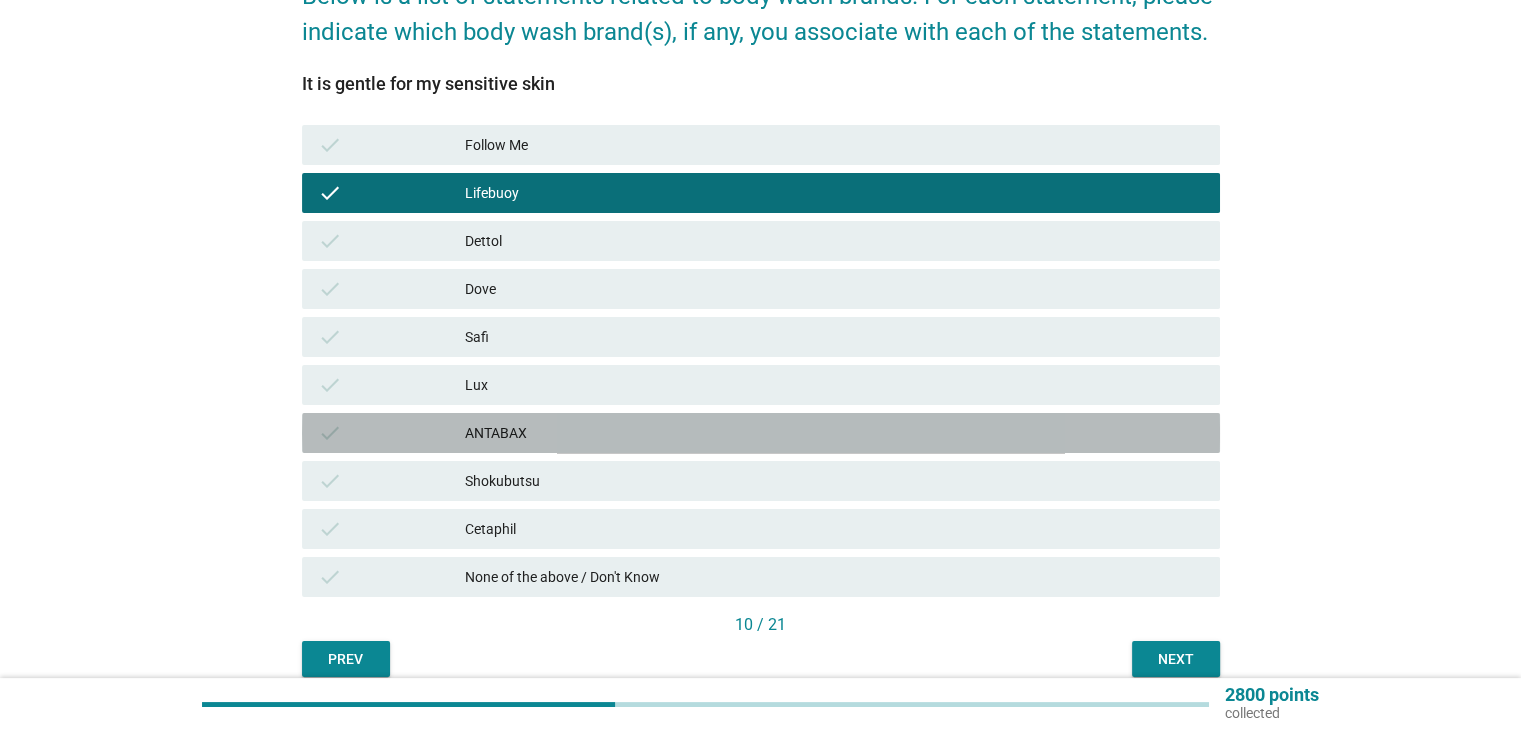 click on "ANTABAX" at bounding box center (834, 433) 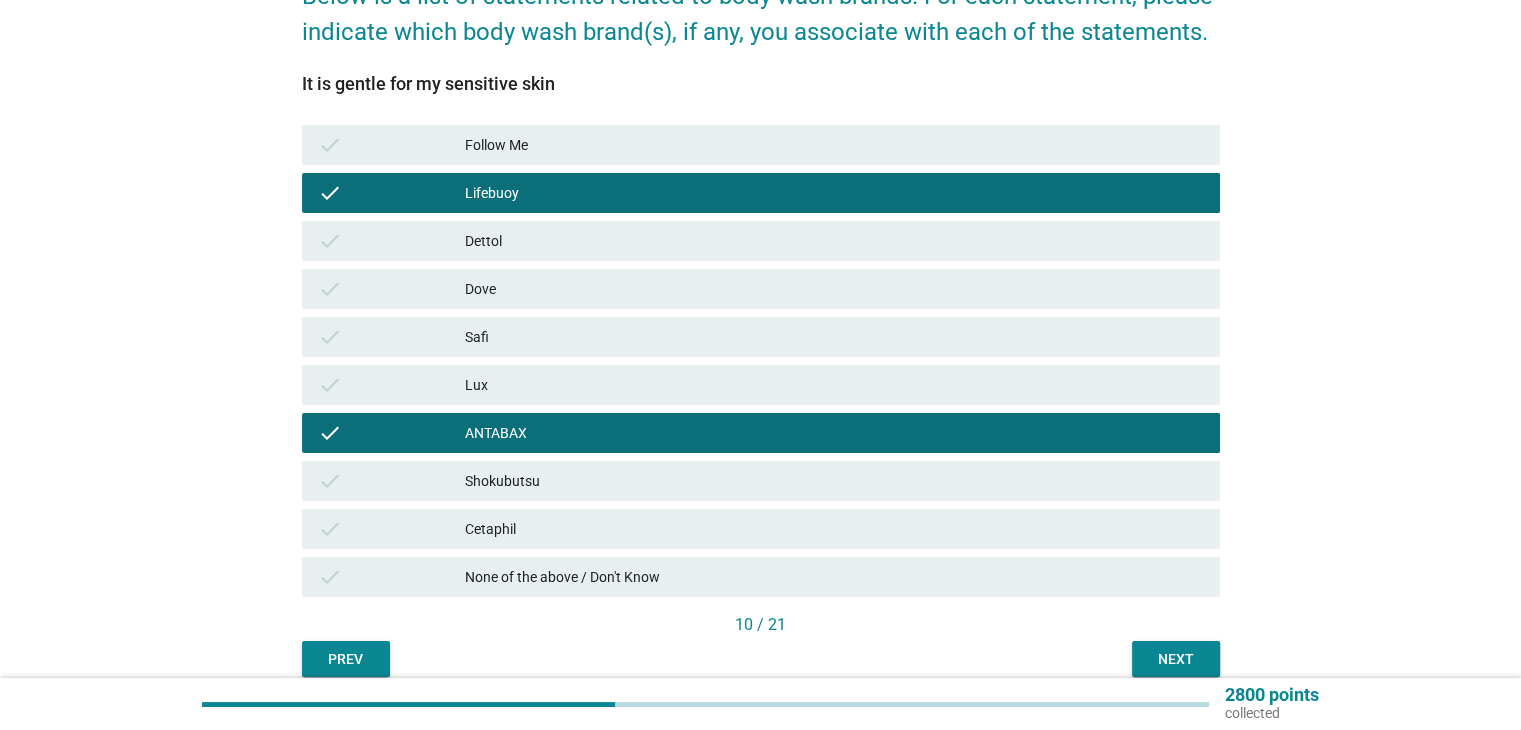 click on "Next" at bounding box center (1176, 659) 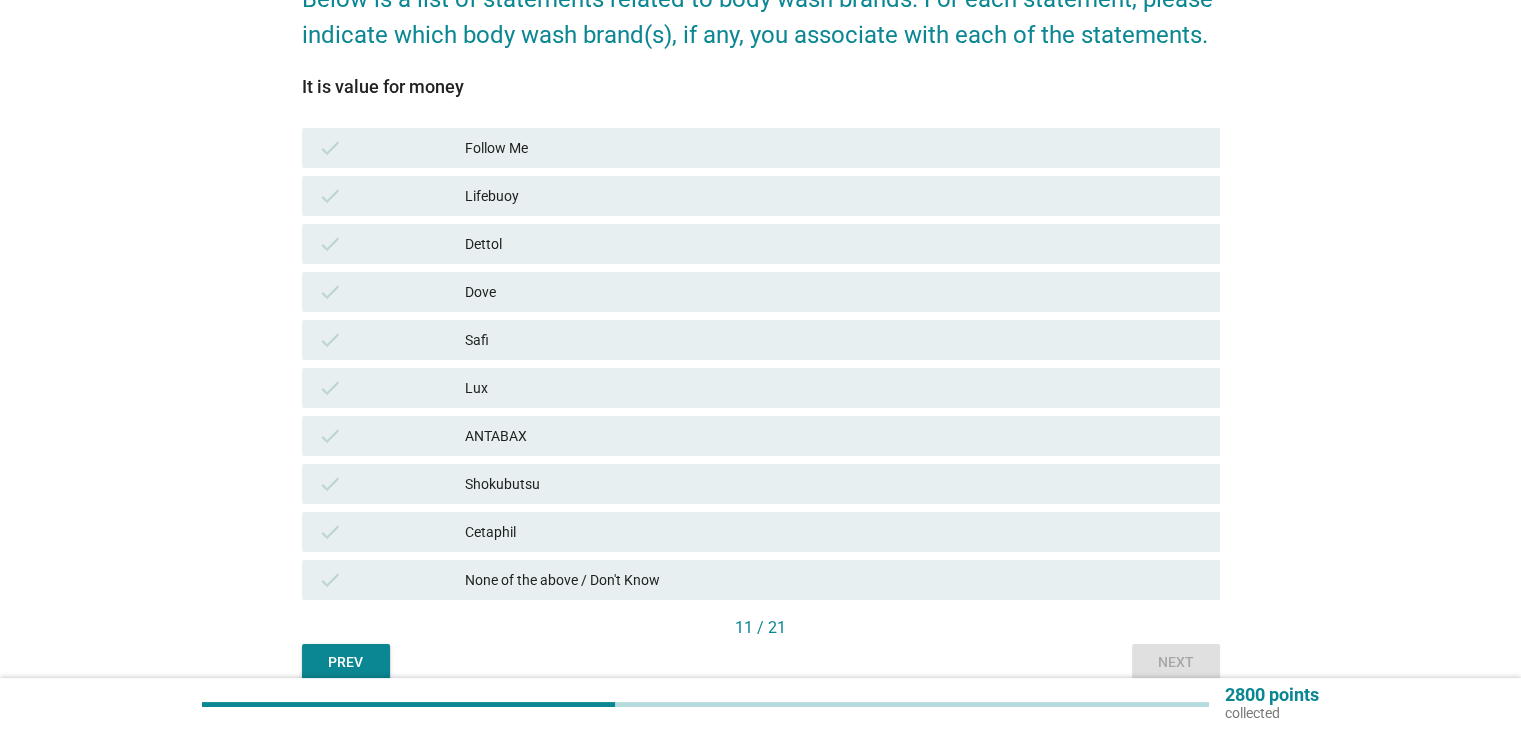 scroll, scrollTop: 200, scrollLeft: 0, axis: vertical 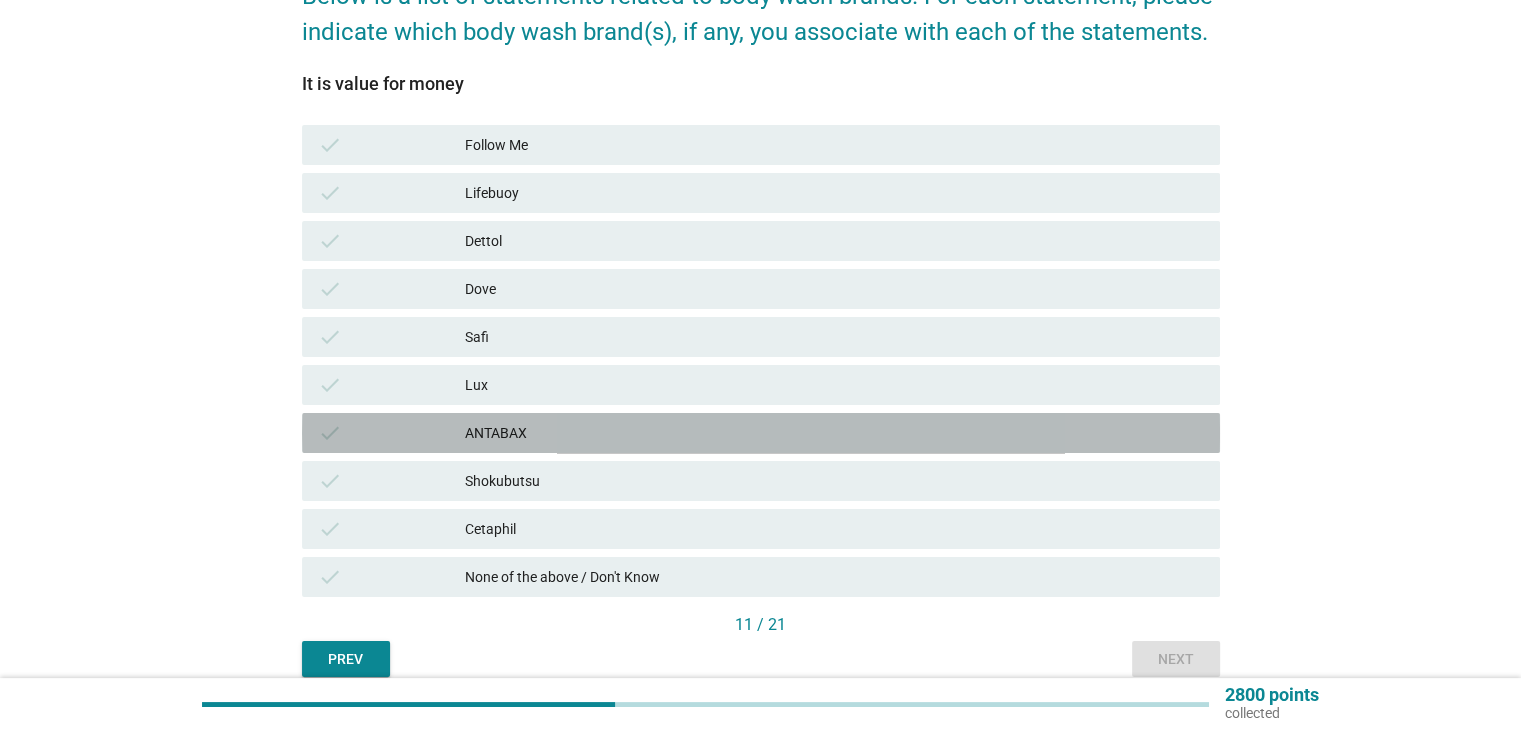 click on "ANTABAX" at bounding box center (834, 433) 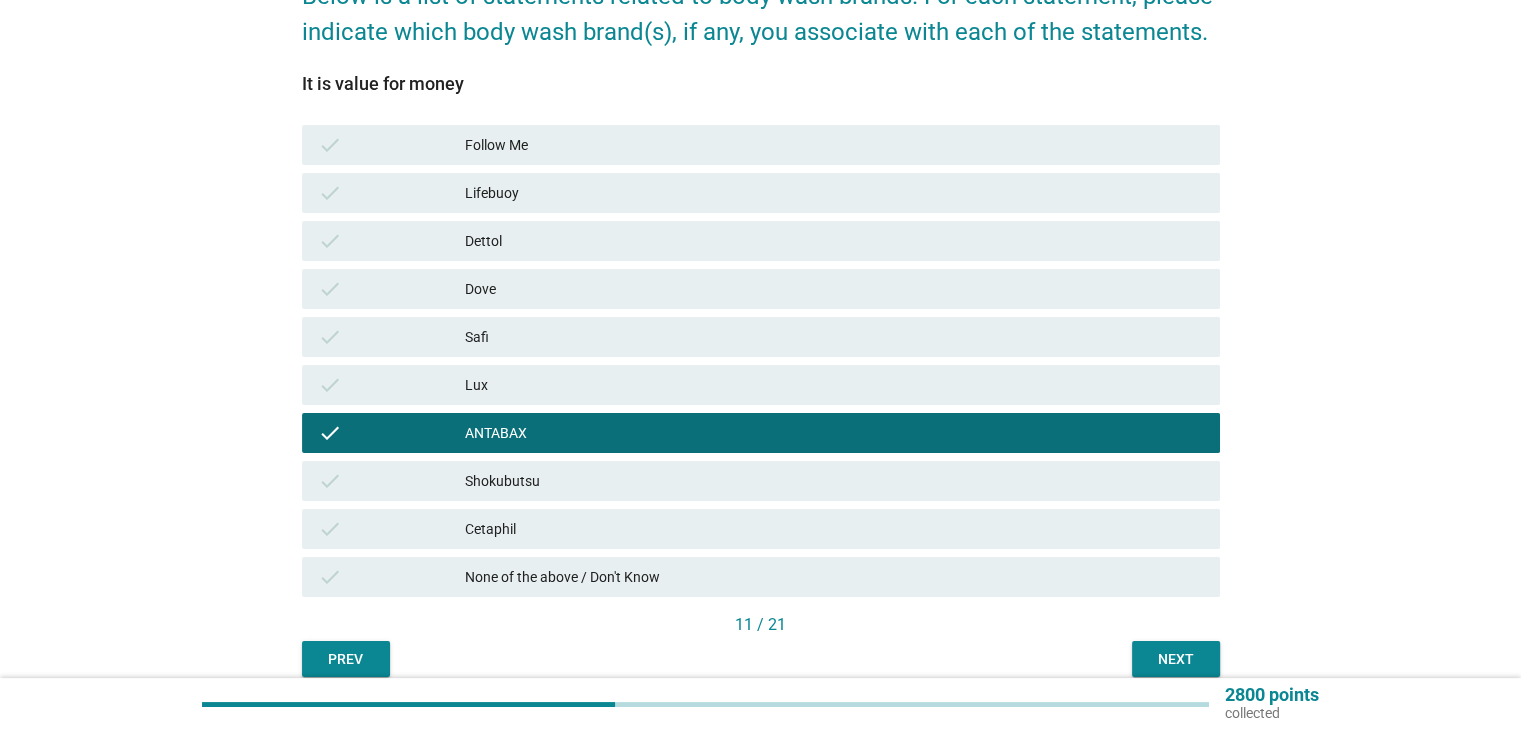 click on "Lifebuoy" at bounding box center (834, 193) 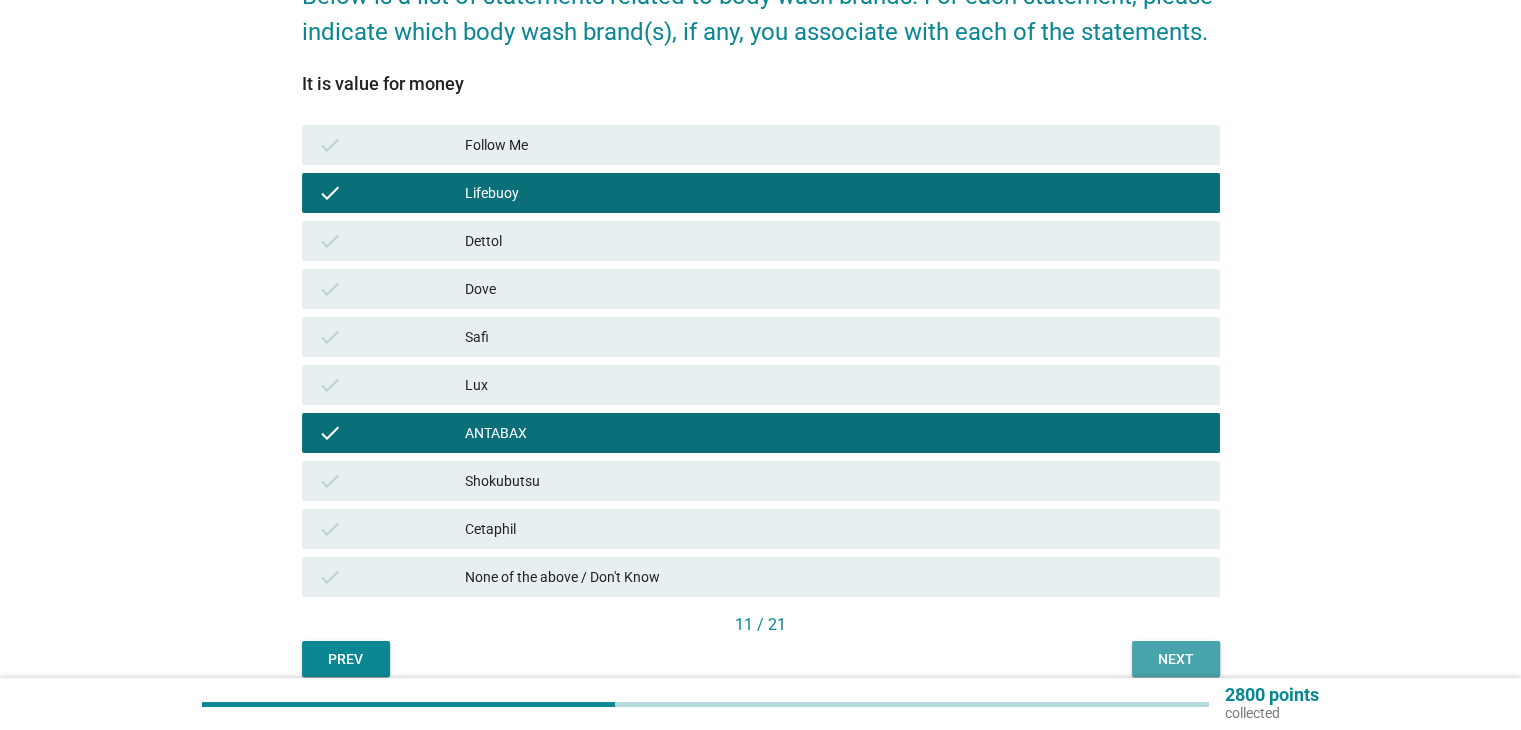 click on "Next" at bounding box center [1176, 659] 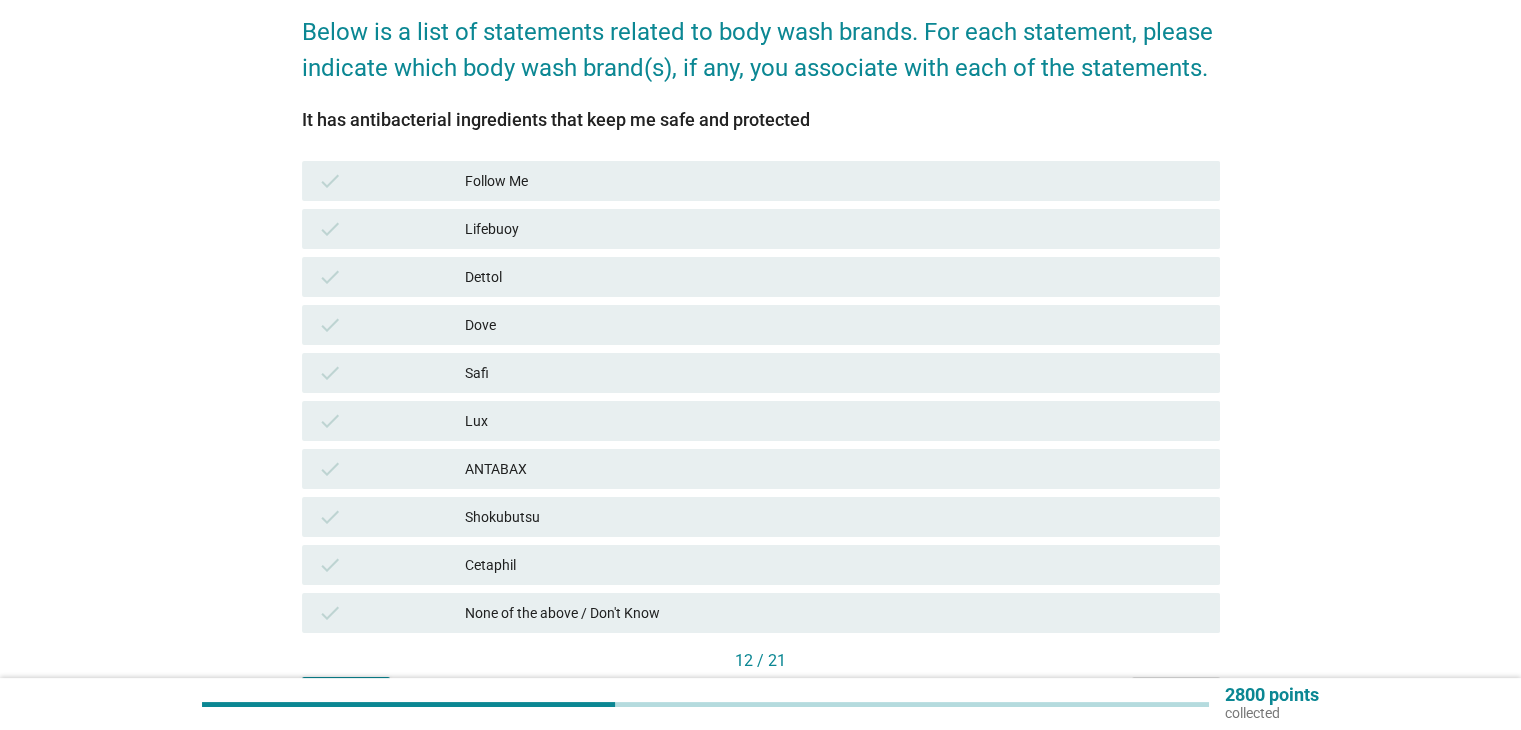 scroll, scrollTop: 200, scrollLeft: 0, axis: vertical 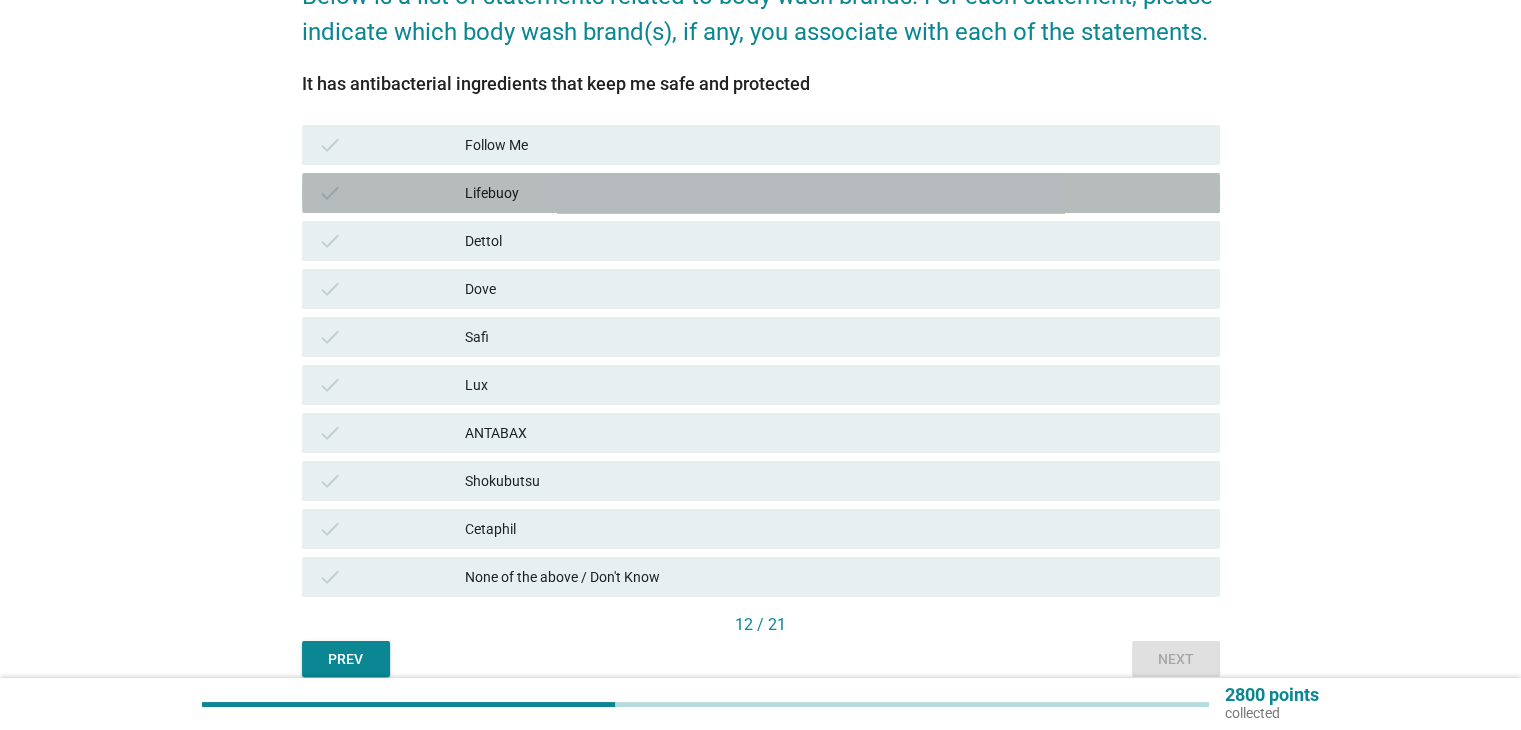click on "Lifebuoy" at bounding box center [834, 193] 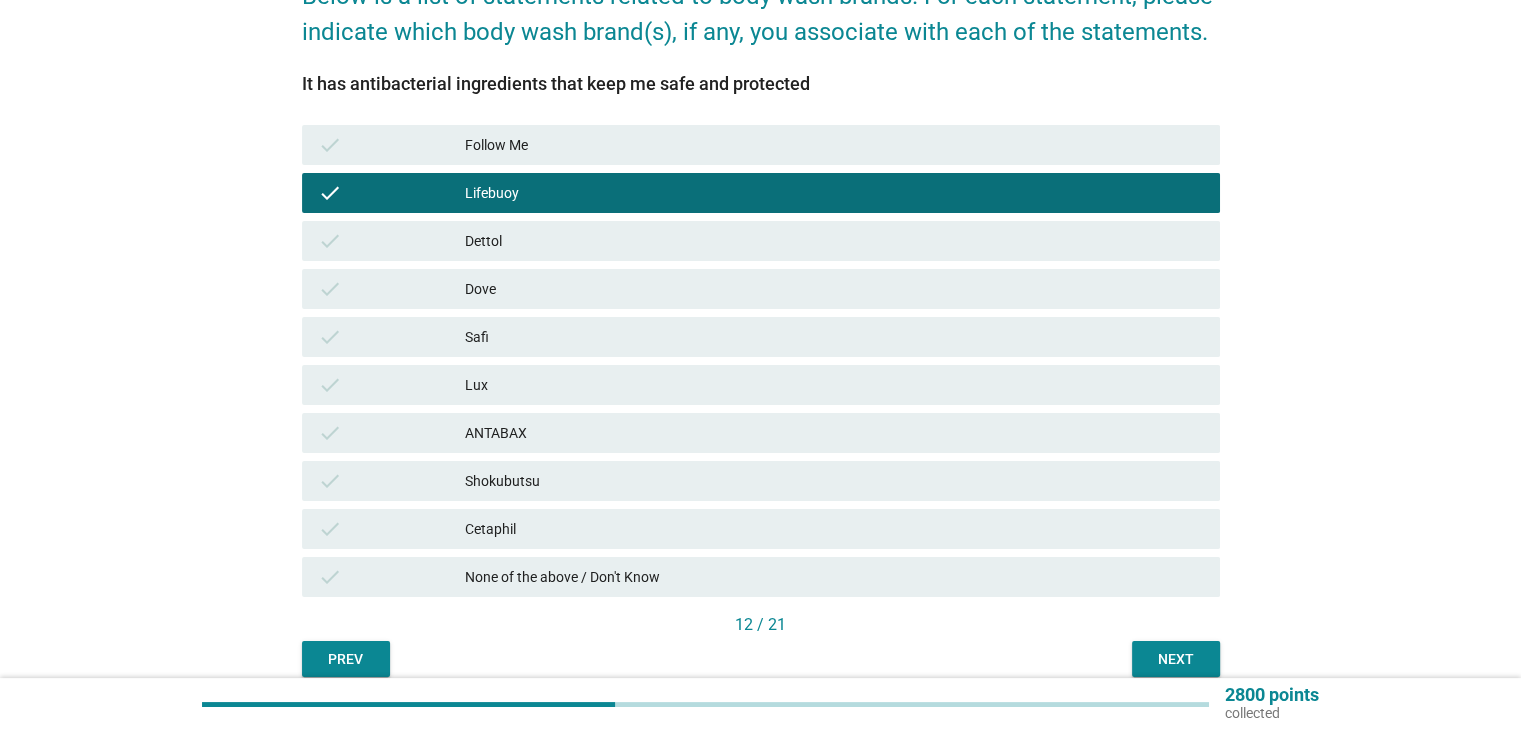 click on "ANTABAX" at bounding box center [834, 433] 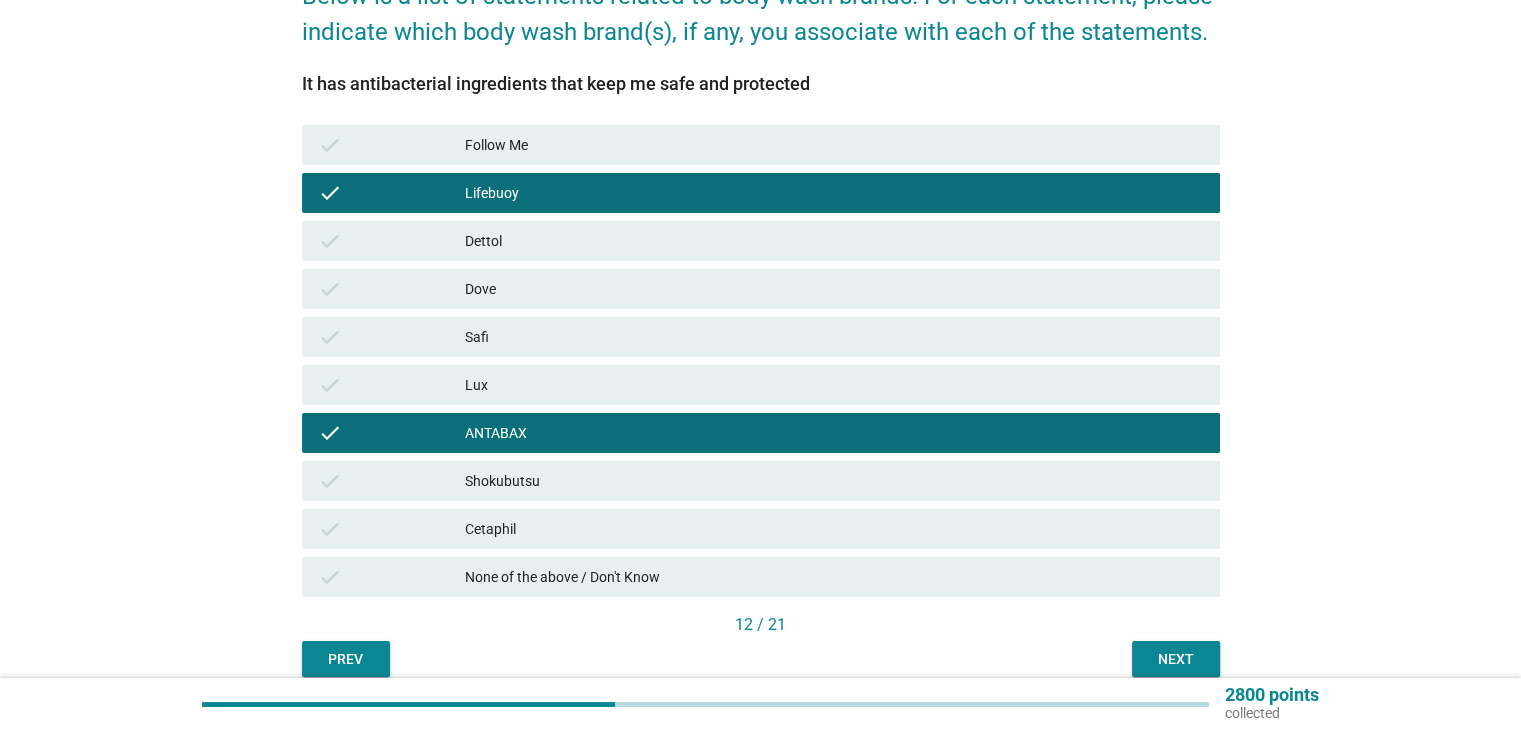 click on "Next" at bounding box center (1176, 659) 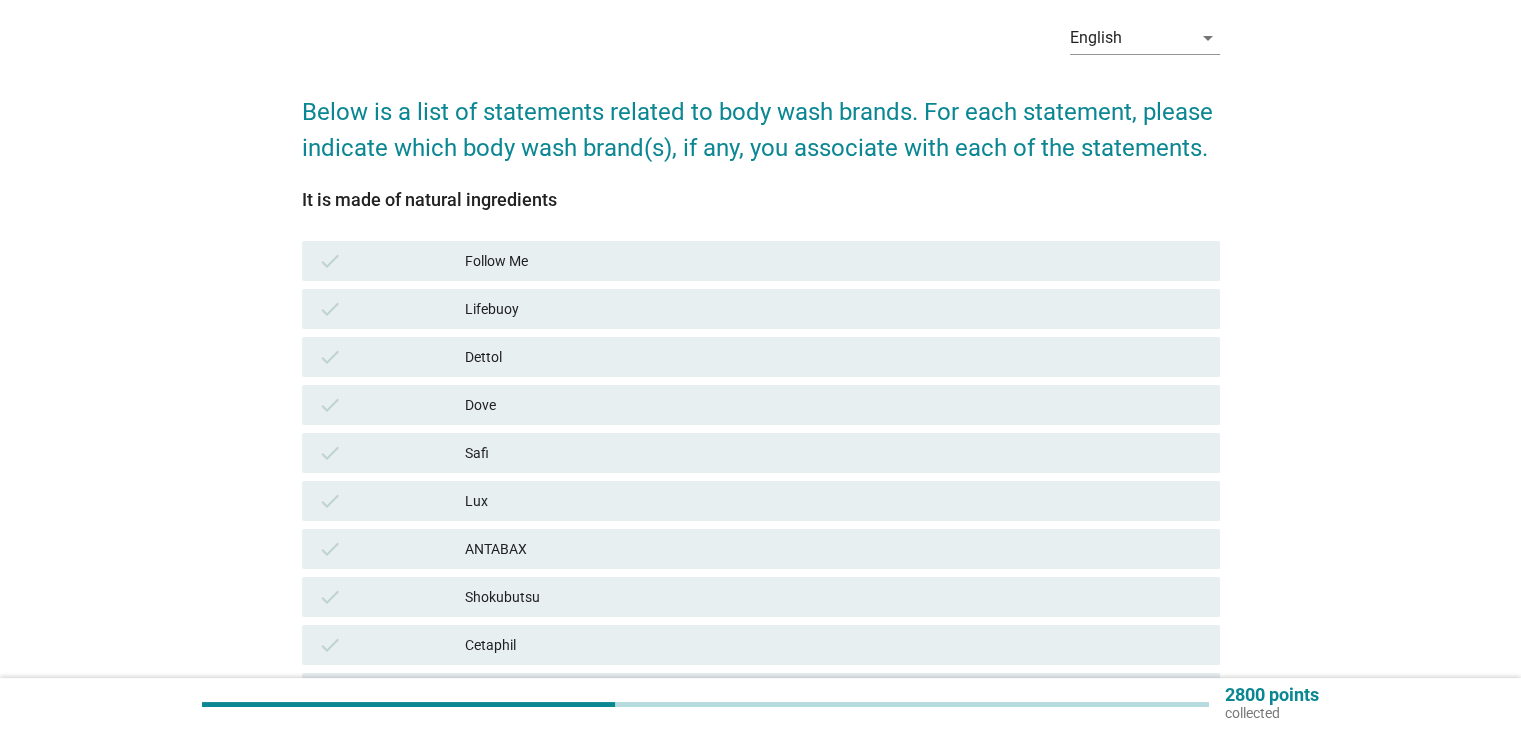 scroll, scrollTop: 200, scrollLeft: 0, axis: vertical 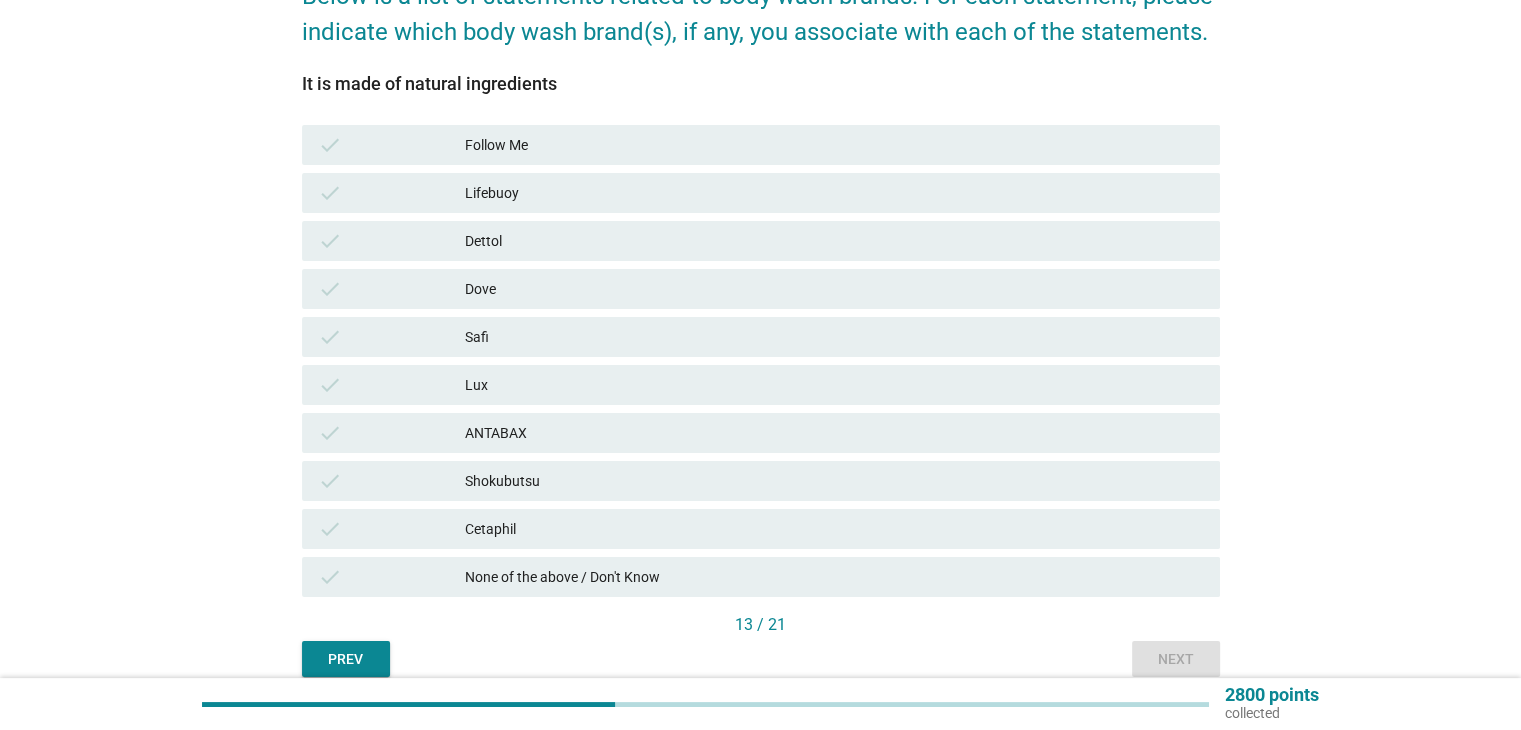 click on "Shokubutsu" at bounding box center (834, 481) 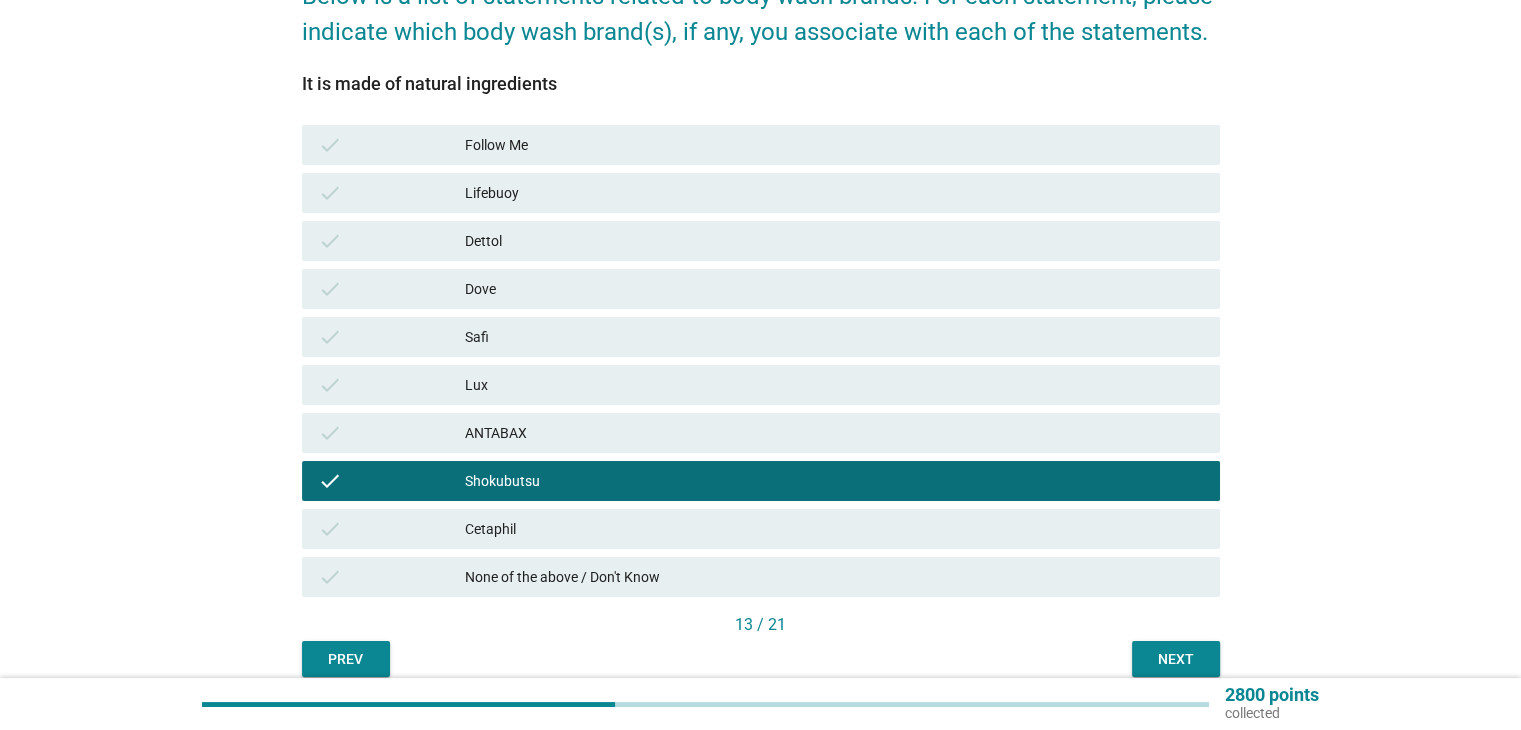 click on "Next" at bounding box center [1176, 659] 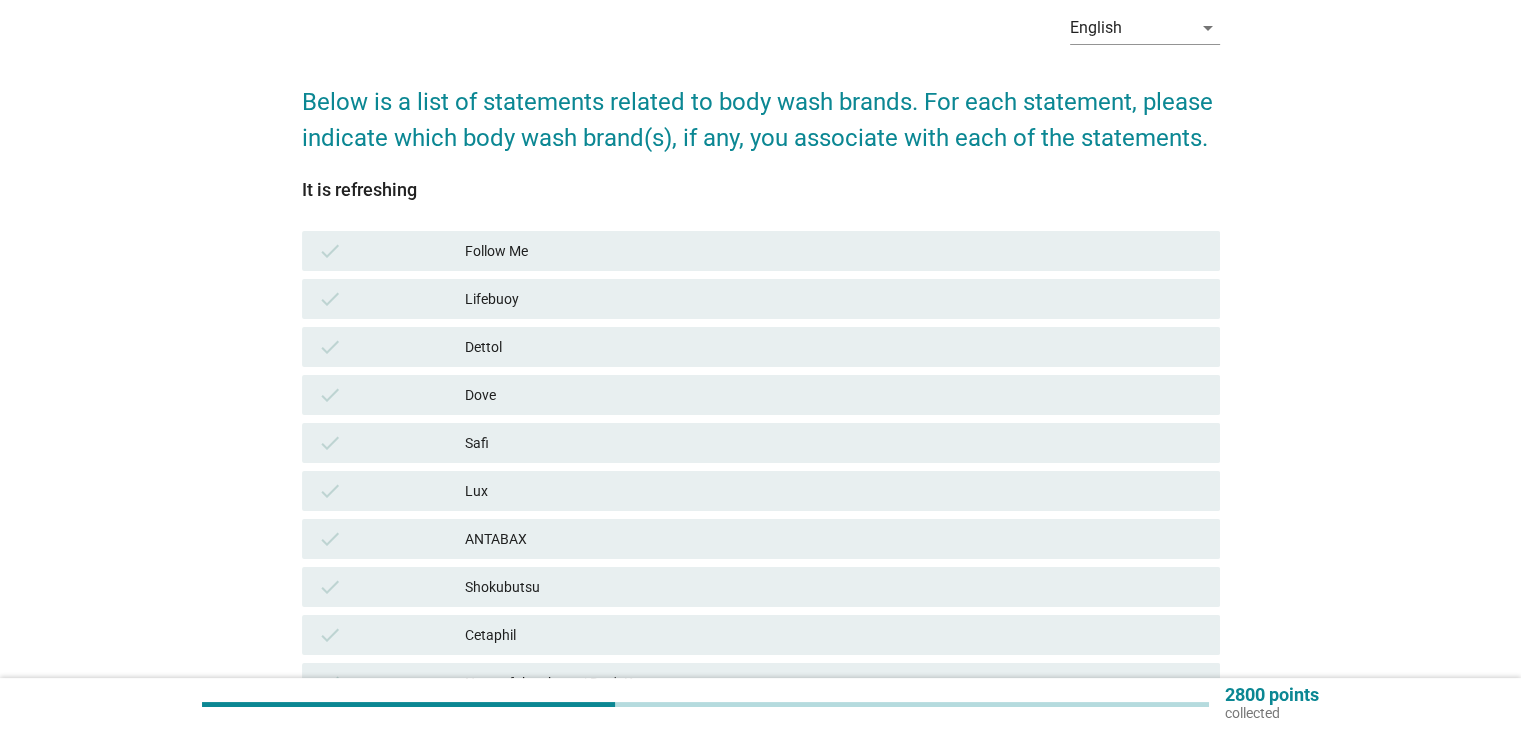 scroll, scrollTop: 200, scrollLeft: 0, axis: vertical 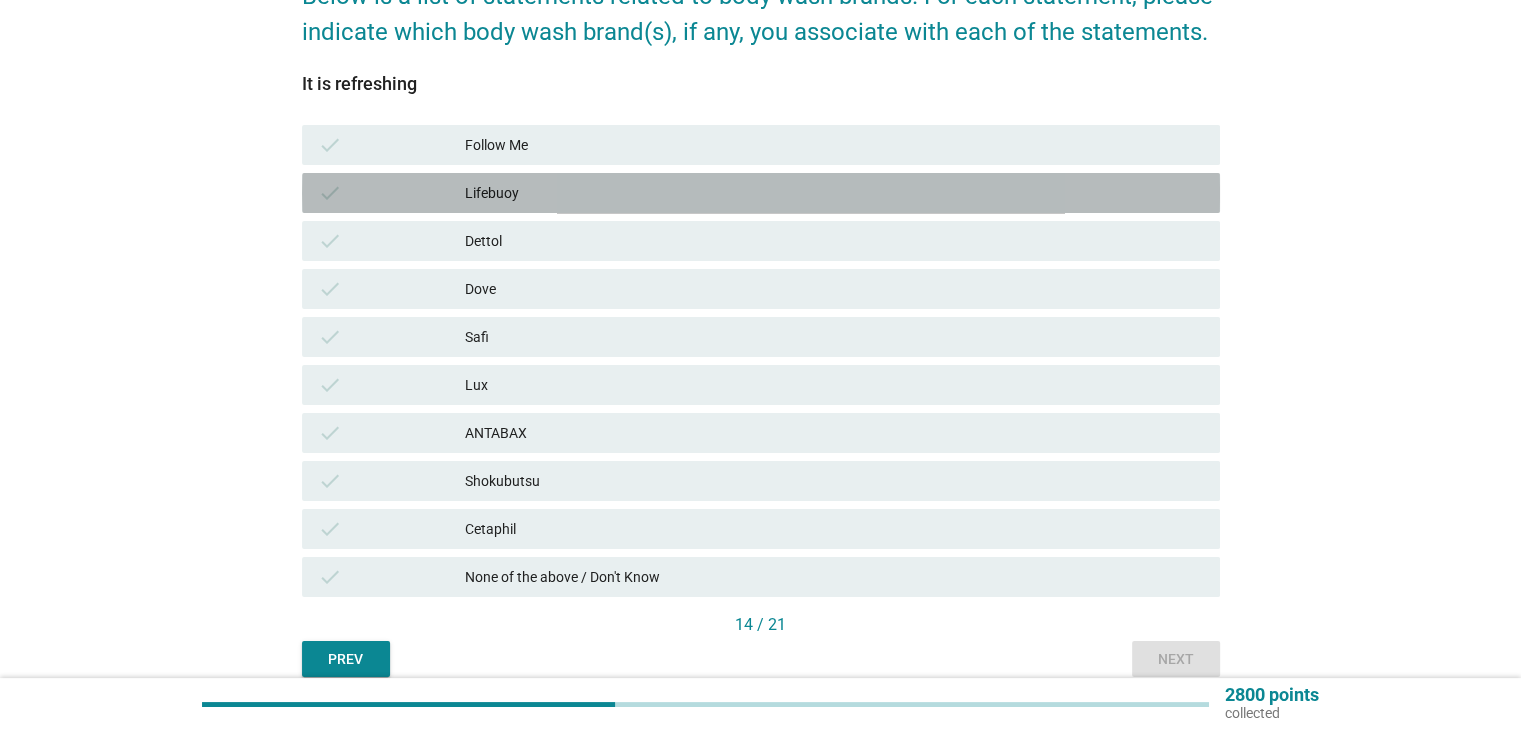 click on "Lifebuoy" at bounding box center (834, 193) 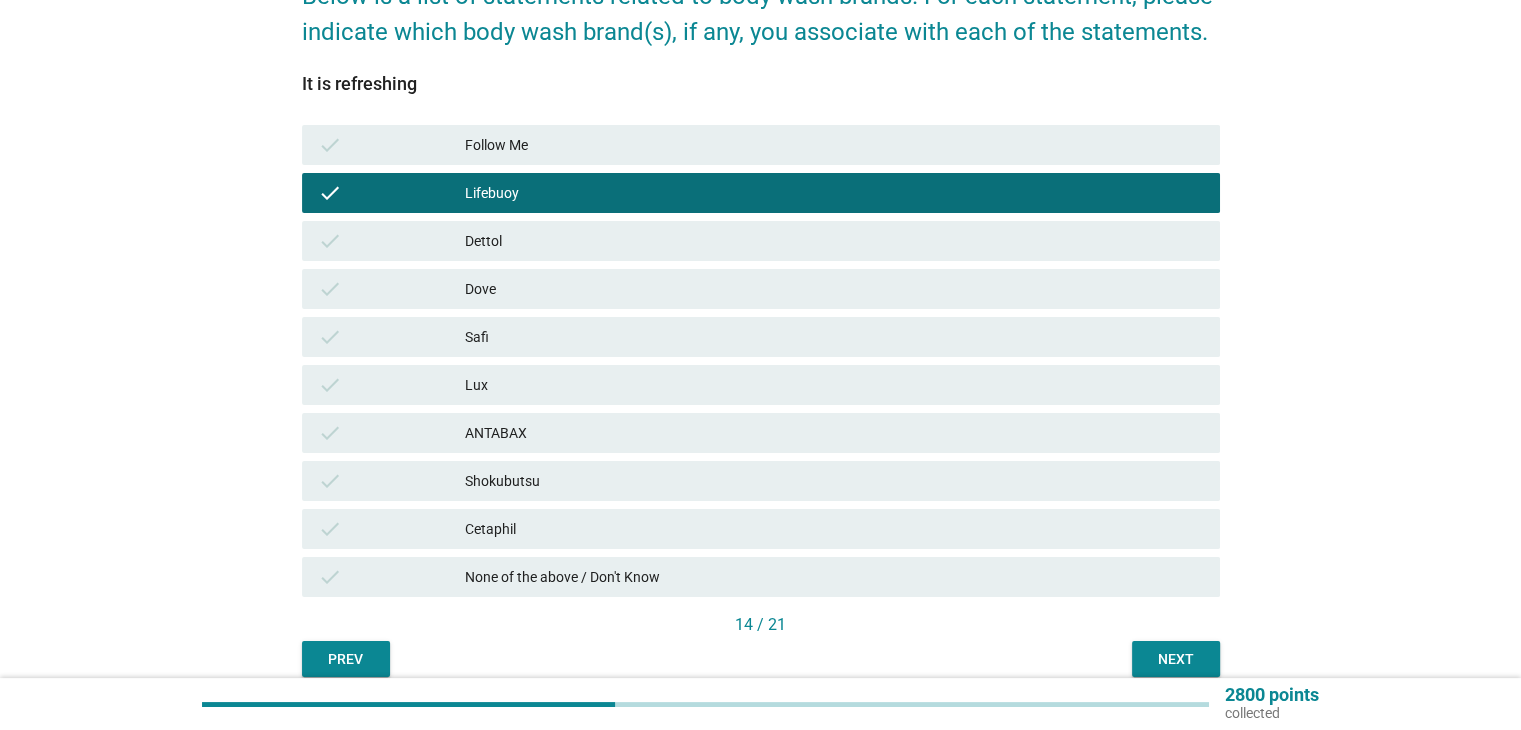 click on "ANTABAX" at bounding box center (834, 433) 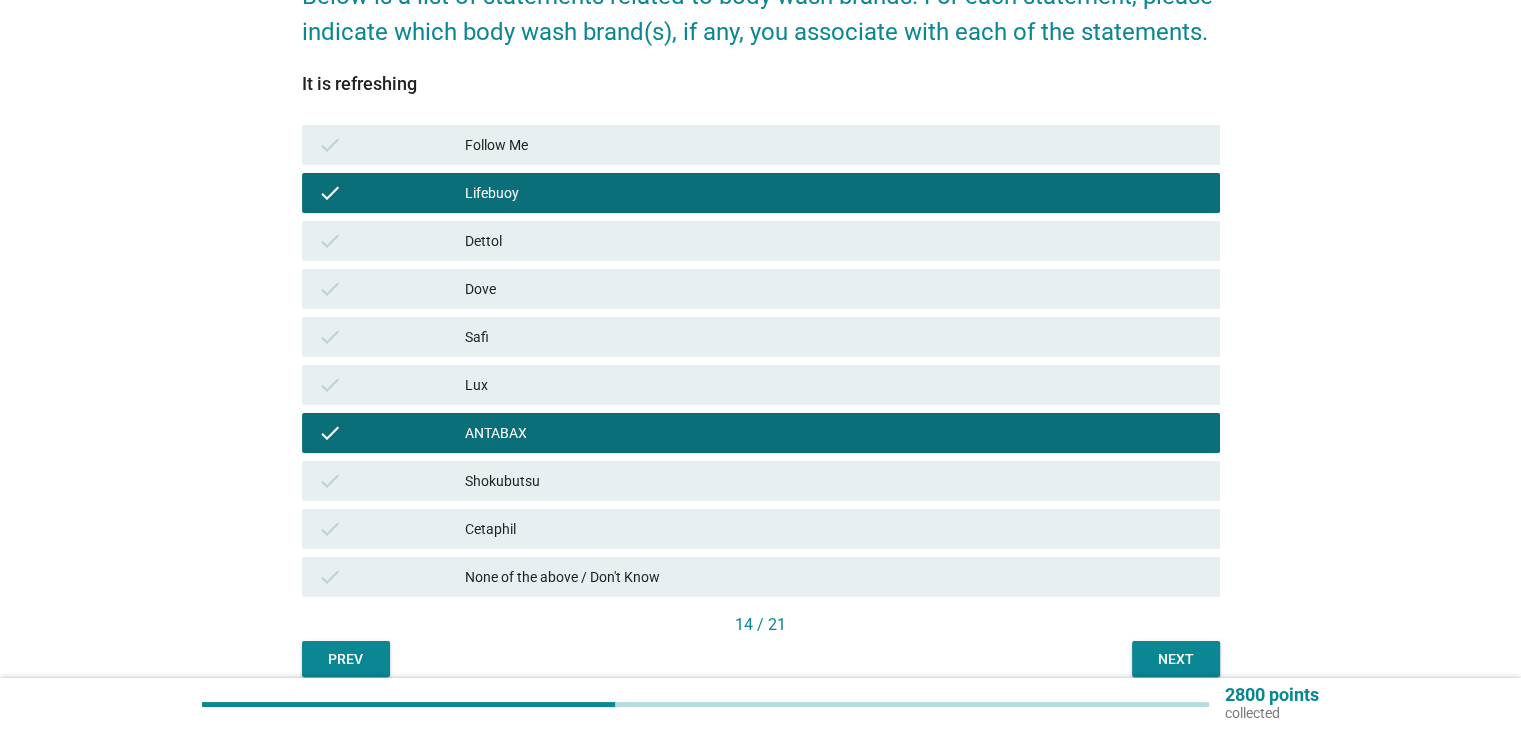 click on "Next" at bounding box center (1176, 659) 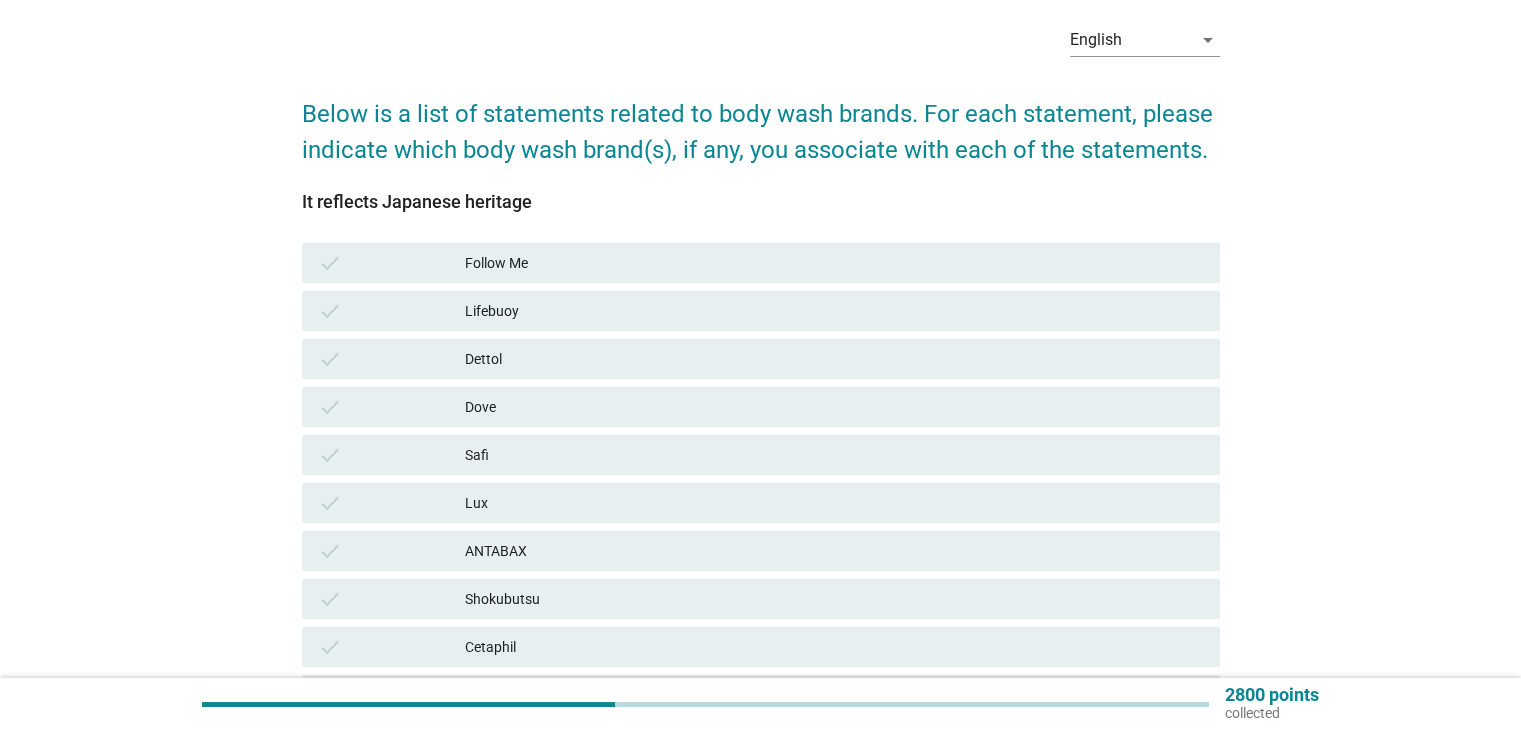 scroll, scrollTop: 200, scrollLeft: 0, axis: vertical 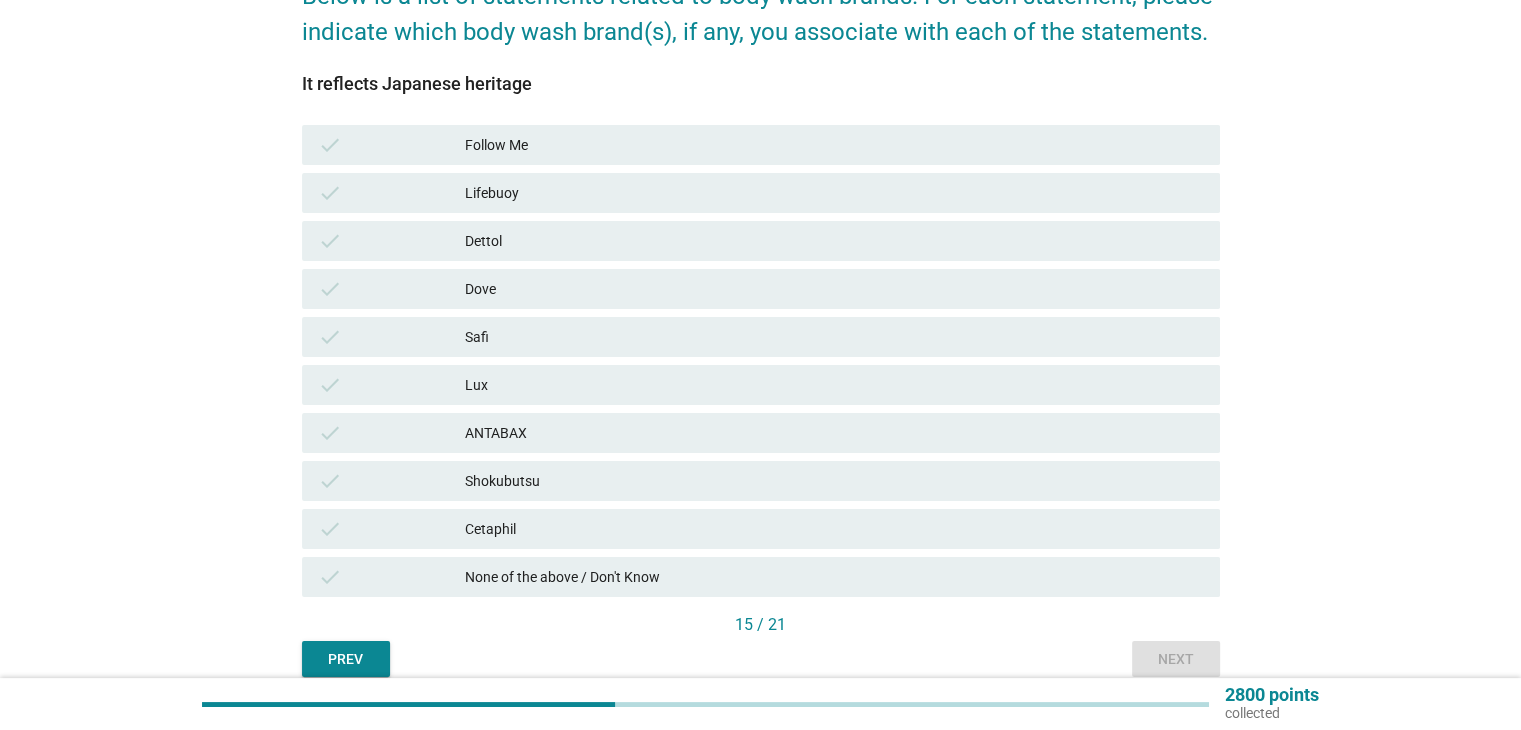 click on "Shokubutsu" at bounding box center (834, 481) 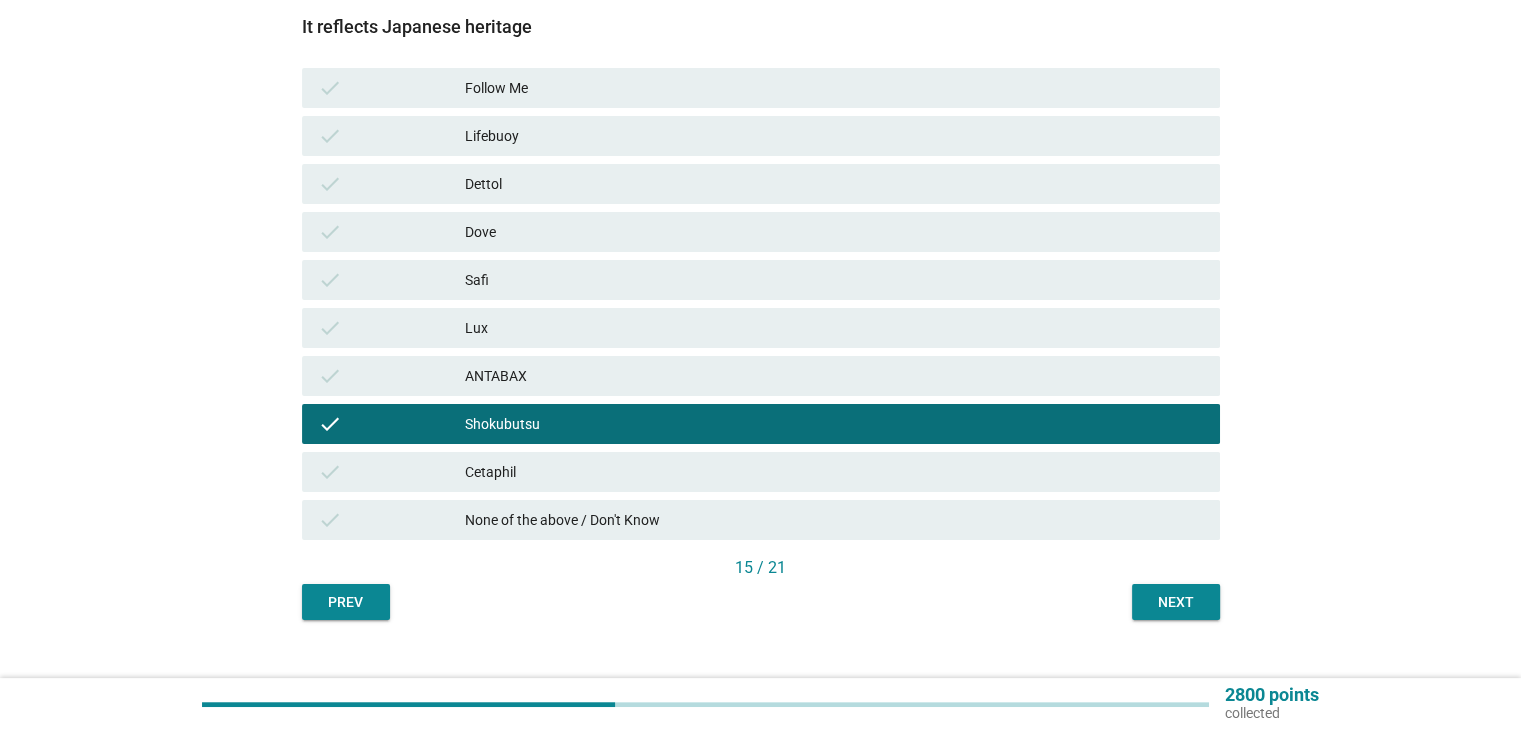 scroll, scrollTop: 289, scrollLeft: 0, axis: vertical 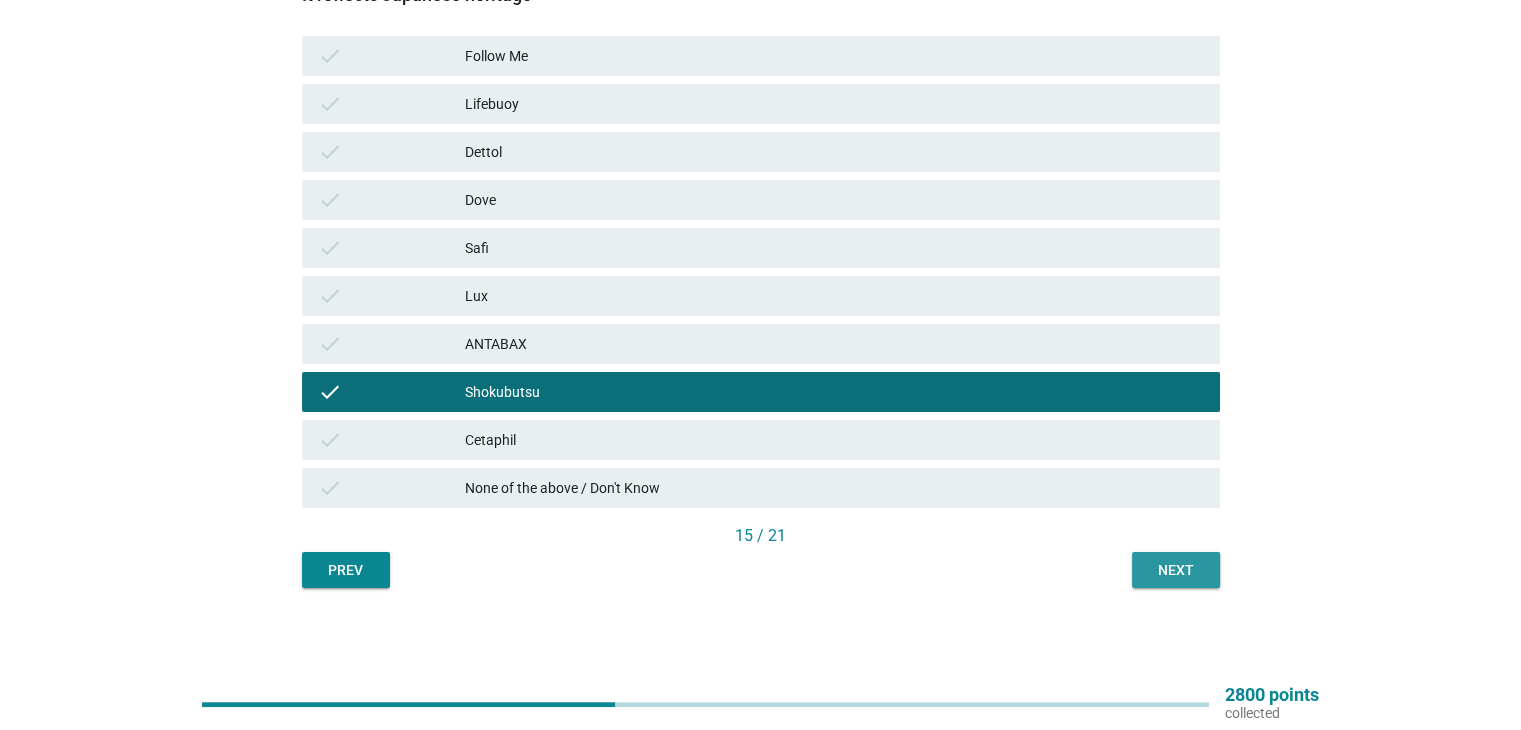 click on "Next" at bounding box center (1176, 570) 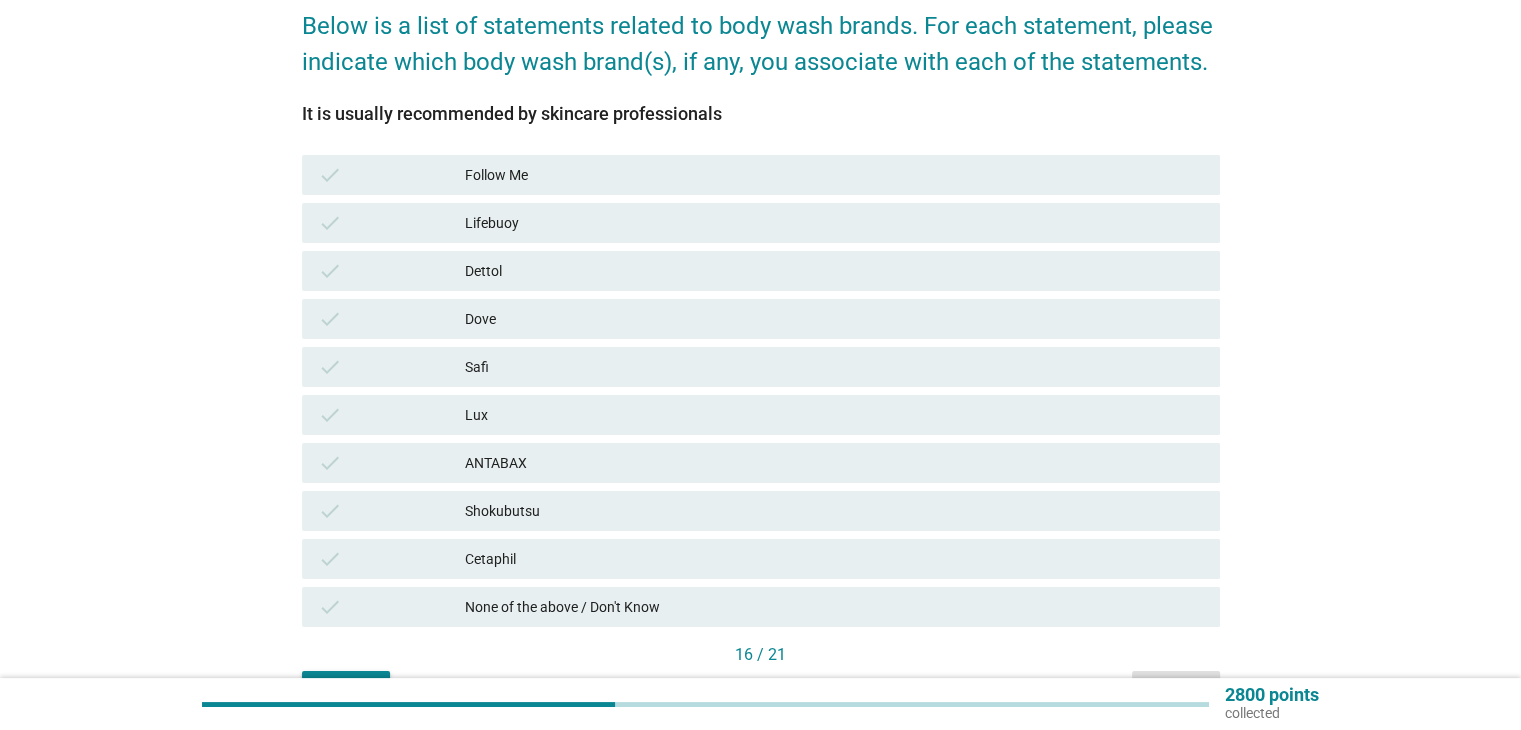 scroll, scrollTop: 200, scrollLeft: 0, axis: vertical 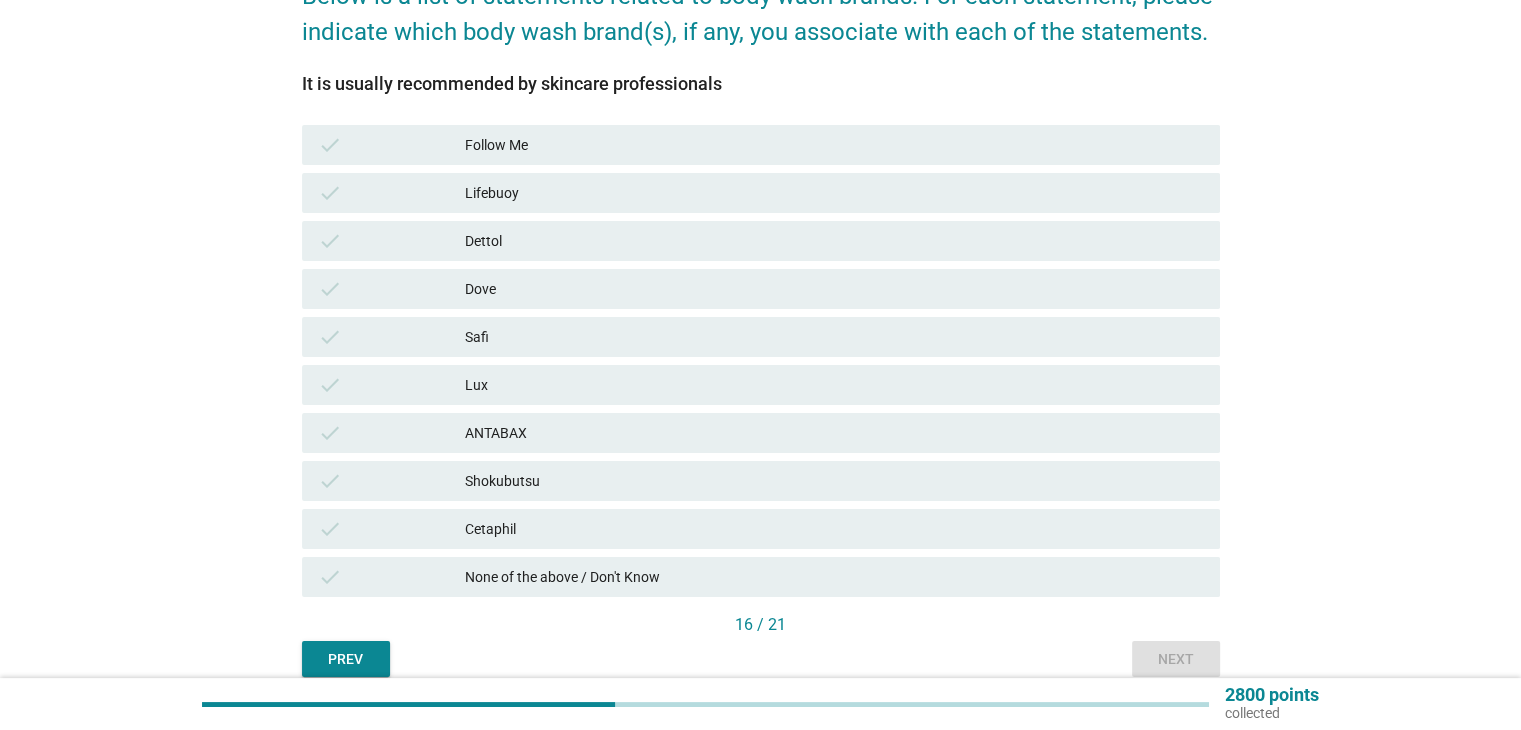 click on "Cetaphil" at bounding box center (834, 529) 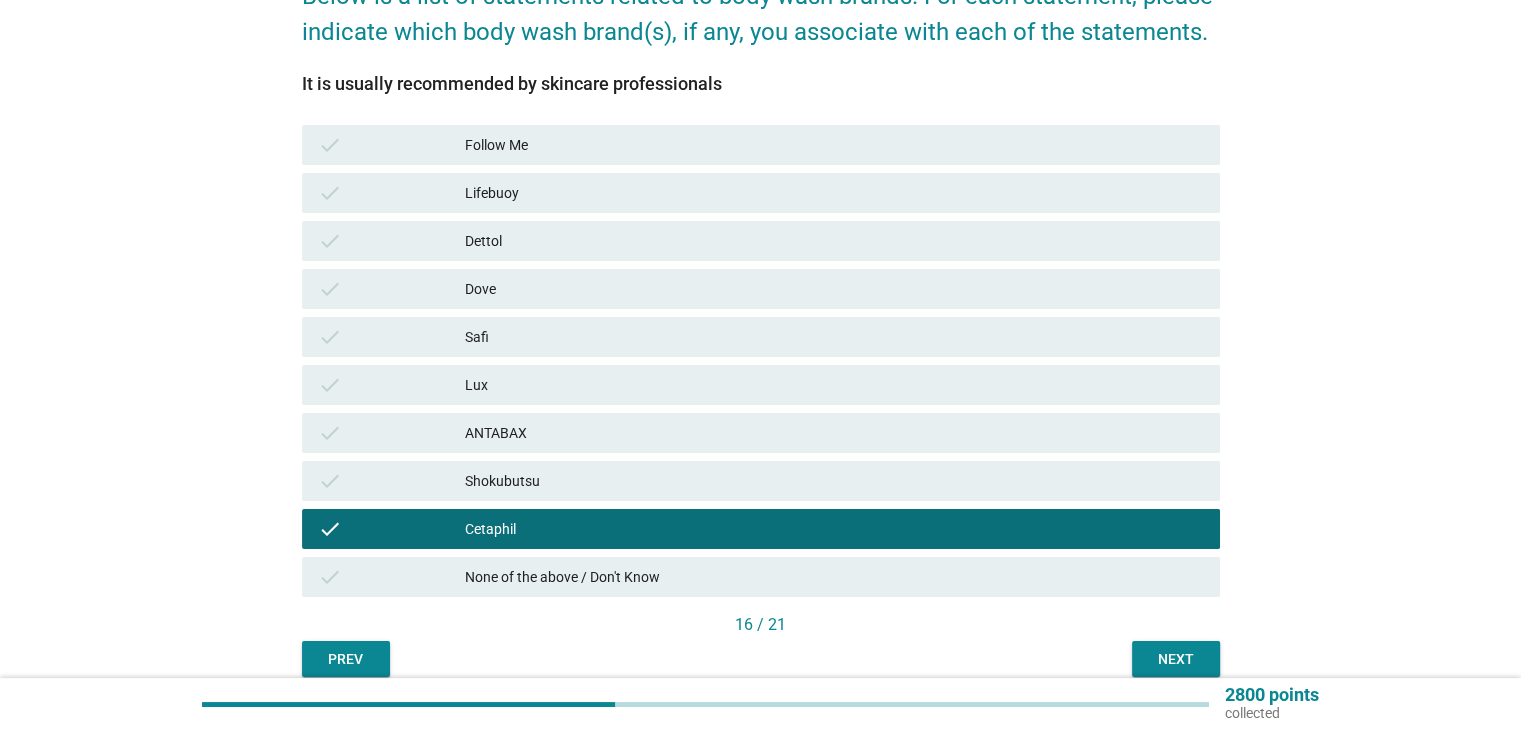 scroll, scrollTop: 289, scrollLeft: 0, axis: vertical 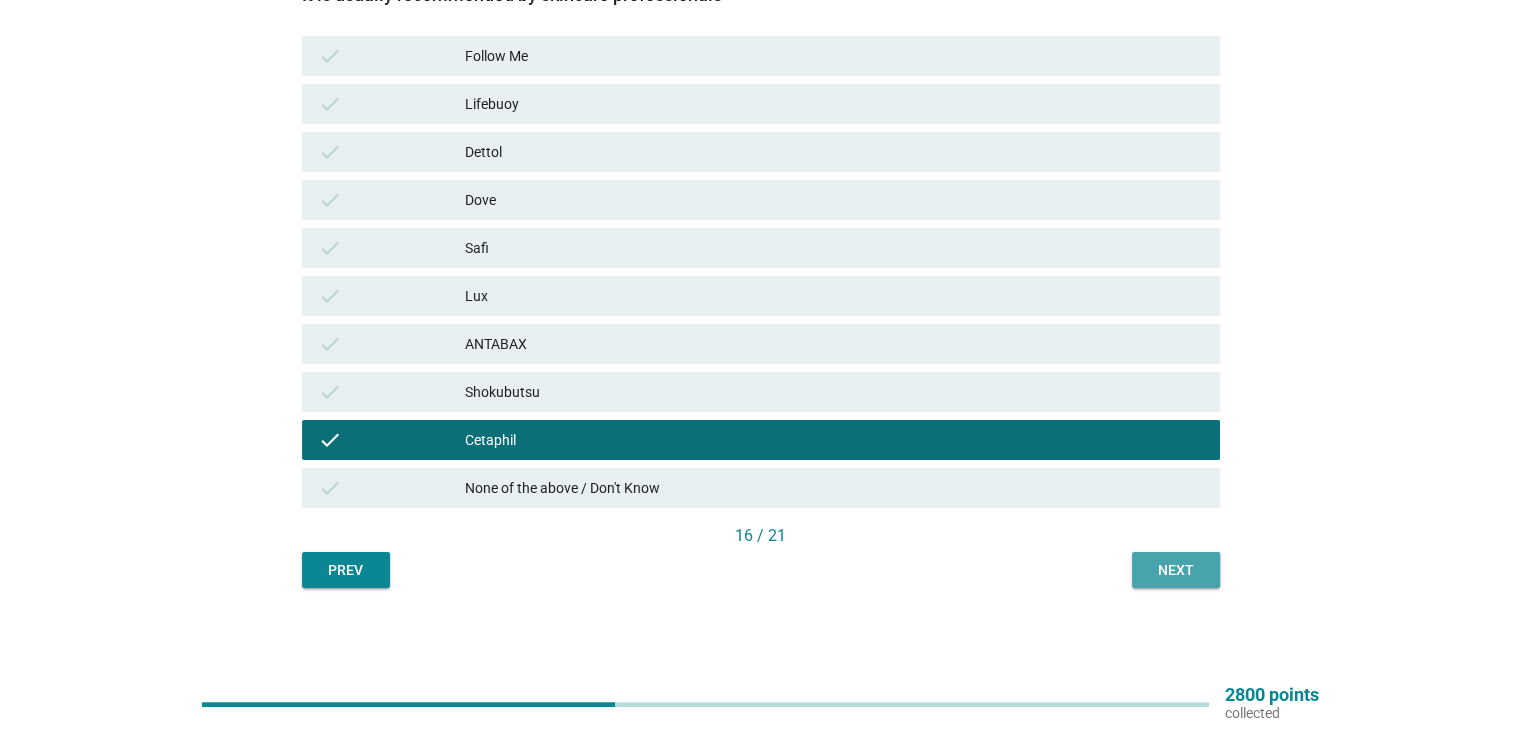 click on "Next" at bounding box center (1176, 570) 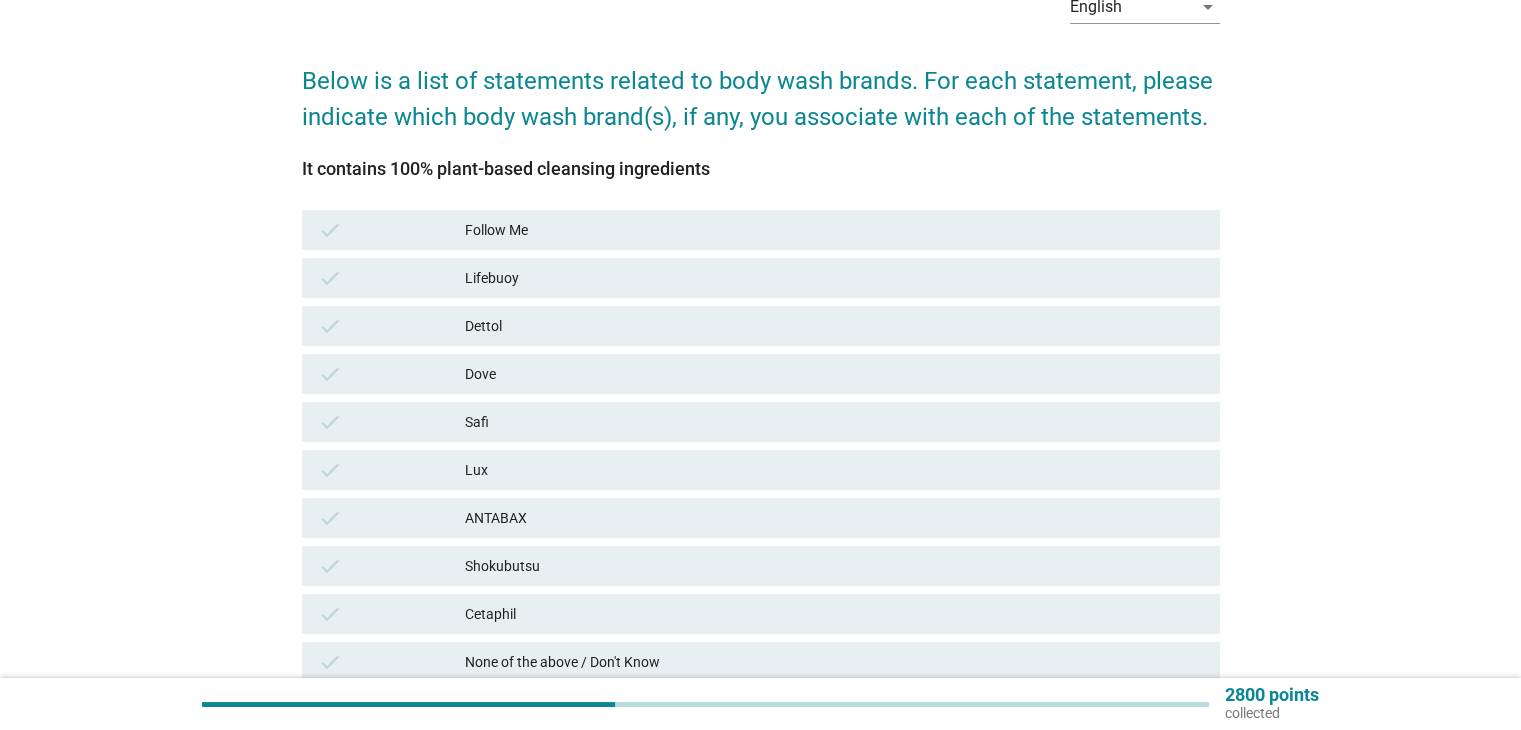 scroll, scrollTop: 200, scrollLeft: 0, axis: vertical 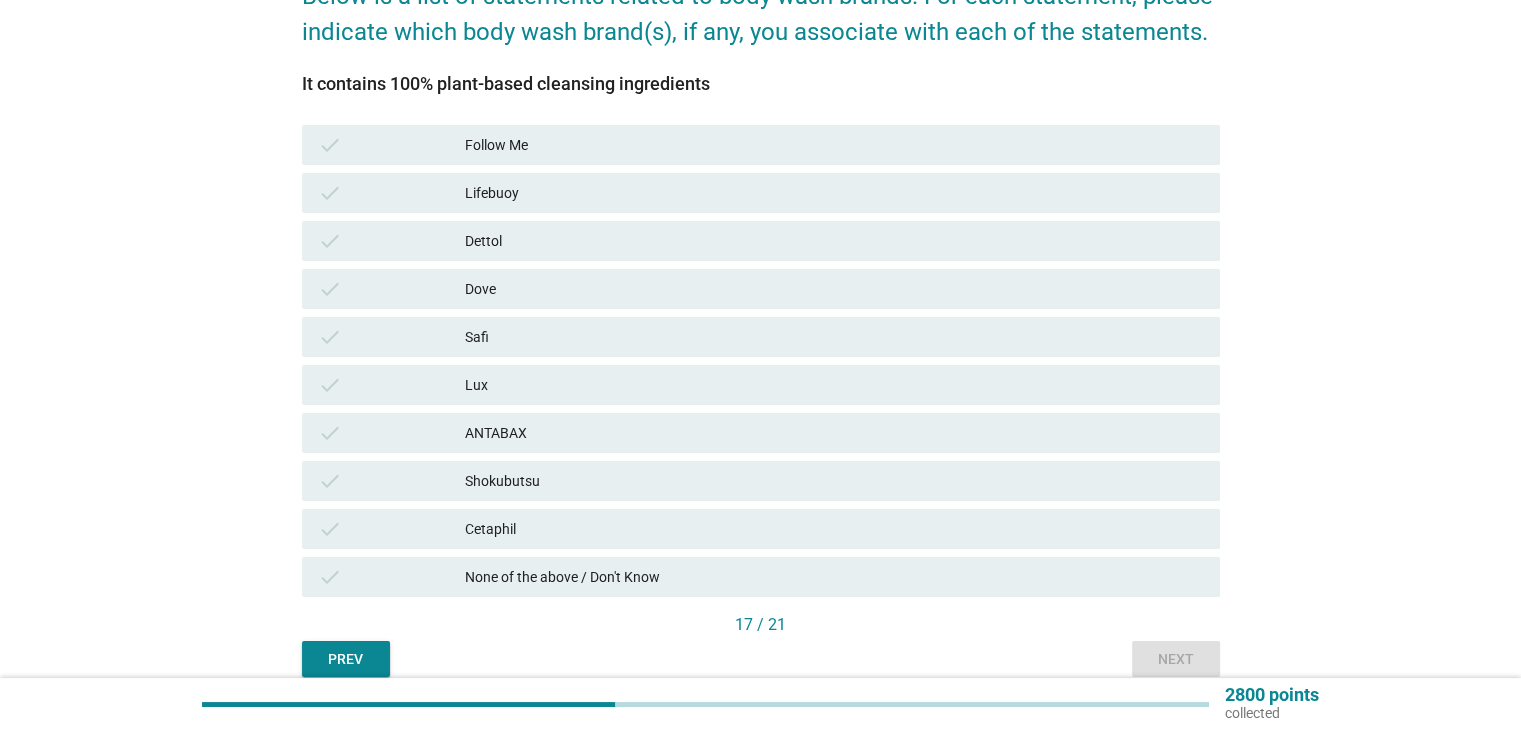 click on "None of the above / Don't Know" at bounding box center (834, 577) 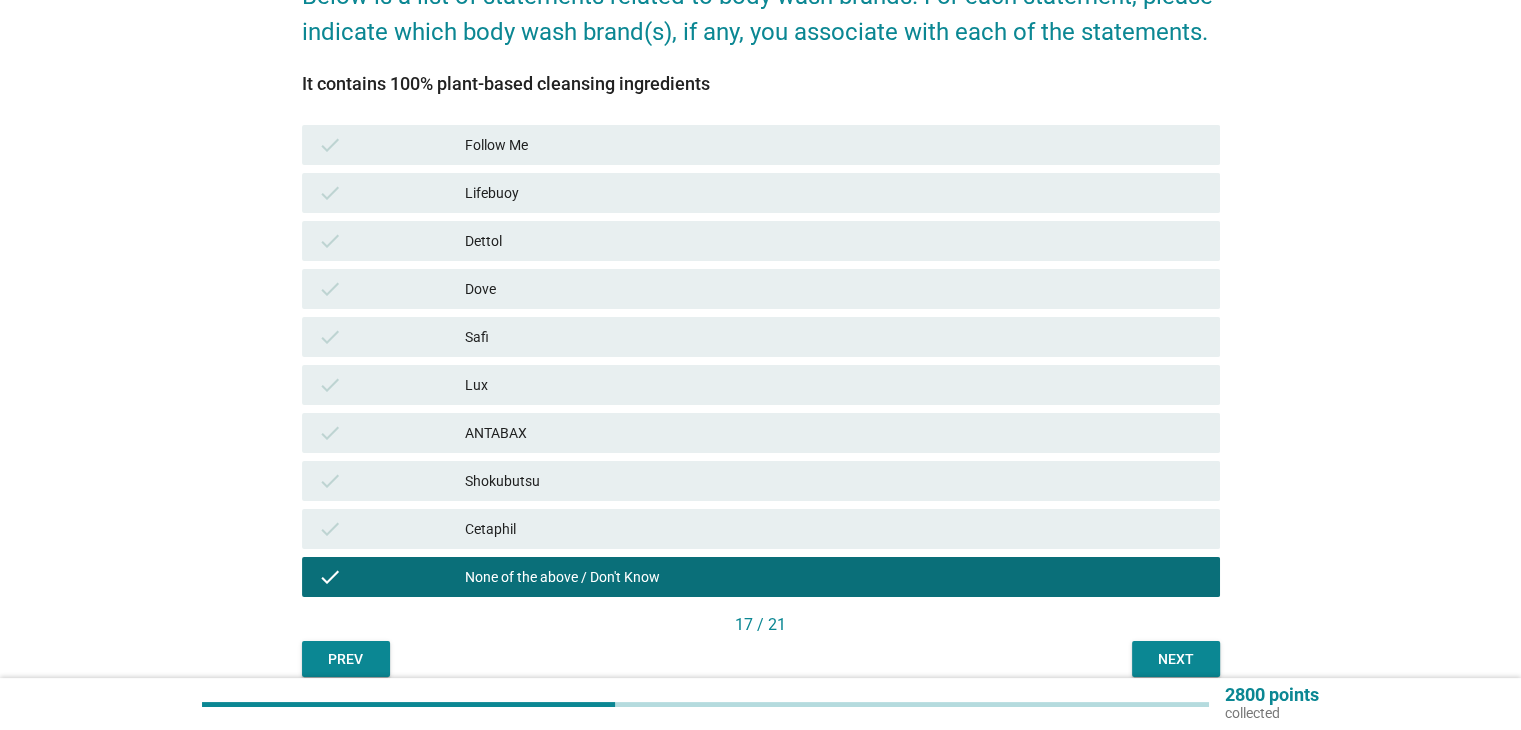 click on "Next" at bounding box center [1176, 659] 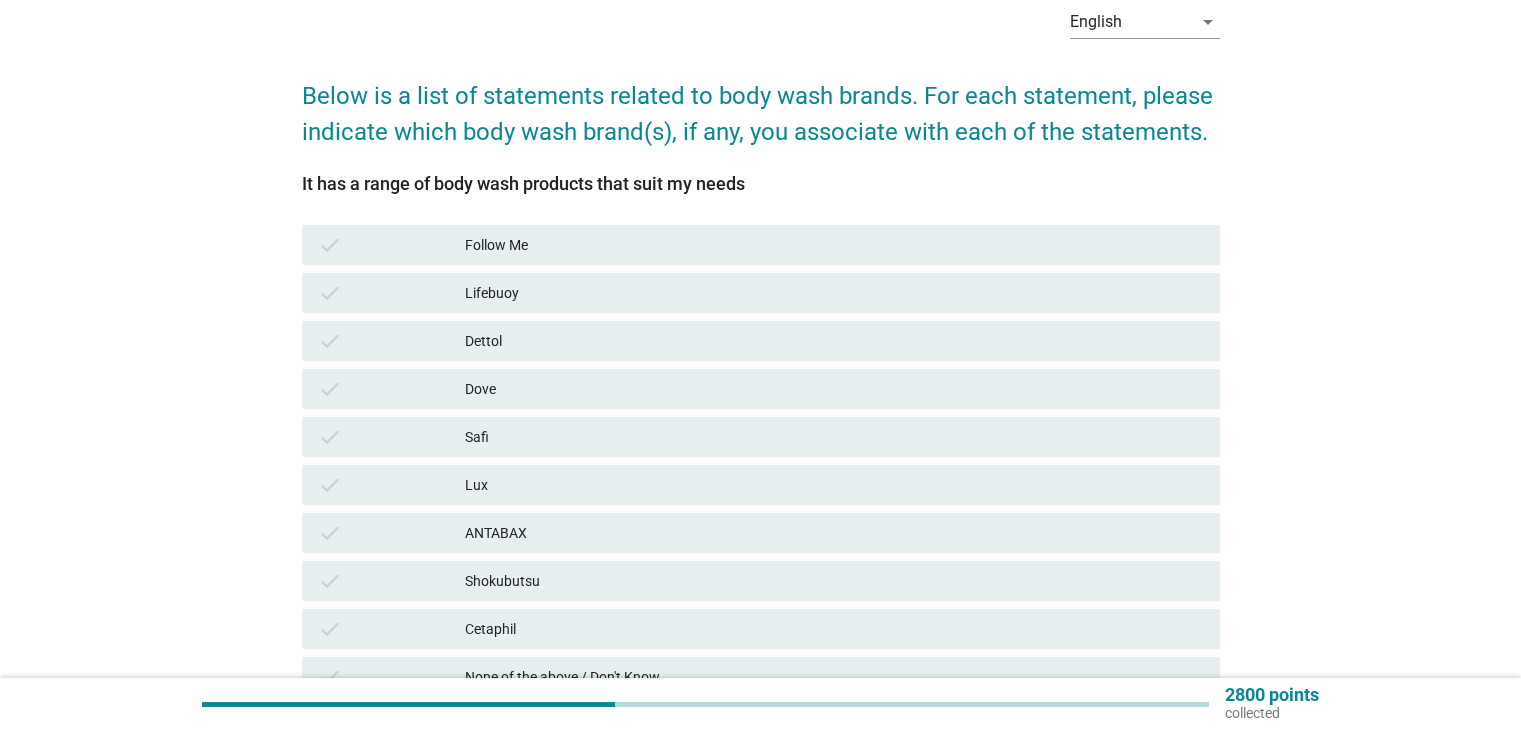 scroll, scrollTop: 200, scrollLeft: 0, axis: vertical 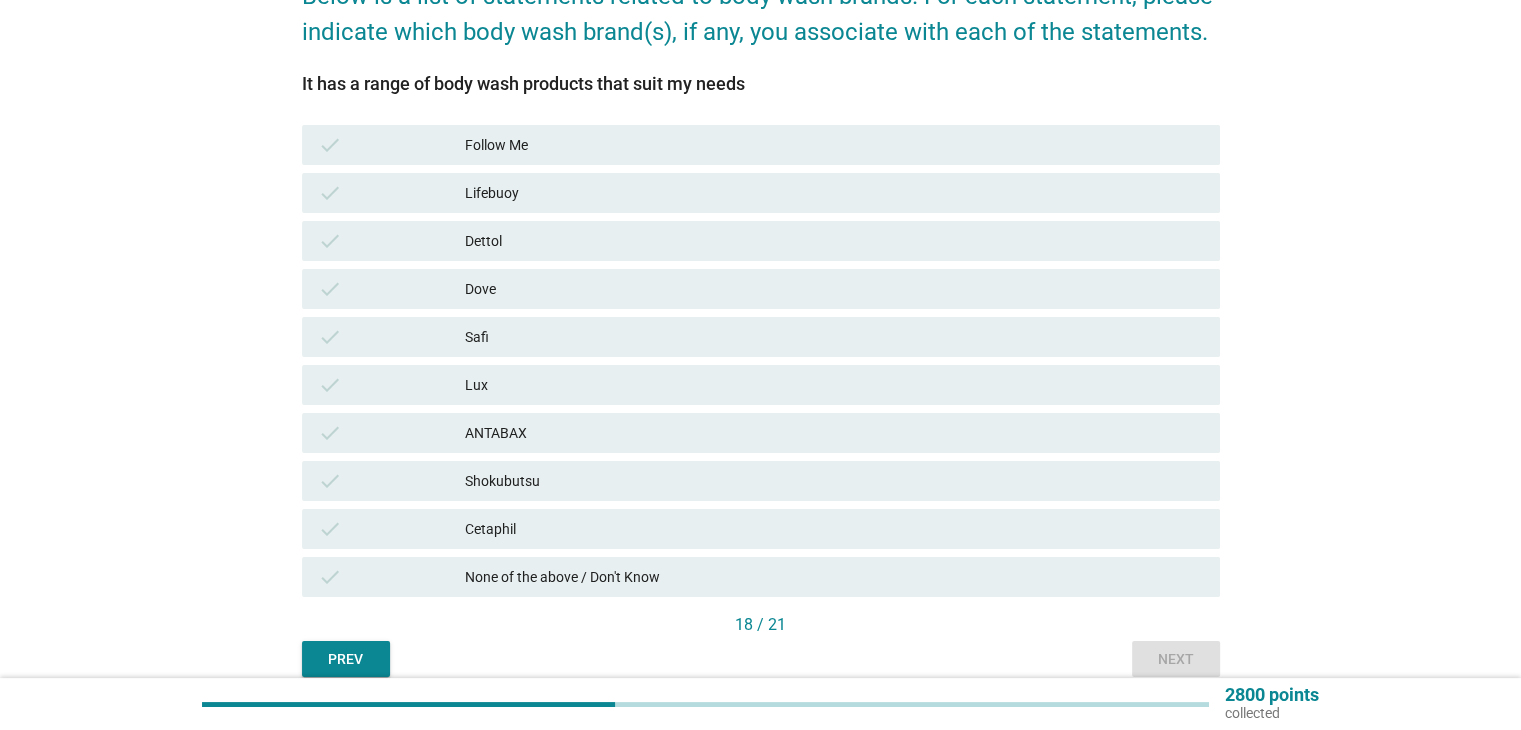 click on "Lifebuoy" at bounding box center (834, 193) 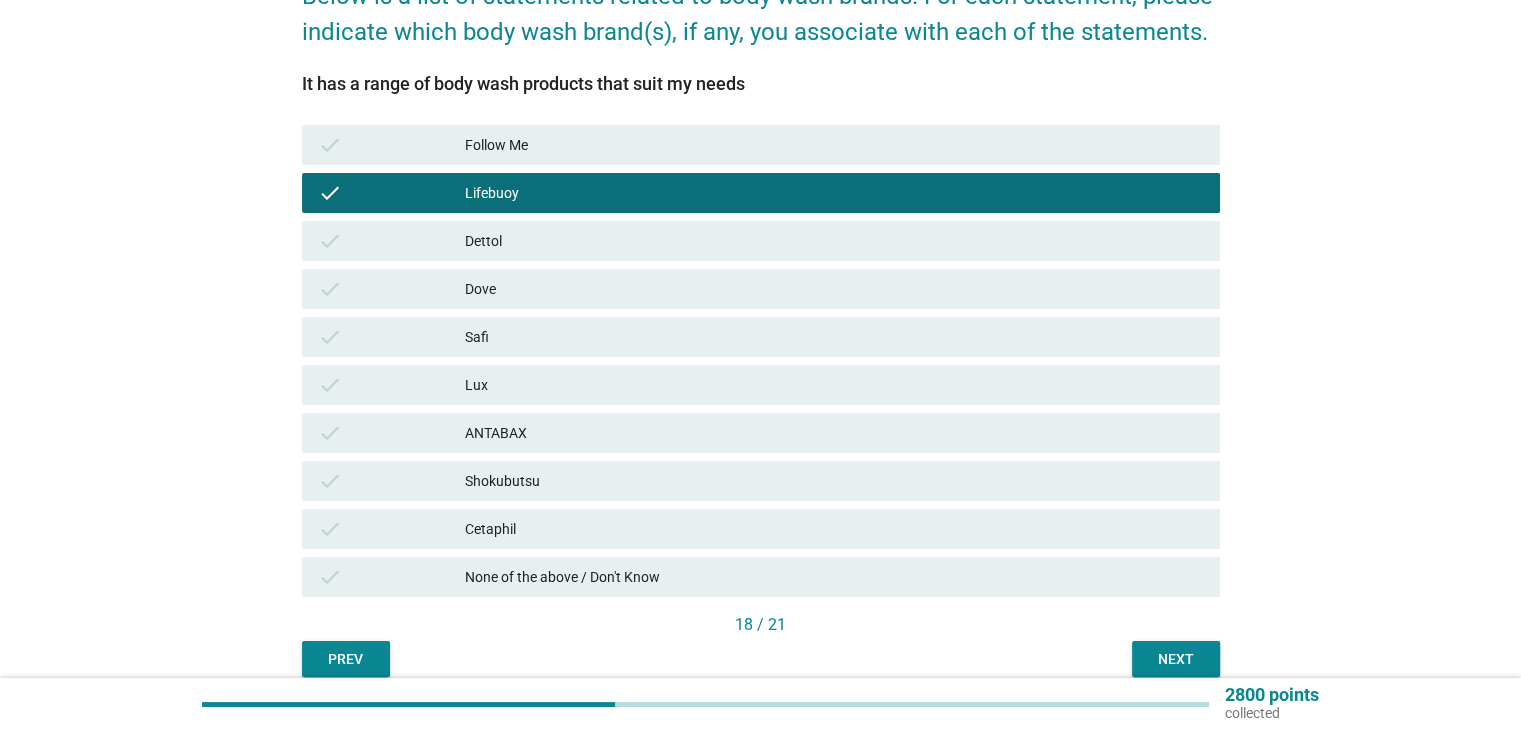 click on "ANTABAX" at bounding box center (834, 433) 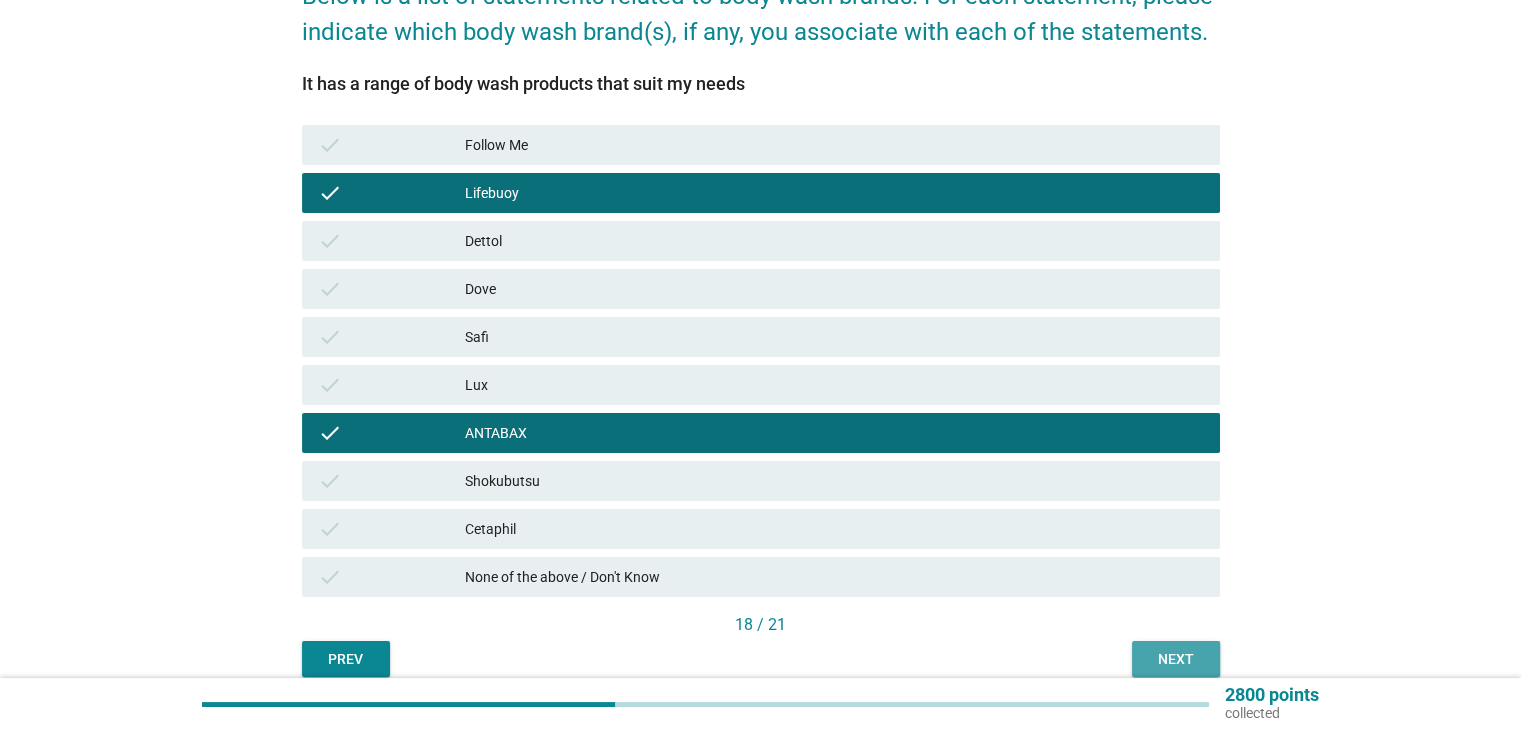 click on "Next" at bounding box center [1176, 659] 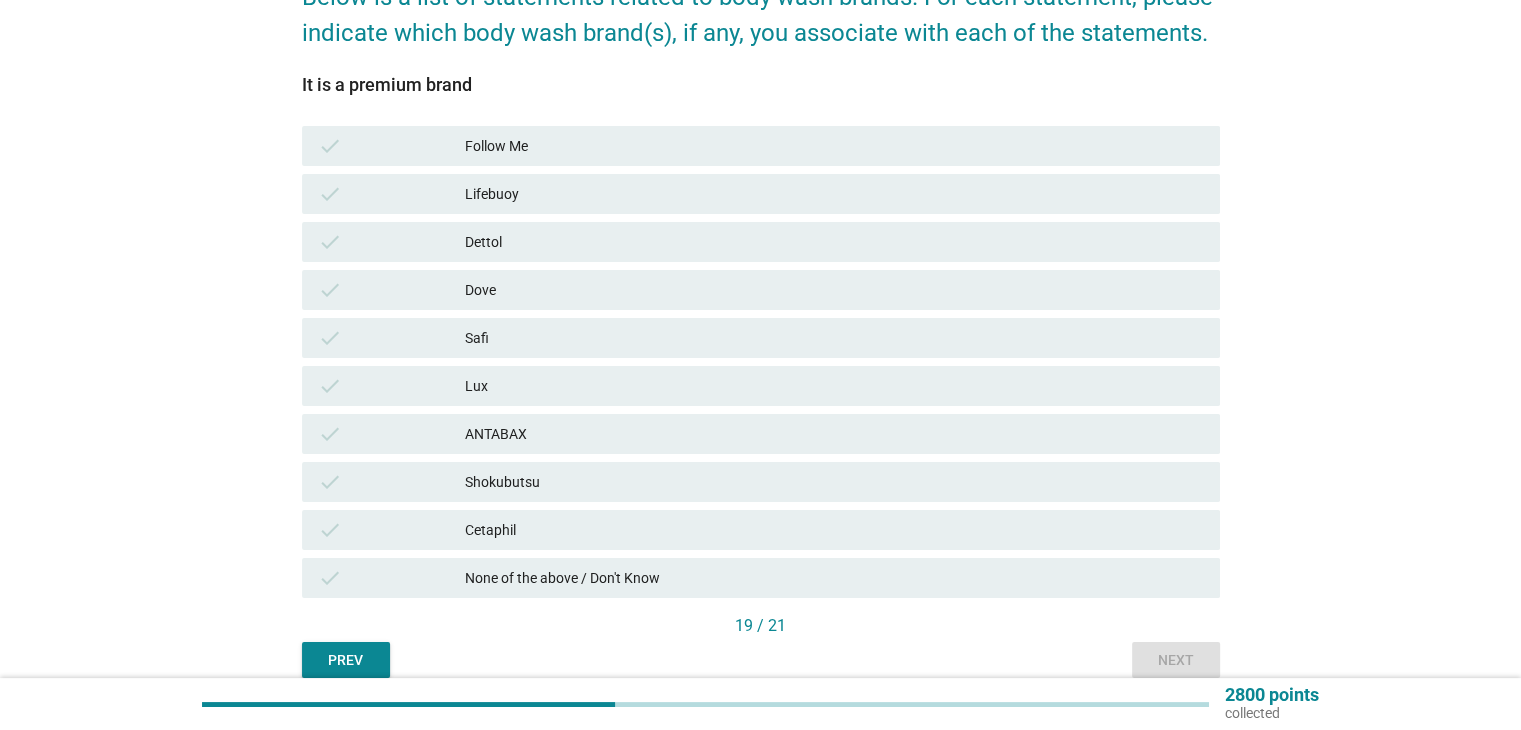 scroll, scrollTop: 200, scrollLeft: 0, axis: vertical 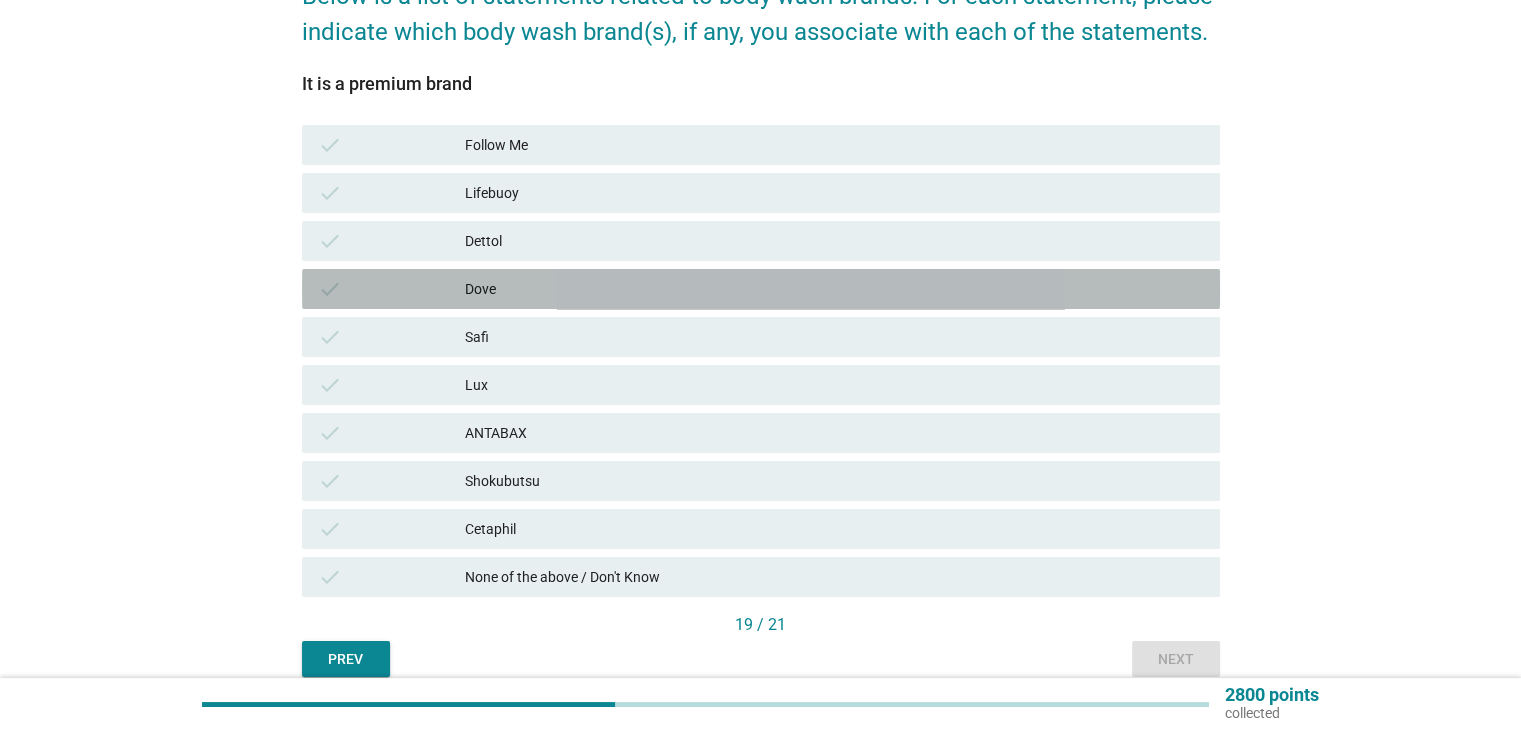 drag, startPoint x: 497, startPoint y: 300, endPoint x: 500, endPoint y: 289, distance: 11.401754 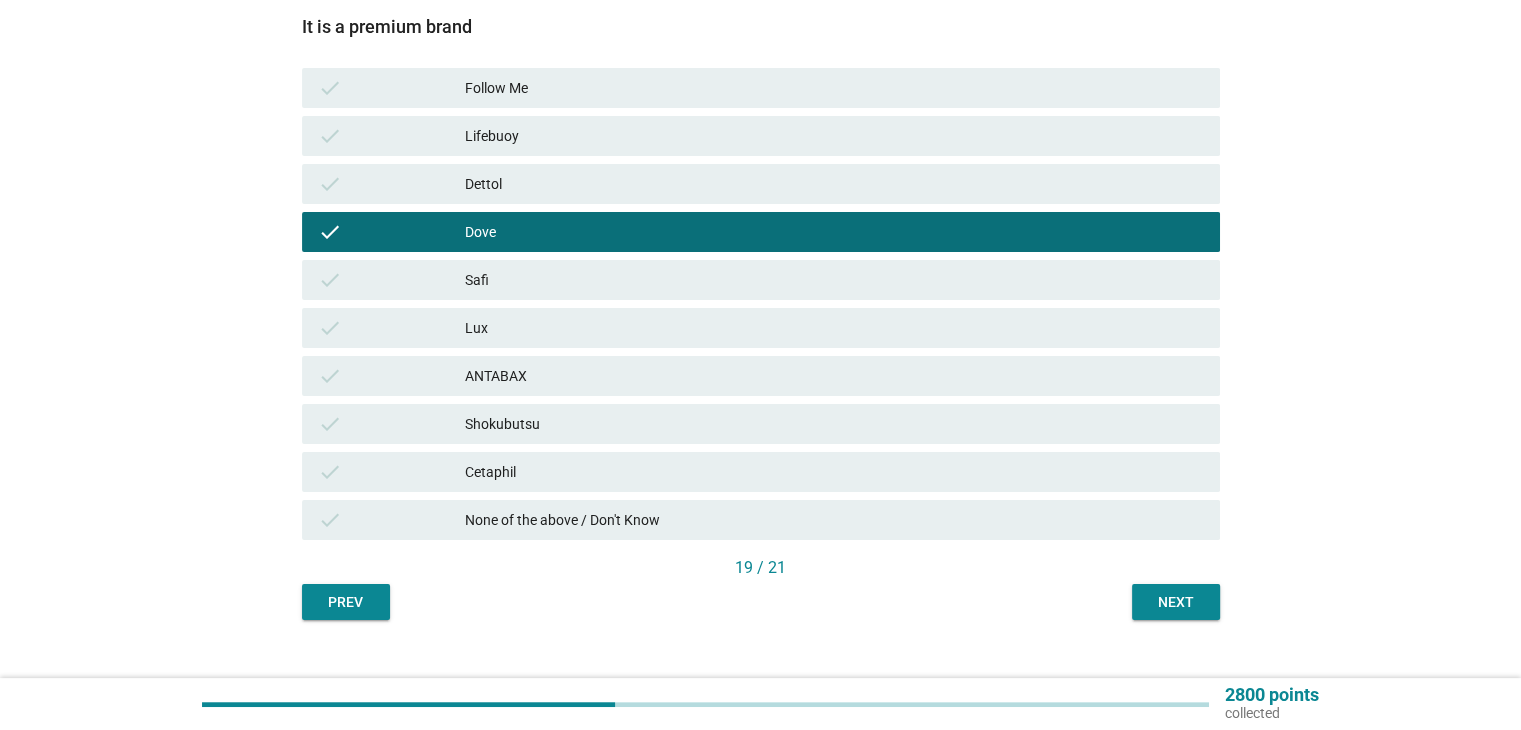 scroll, scrollTop: 289, scrollLeft: 0, axis: vertical 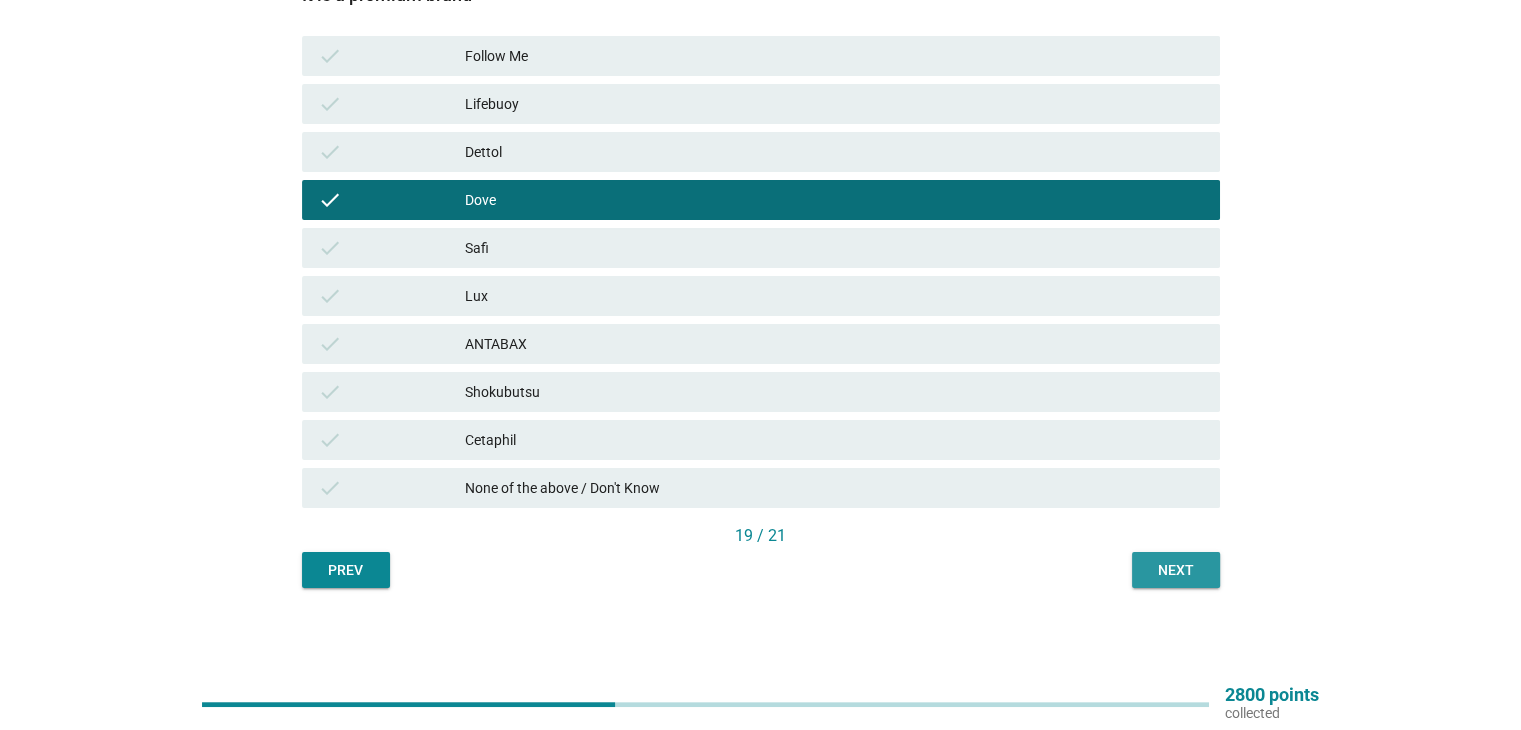click on "Next" at bounding box center [1176, 570] 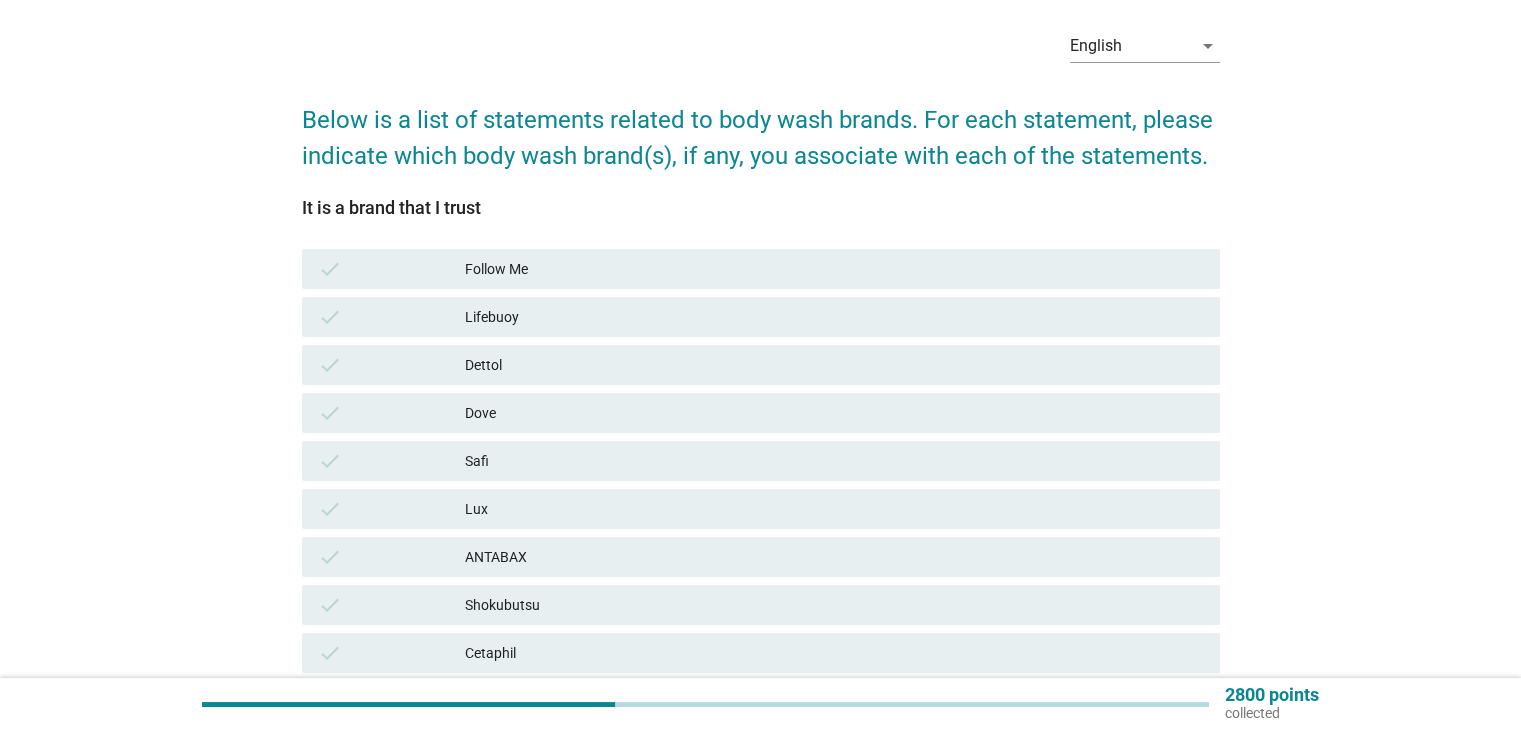 scroll, scrollTop: 200, scrollLeft: 0, axis: vertical 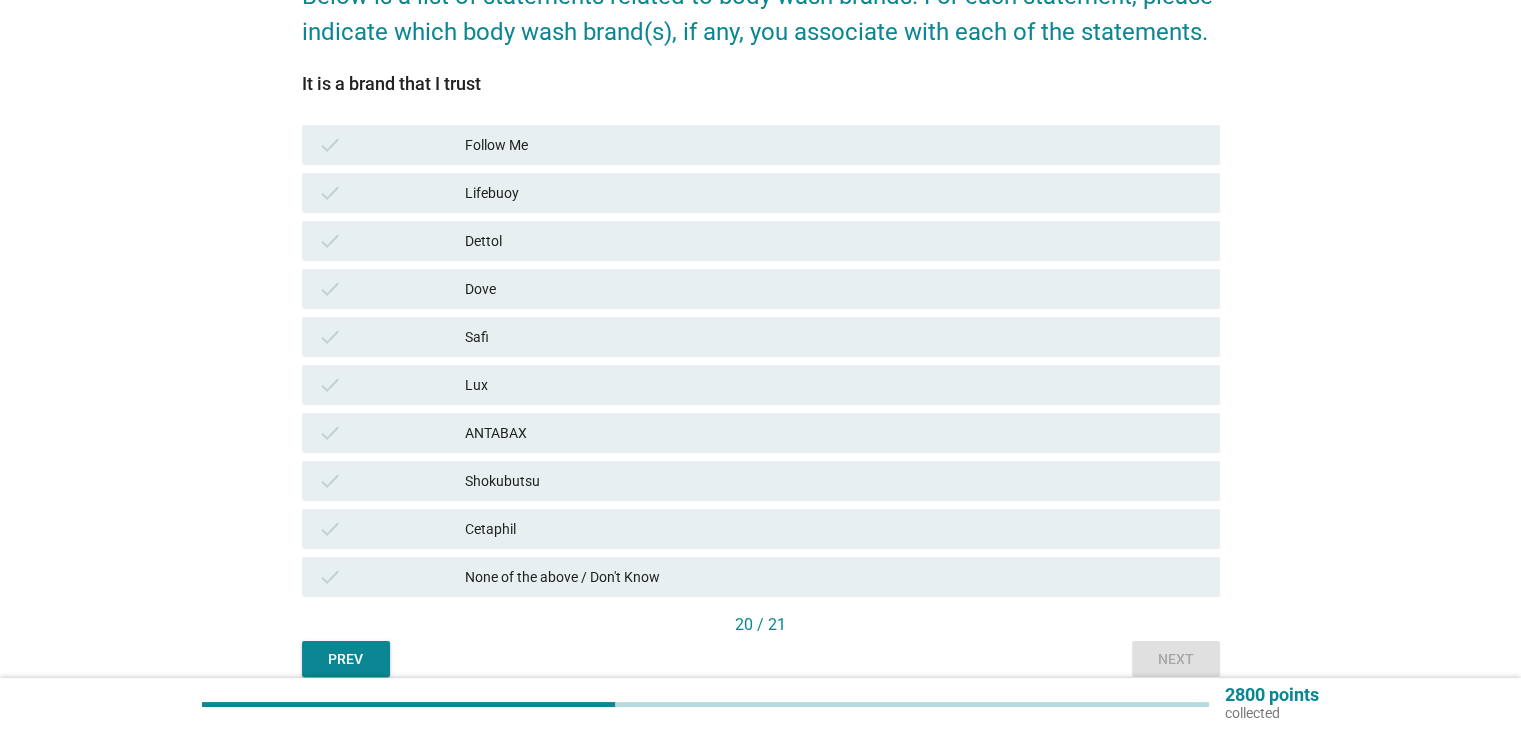 click on "Lifebuoy" at bounding box center (834, 193) 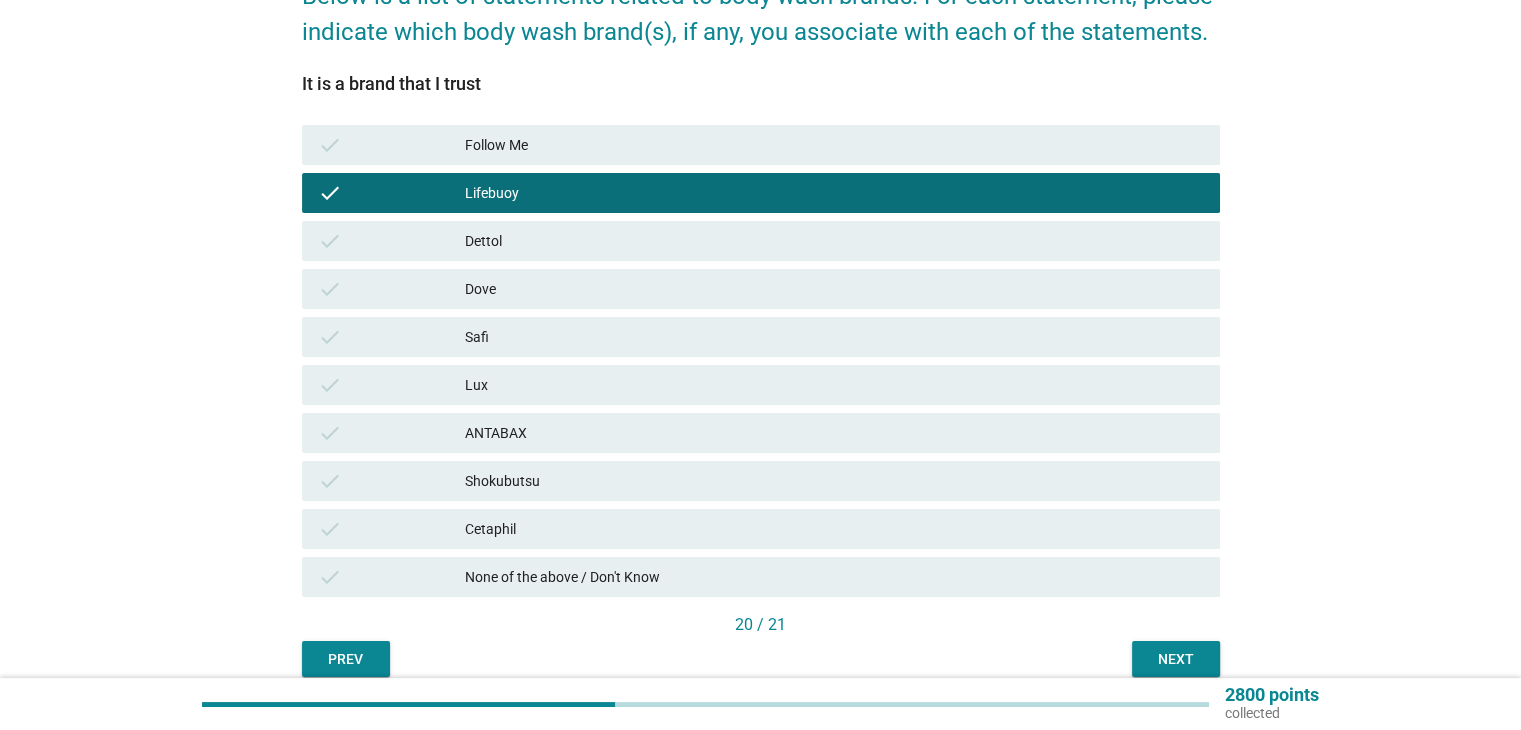 click on "ANTABAX" at bounding box center [834, 433] 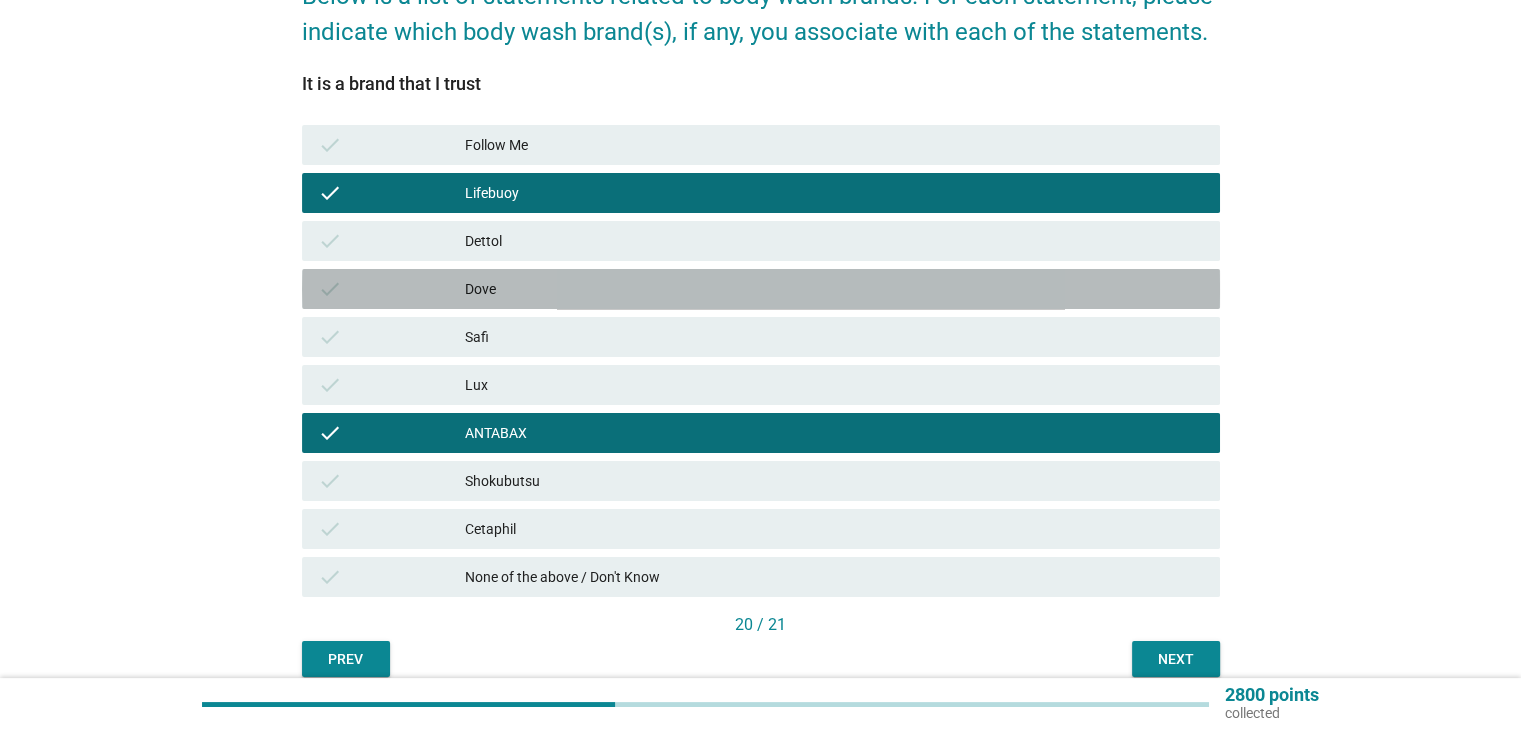 click on "Dove" at bounding box center (834, 289) 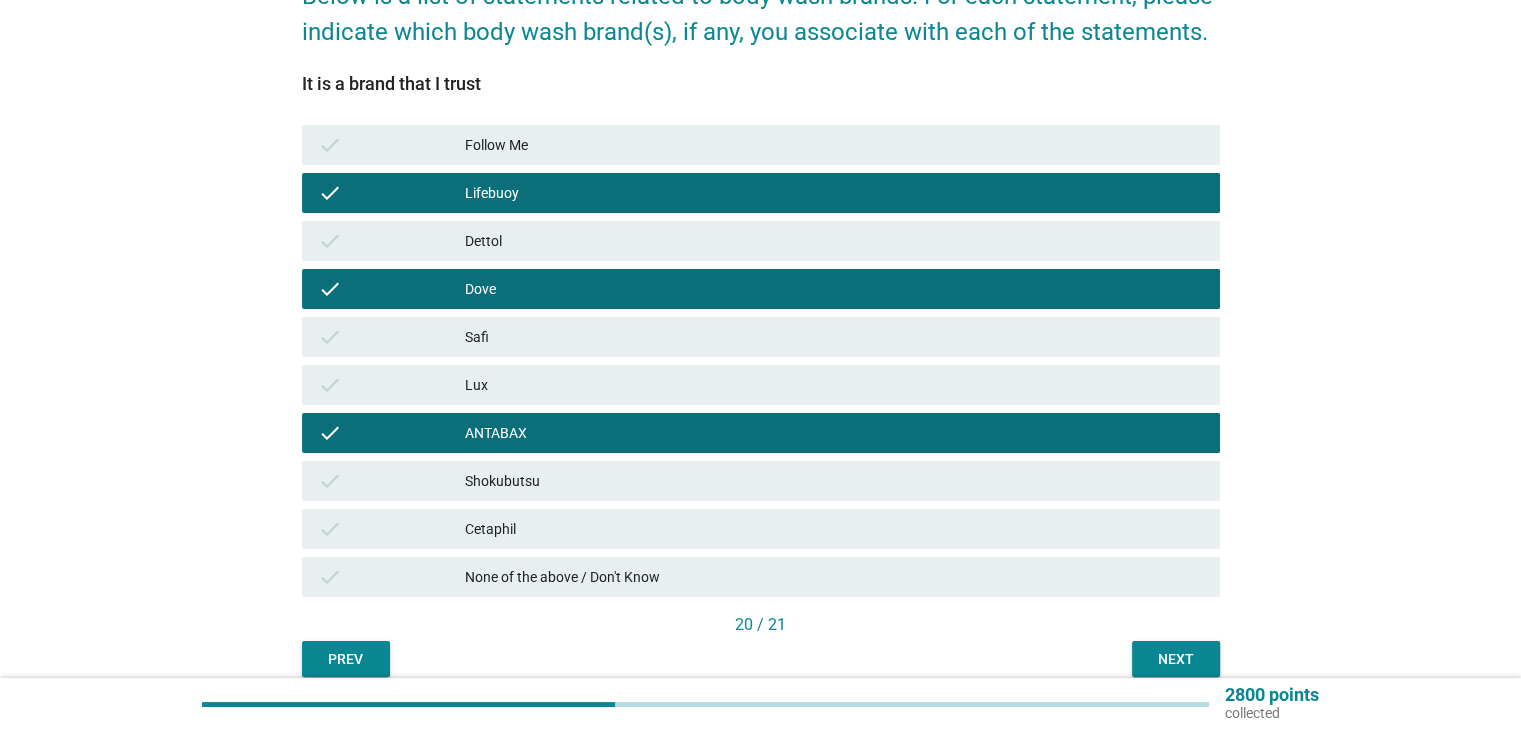 click on "check   Dettol" at bounding box center [761, 241] 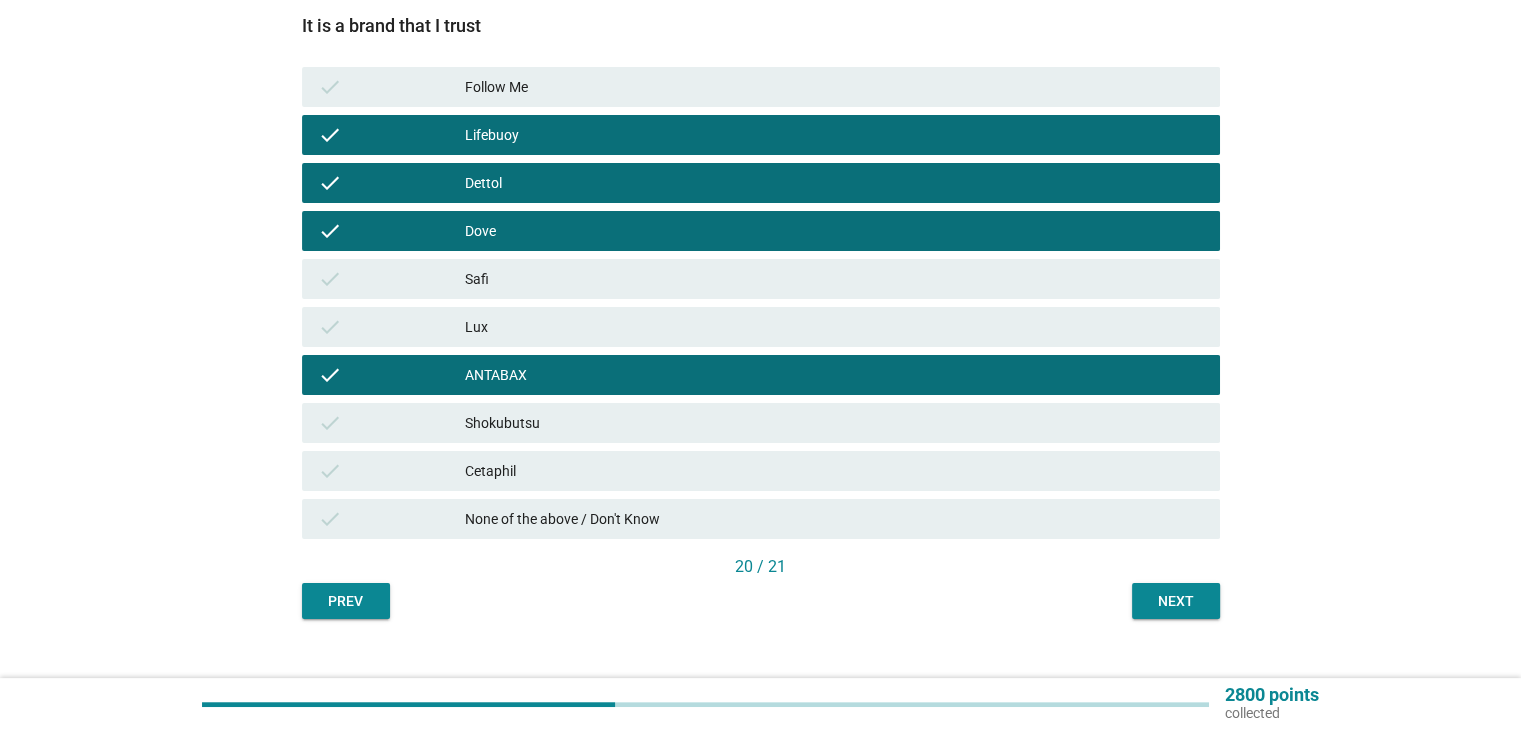 scroll, scrollTop: 289, scrollLeft: 0, axis: vertical 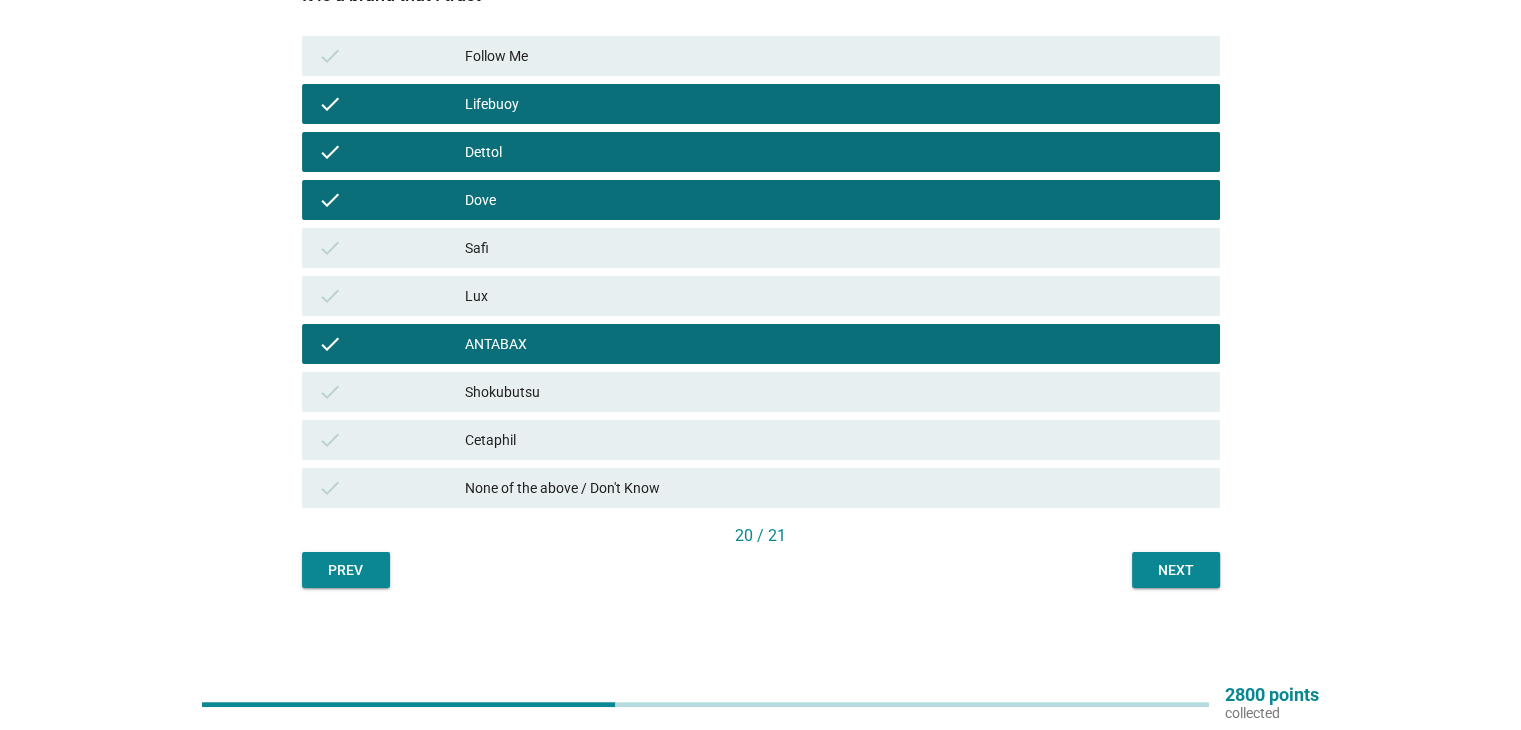 click on "Next" at bounding box center (1176, 570) 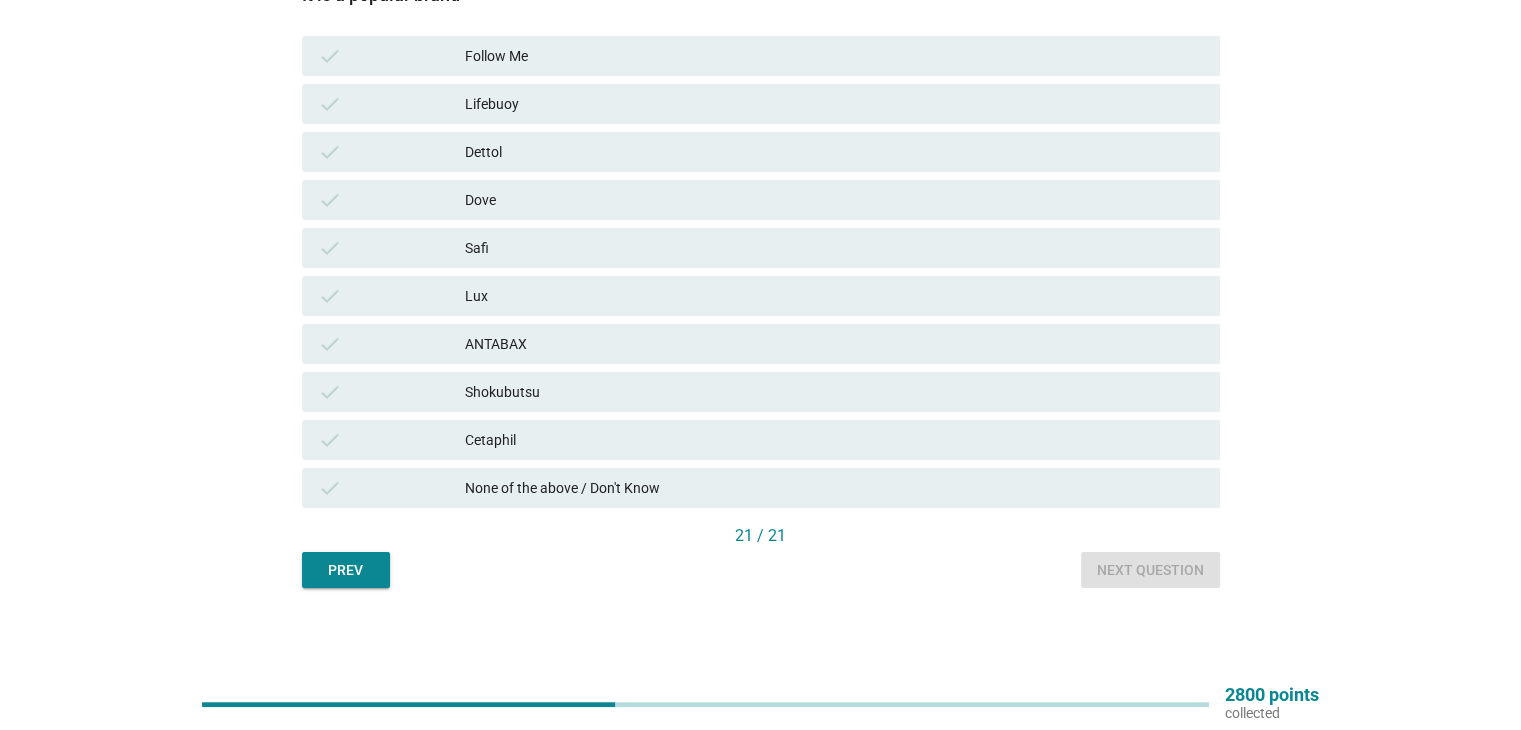 scroll, scrollTop: 189, scrollLeft: 0, axis: vertical 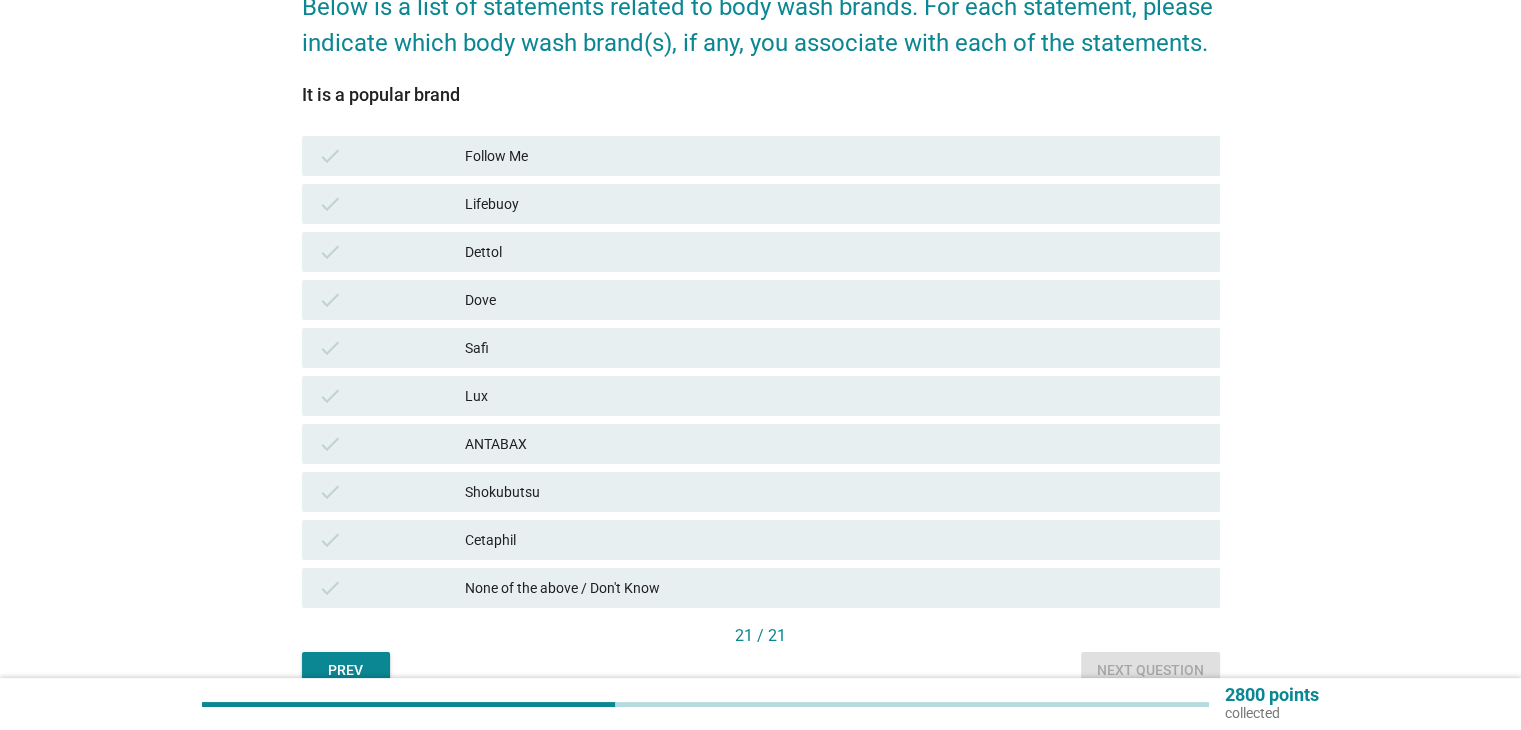 click on "English arrow_drop_down   Below is a list of statements related to body wash brands. For each statement, please indicate which body wash brand(s), if any, you associate with each of the statements.
It is a popular brand
check   Follow Me check   Lifebuoy check   Dettol check   Dove check   Safi check   Lux check   ANTABAX check   Shokubutsu check   Cetaphil check   None of the above / Don't Know
21 / 21
Prev   Next question" at bounding box center (760, 294) 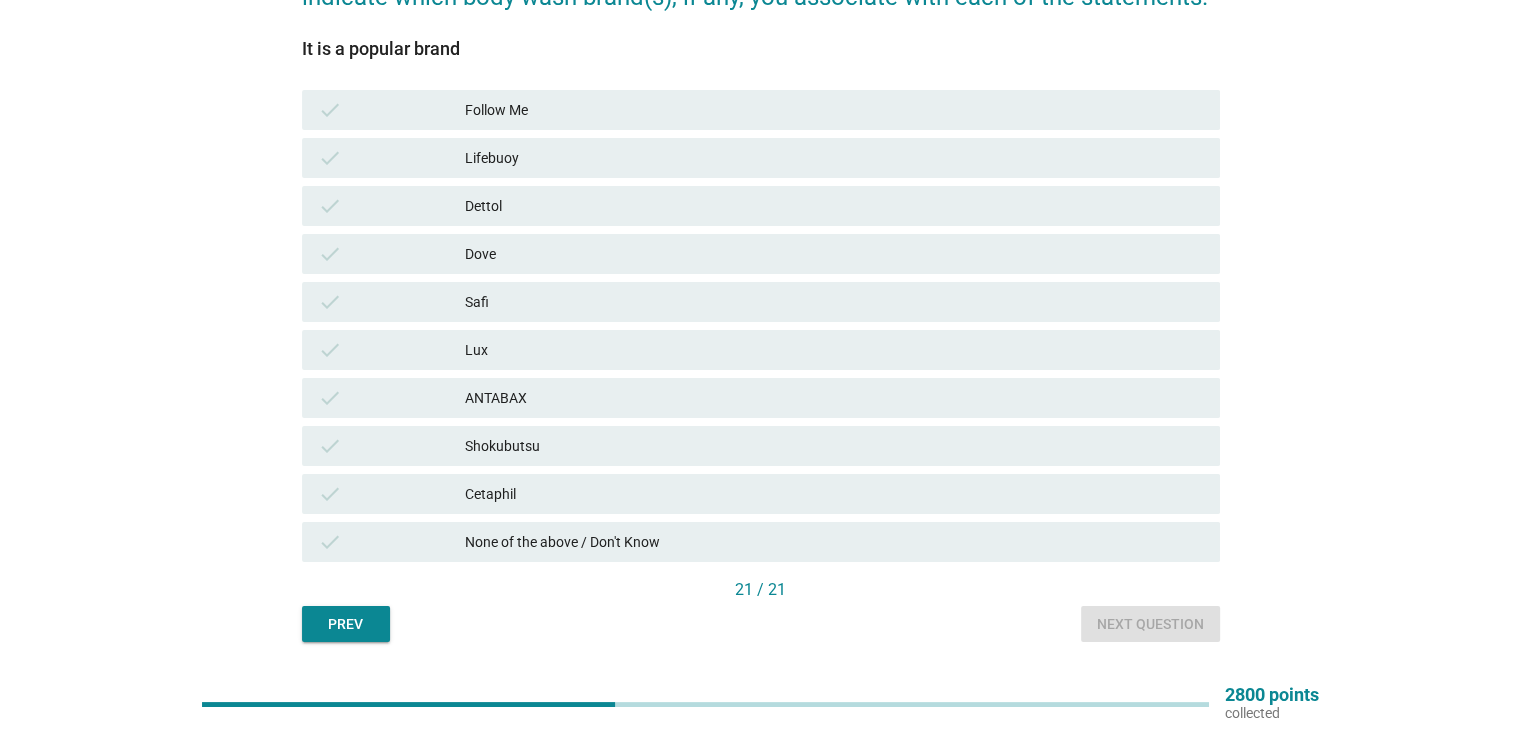 scroll, scrollTop: 189, scrollLeft: 0, axis: vertical 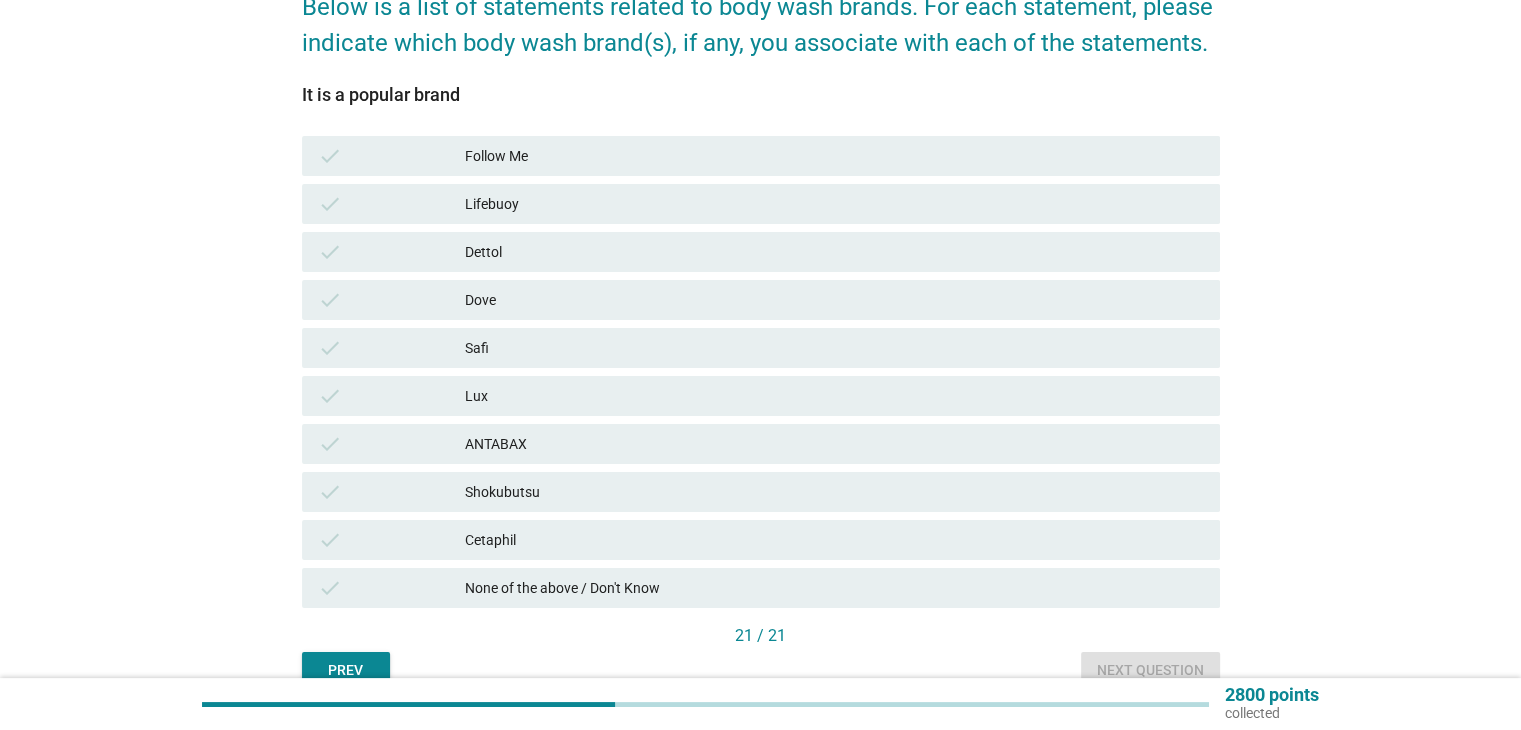 click on "English arrow_drop_down   Below is a list of statements related to body wash brands. For each statement, please indicate which body wash brand(s), if any, you associate with each of the statements.
It is a popular brand
check   Follow Me check   Lifebuoy check   Dettol check   Dove check   Safi check   Lux check   ANTABAX check   Shokubutsu check   Cetaphil check   None of the above / Don't Know
21 / 21
Prev   Next question" at bounding box center (760, 294) 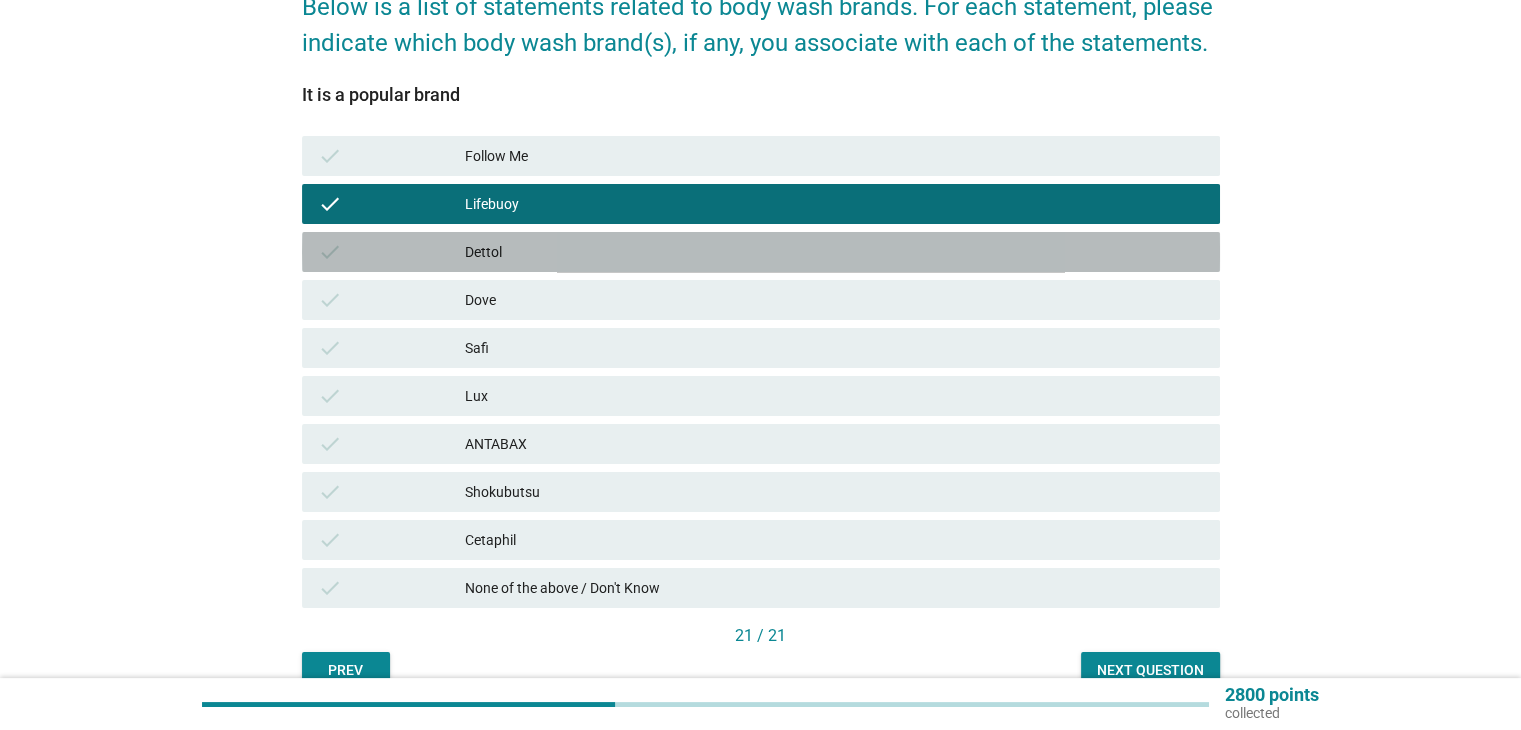 click on "check" at bounding box center [392, 252] 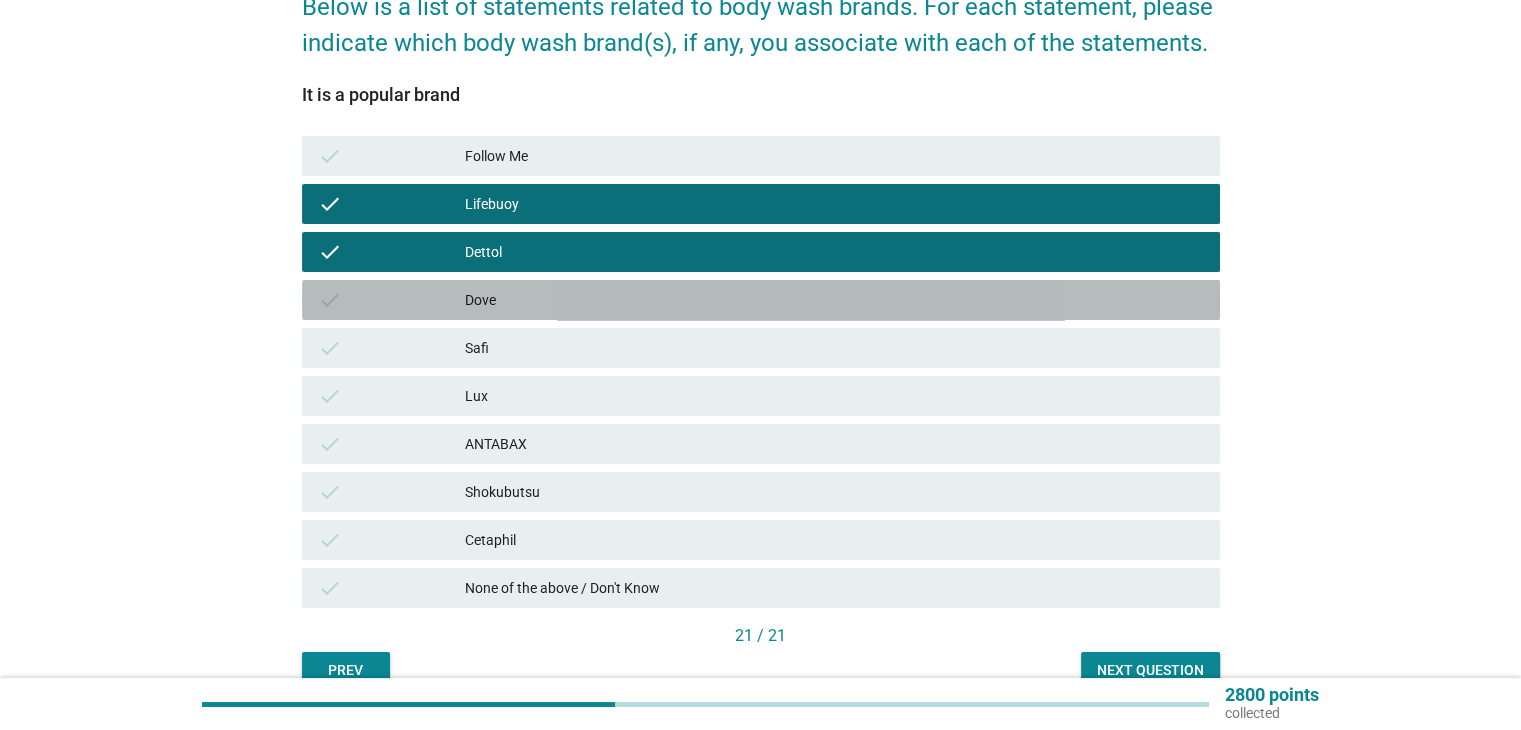 click on "Dove" at bounding box center [834, 300] 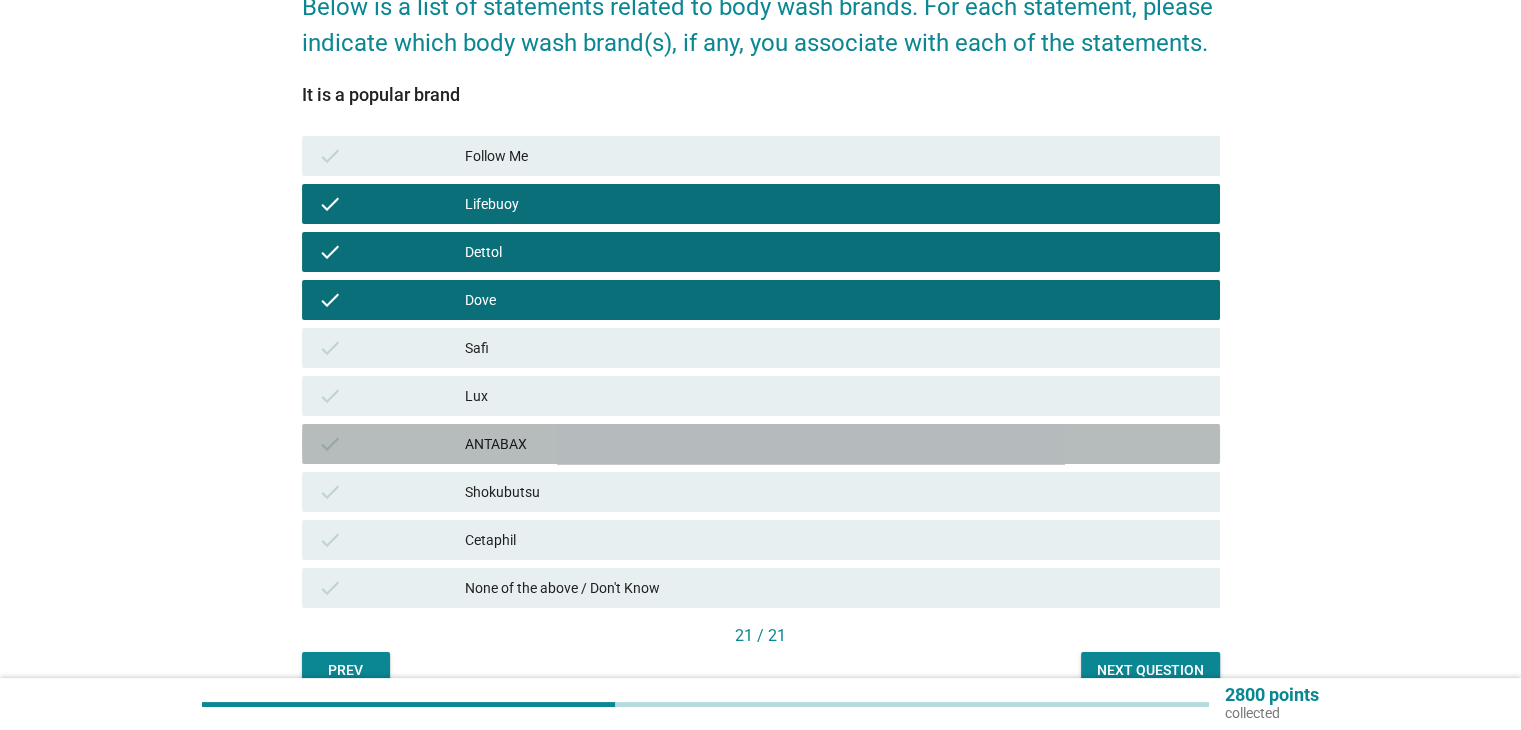 click on "ANTABAX" at bounding box center (834, 444) 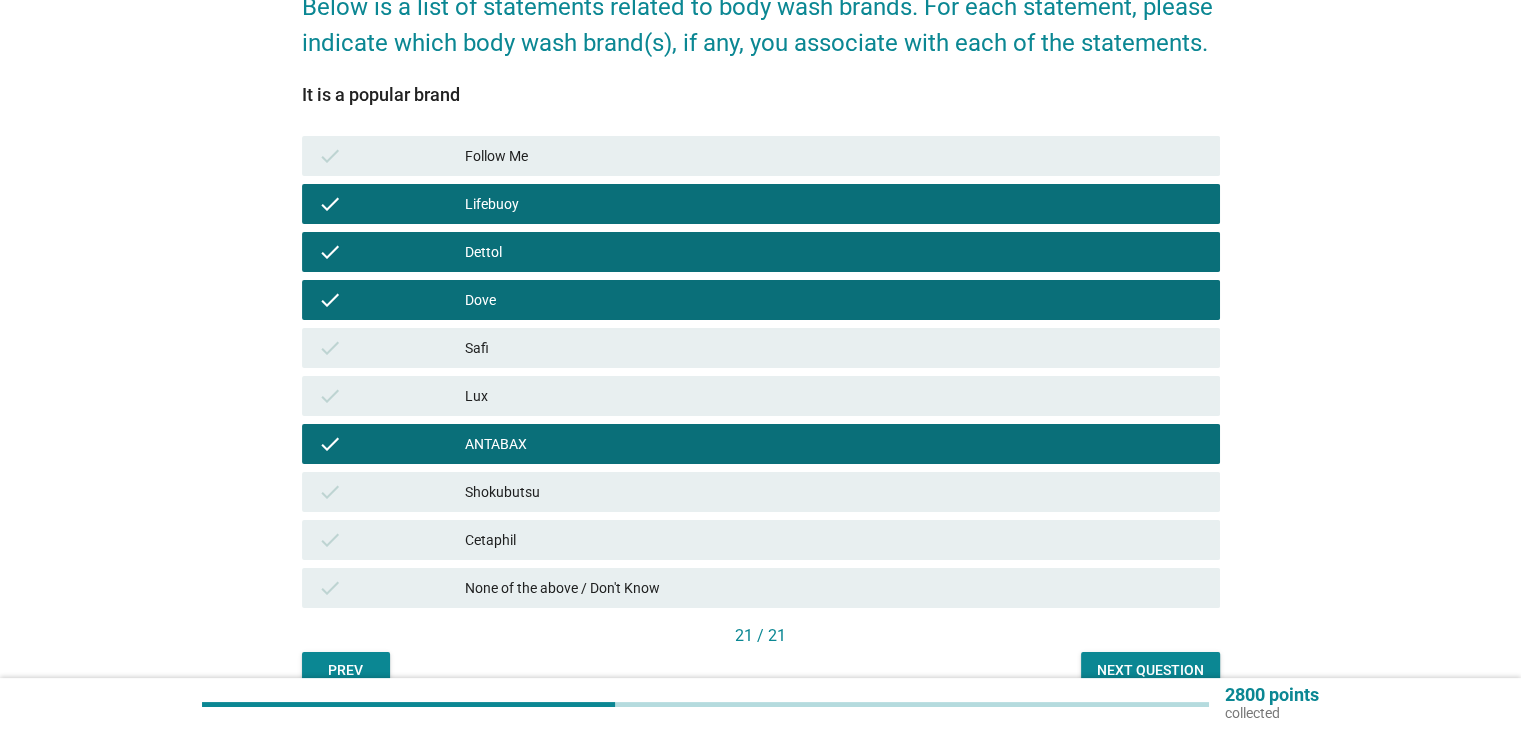 click on "Shokubutsu" at bounding box center (834, 492) 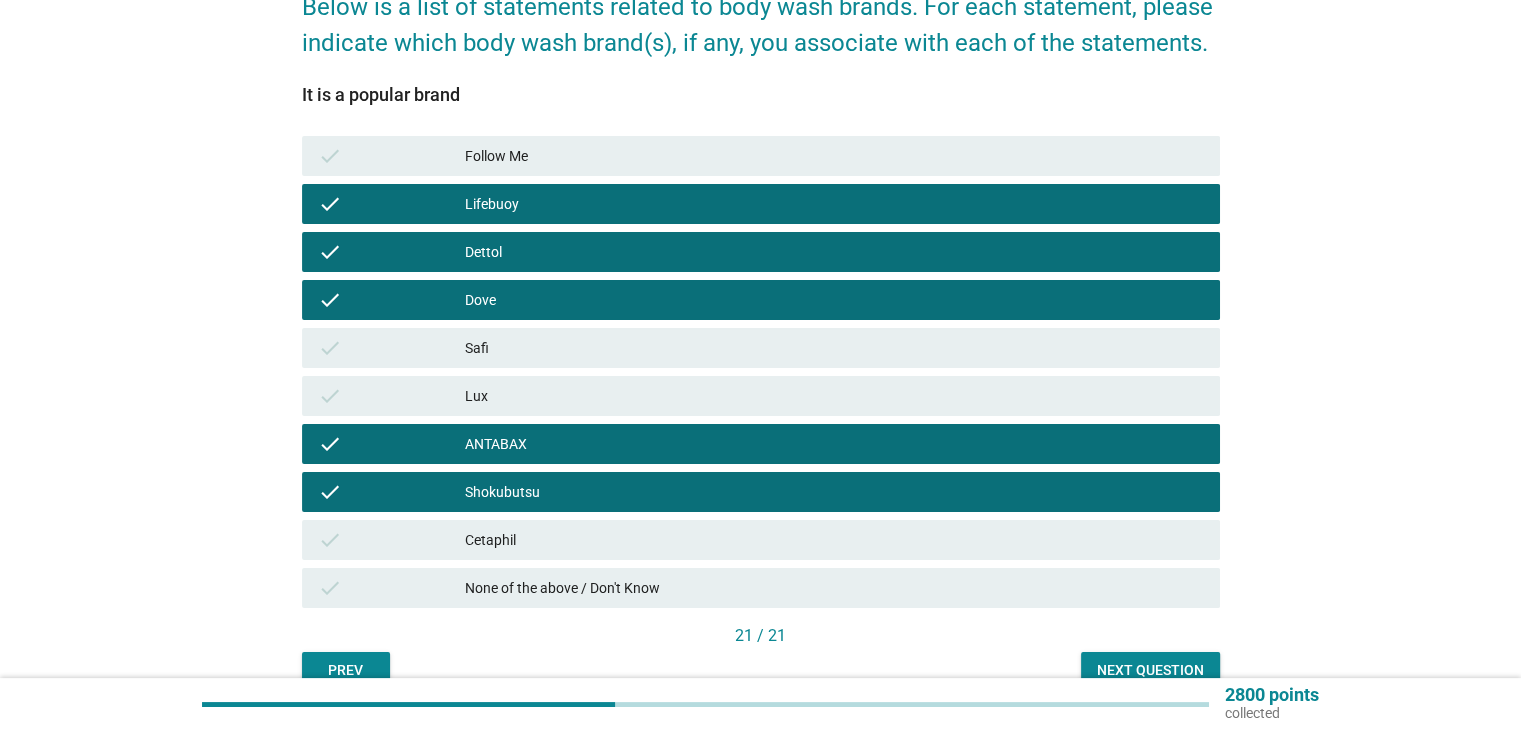 click on "Cetaphil" at bounding box center [834, 540] 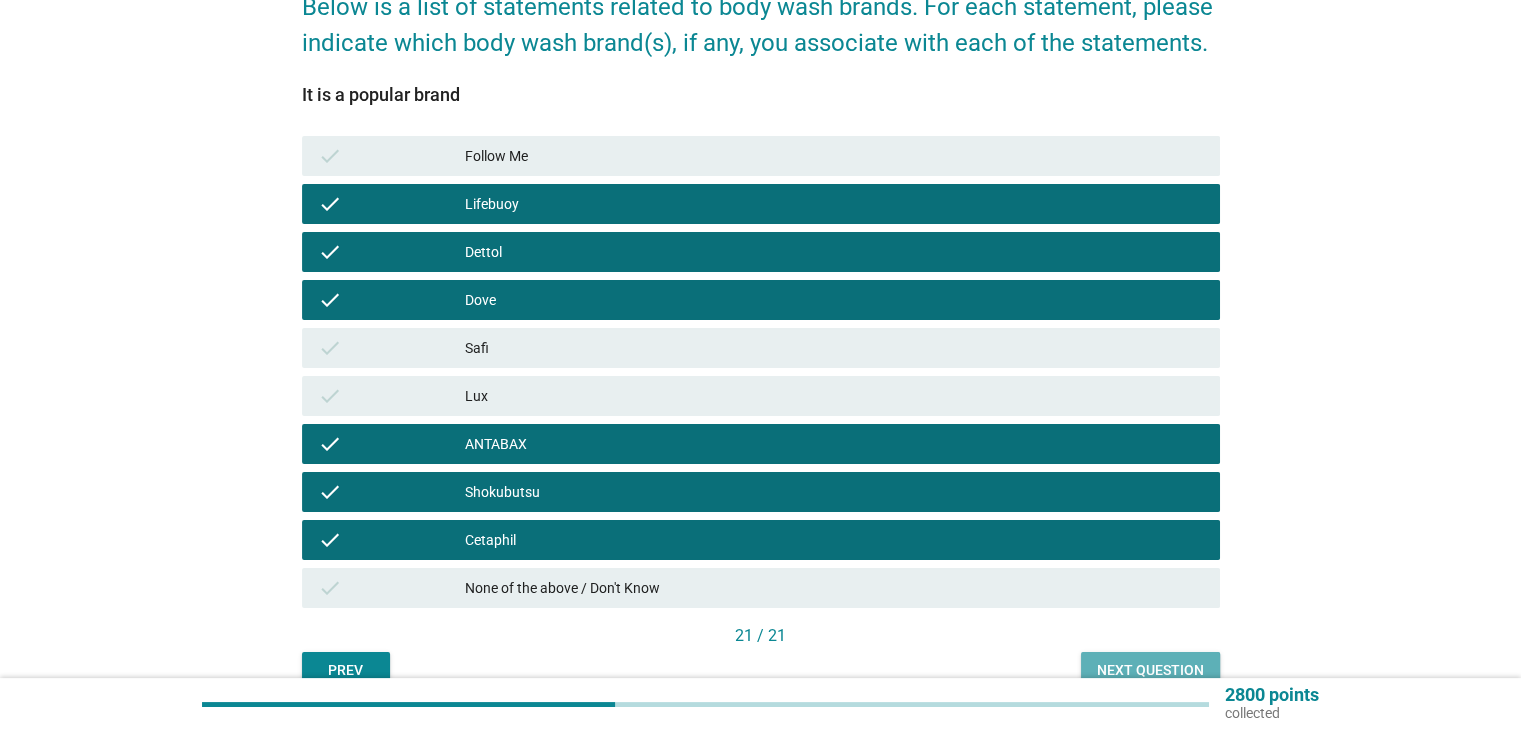 click on "Next question" at bounding box center (1150, 670) 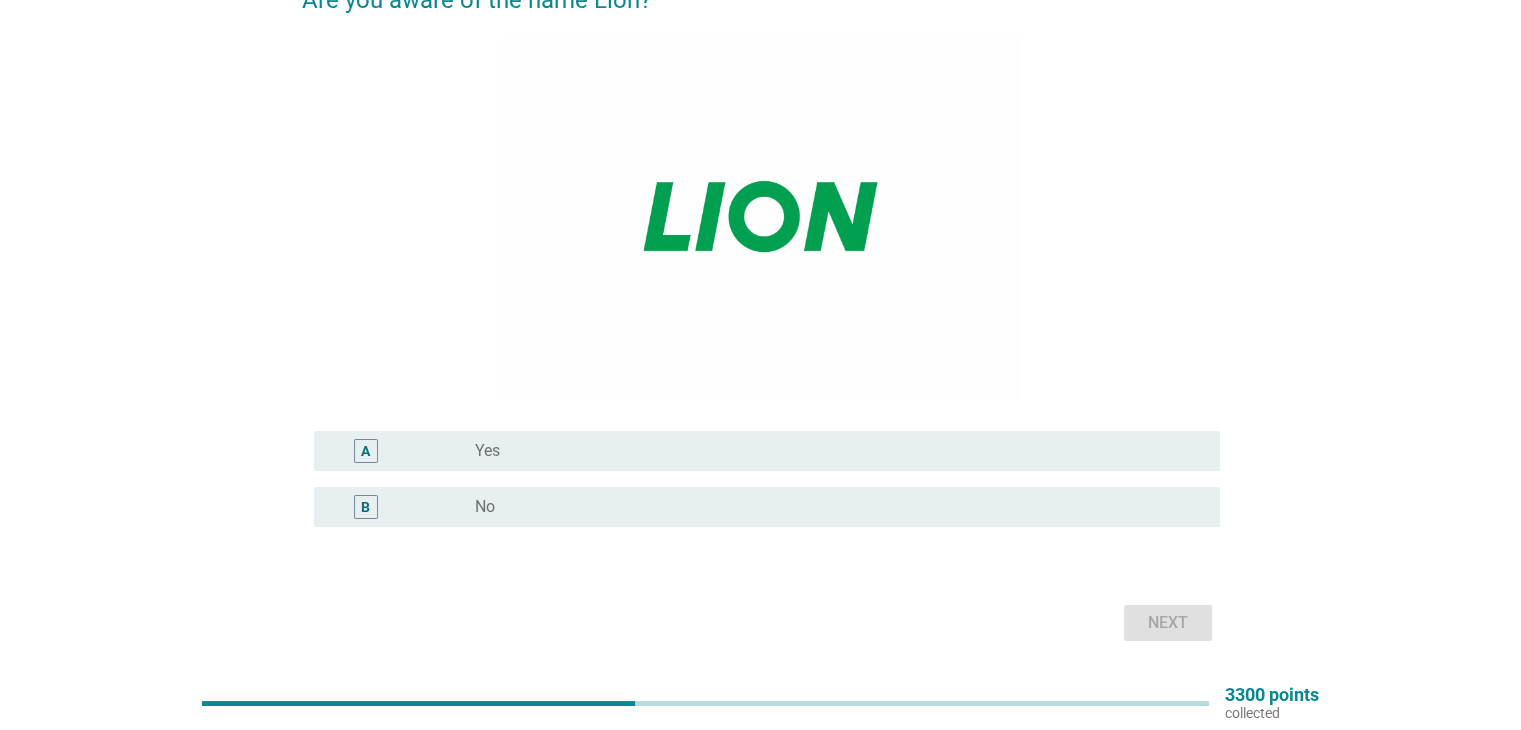 scroll, scrollTop: 200, scrollLeft: 0, axis: vertical 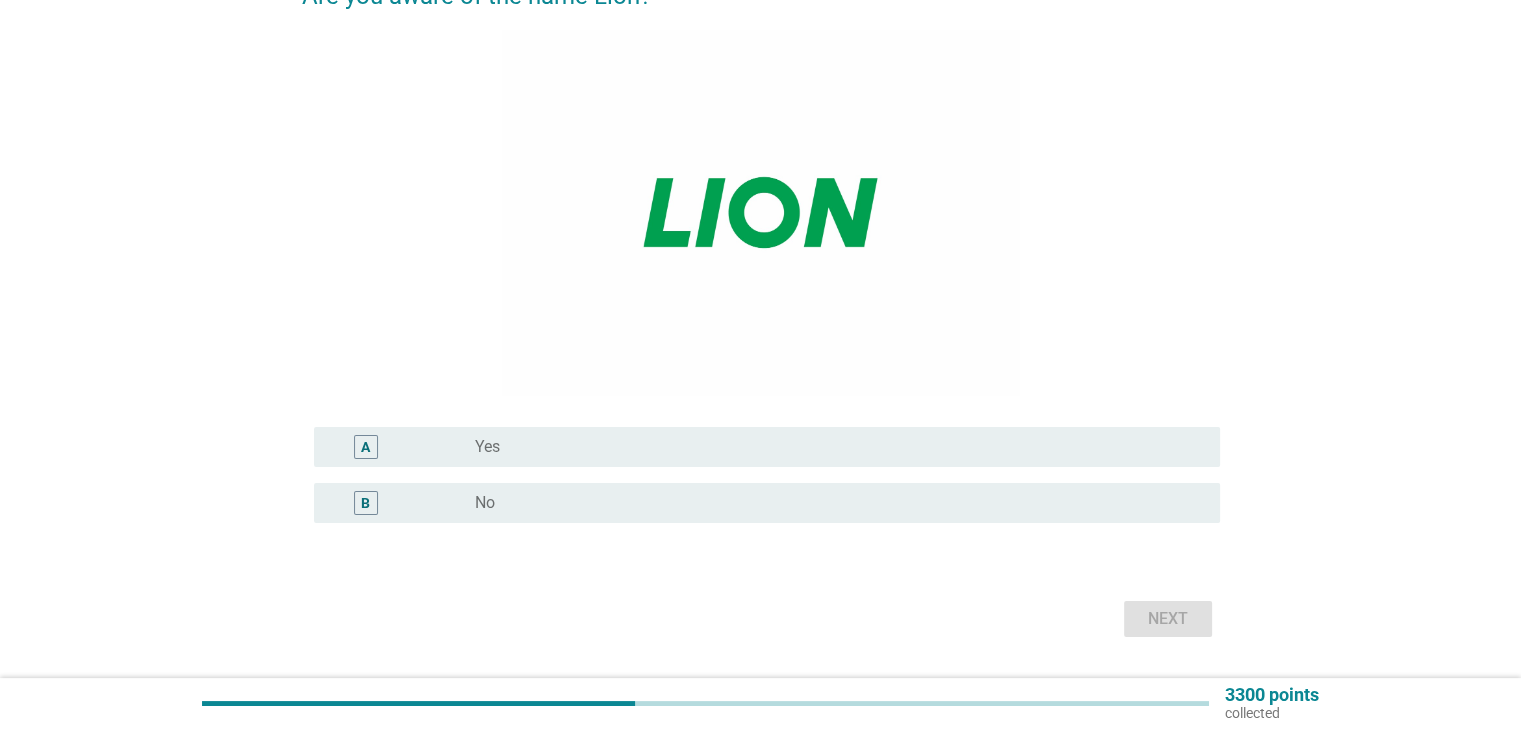 click on "A" at bounding box center (403, 447) 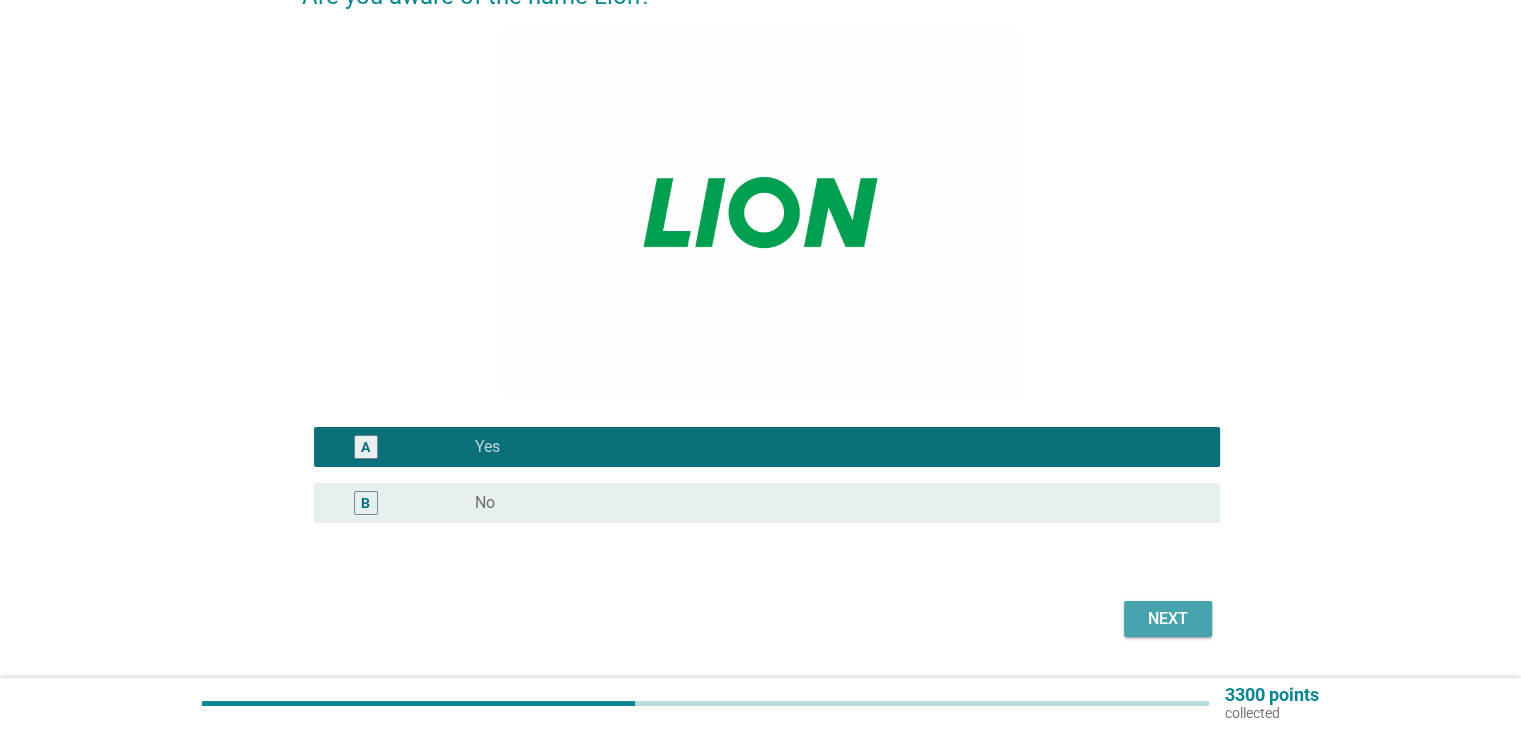 click on "Next" at bounding box center (1168, 619) 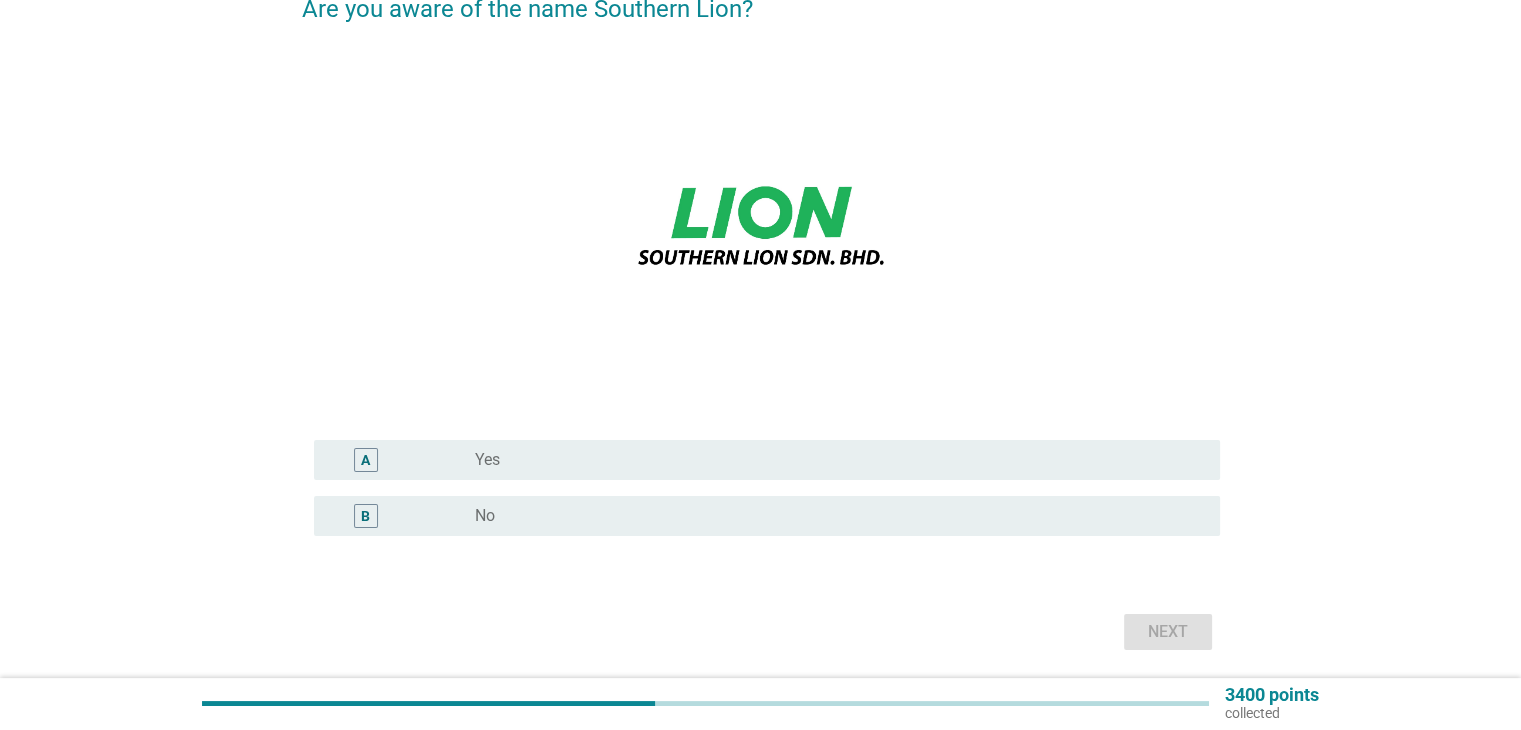 scroll, scrollTop: 200, scrollLeft: 0, axis: vertical 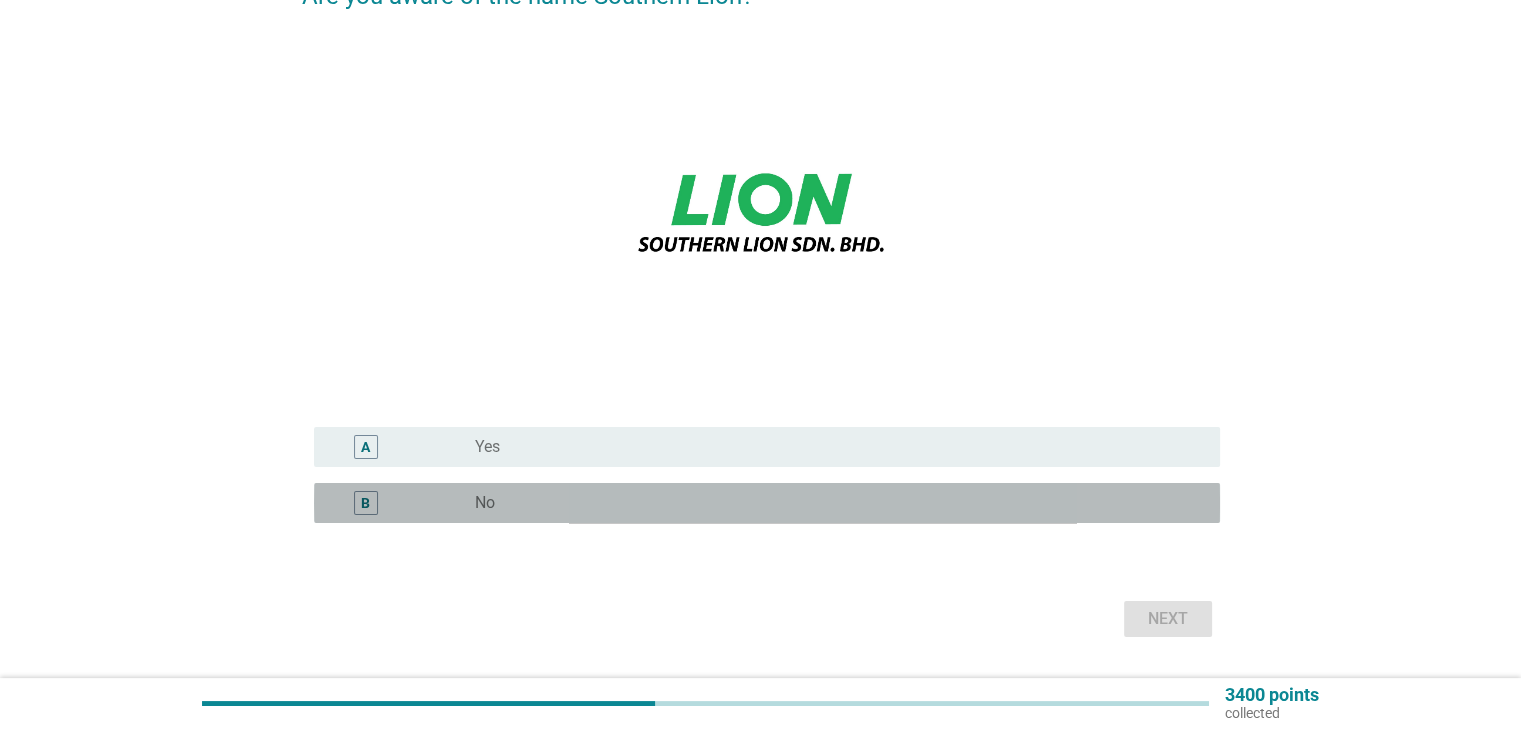 click on "radio_button_unchecked No" at bounding box center (831, 503) 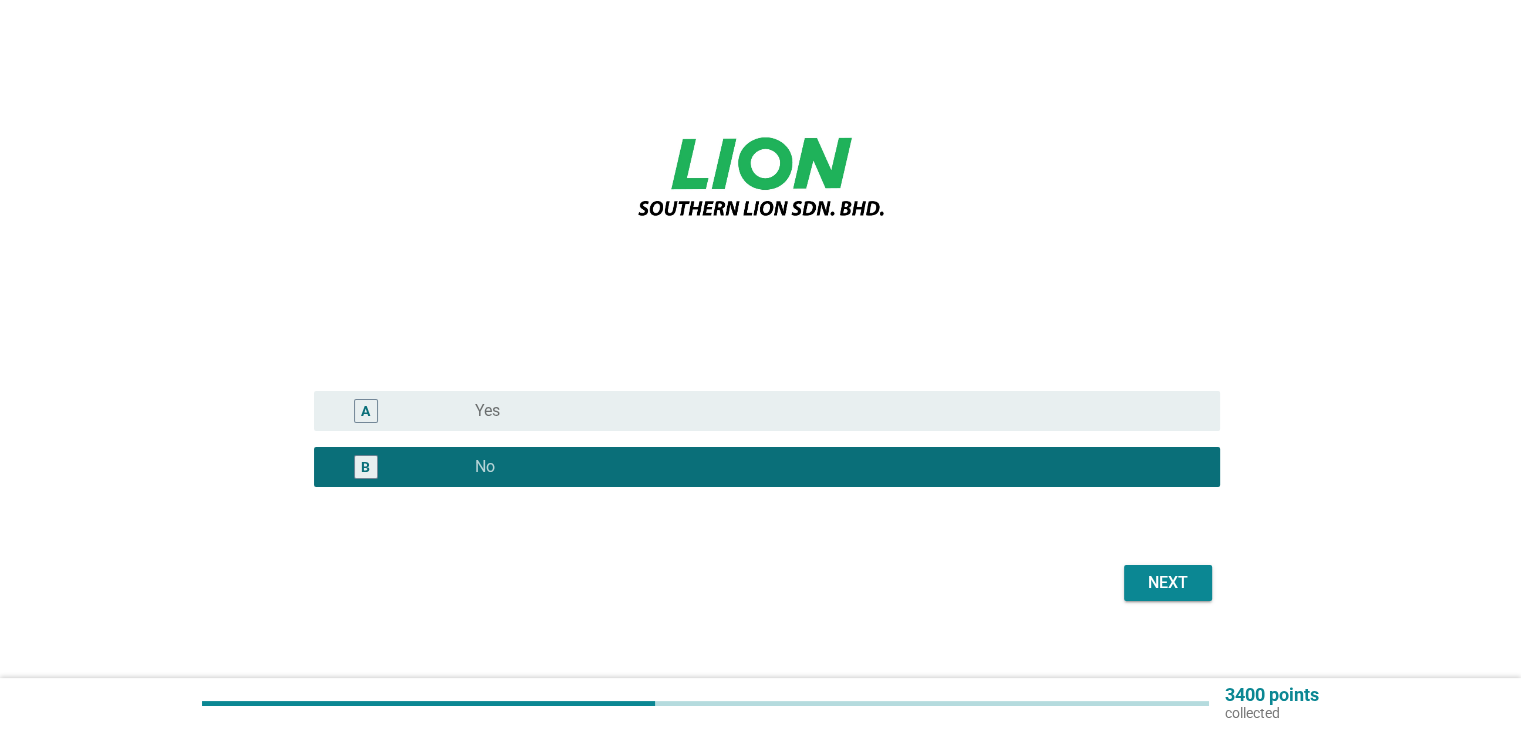 scroll, scrollTop: 255, scrollLeft: 0, axis: vertical 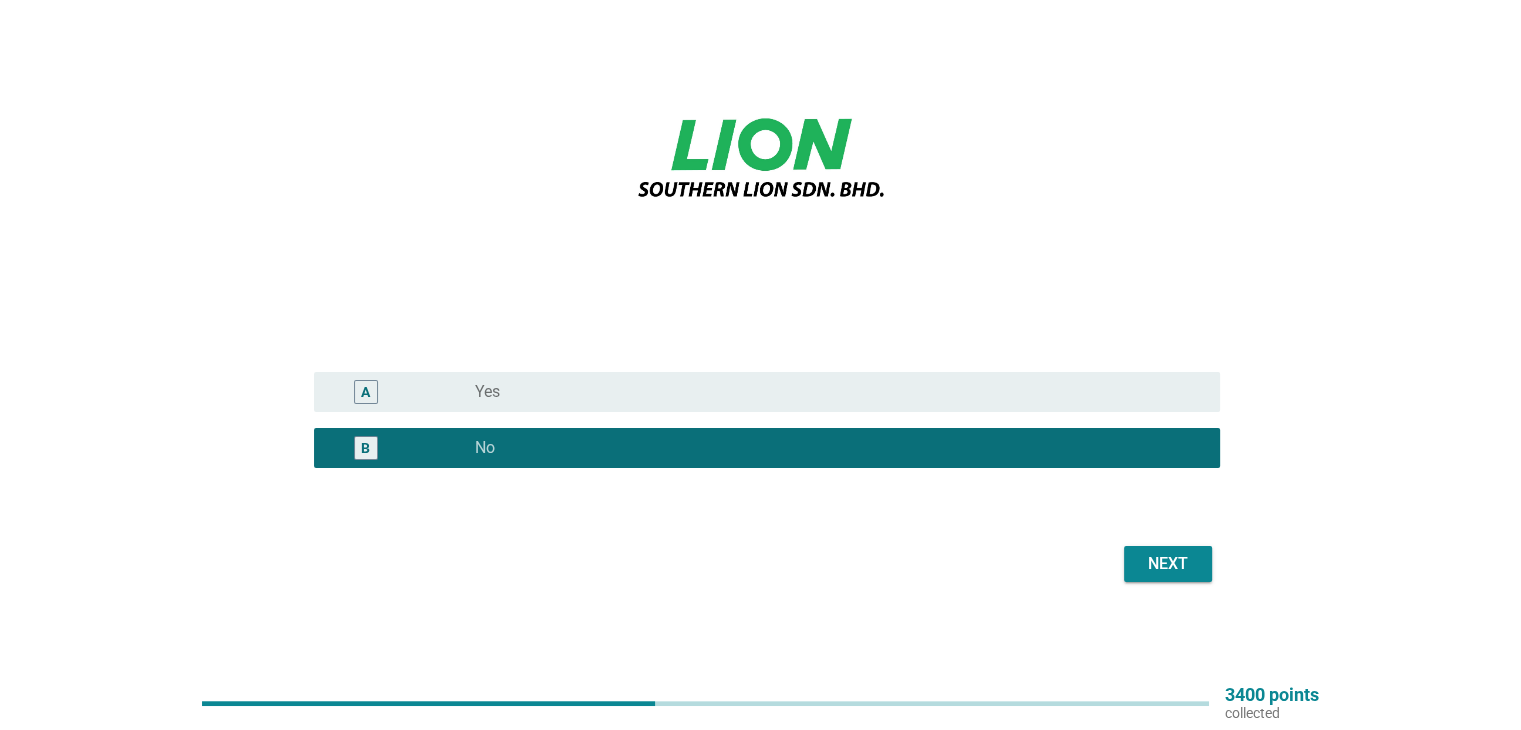 click on "Next" at bounding box center [1168, 564] 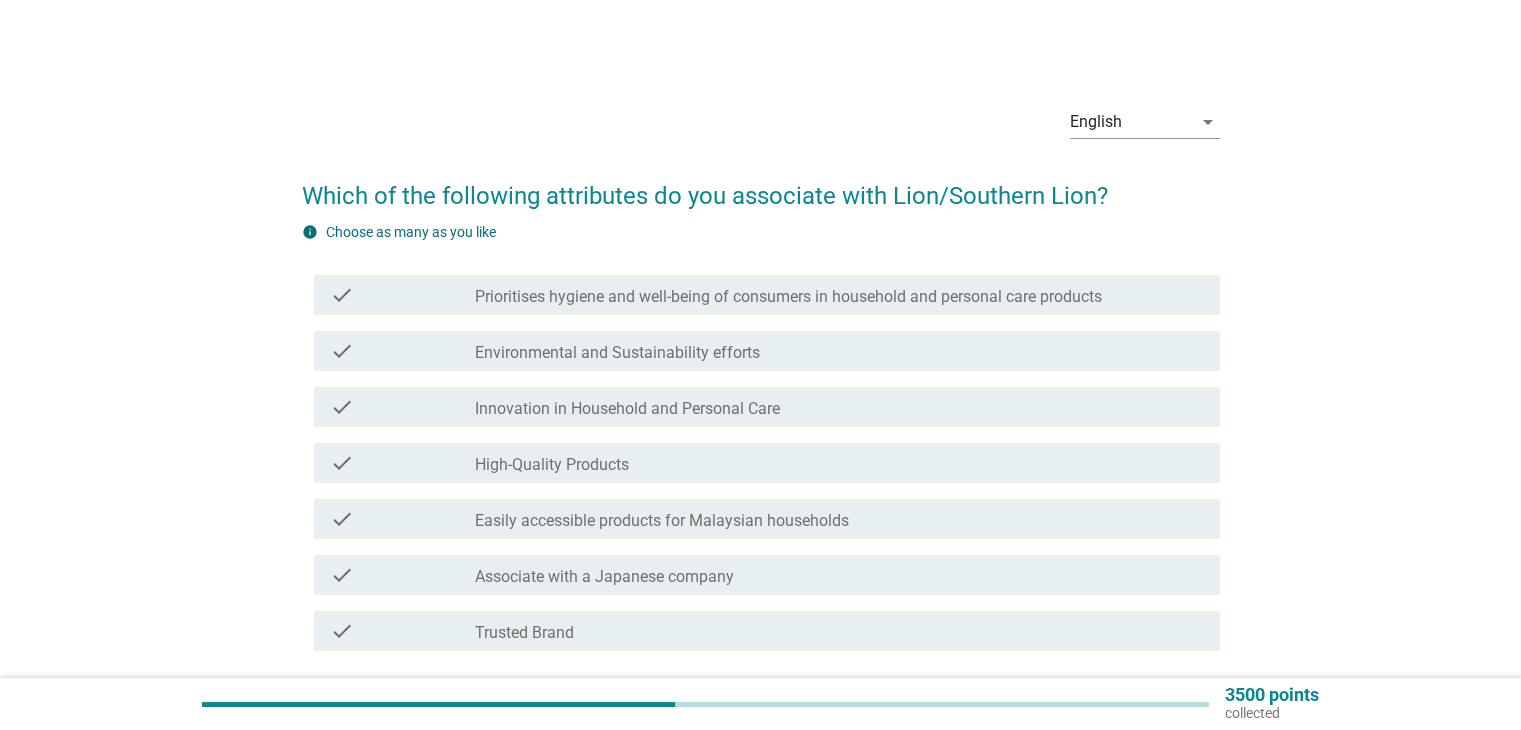 scroll, scrollTop: 100, scrollLeft: 0, axis: vertical 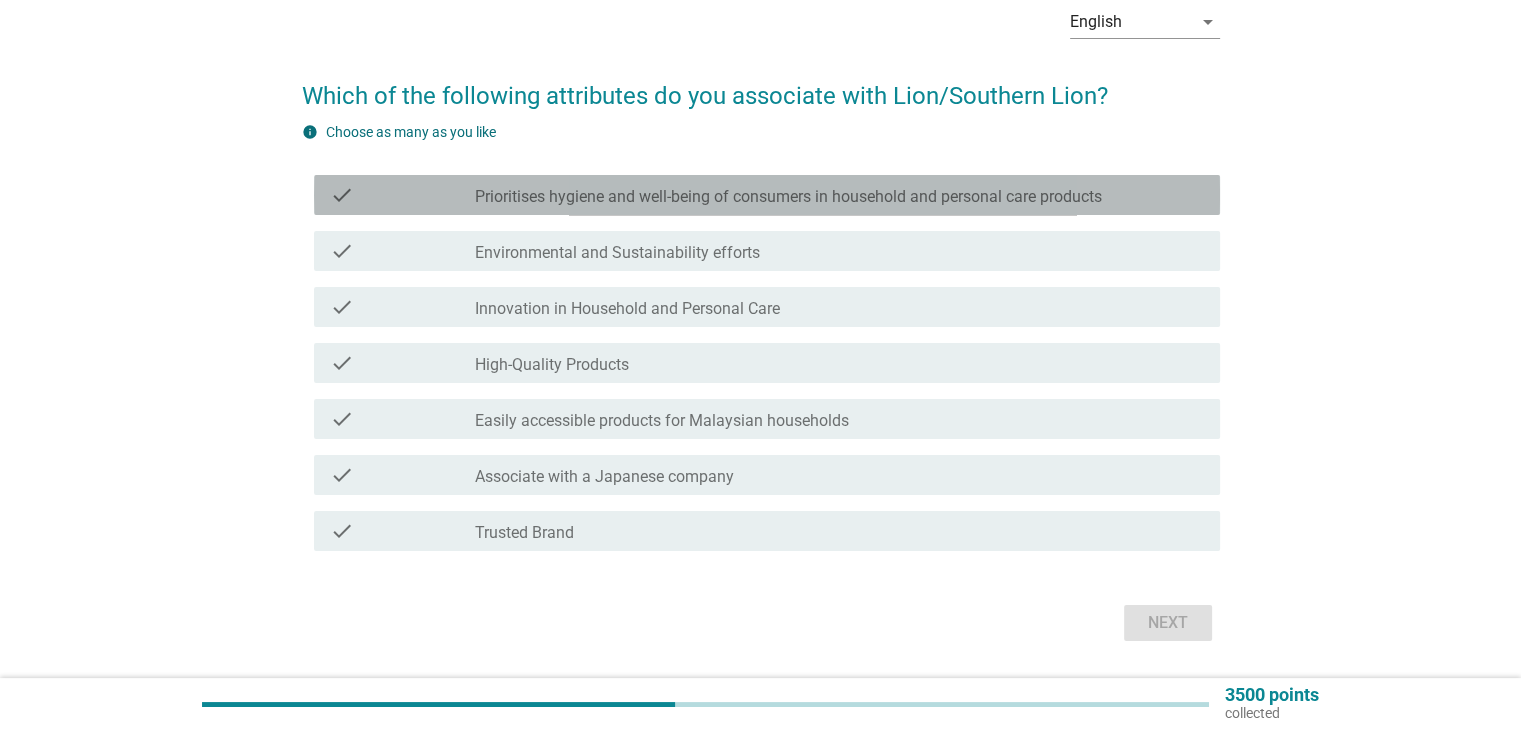 click on "Prioritises hygiene and well-being of consumers in household and personal care products" at bounding box center [788, 197] 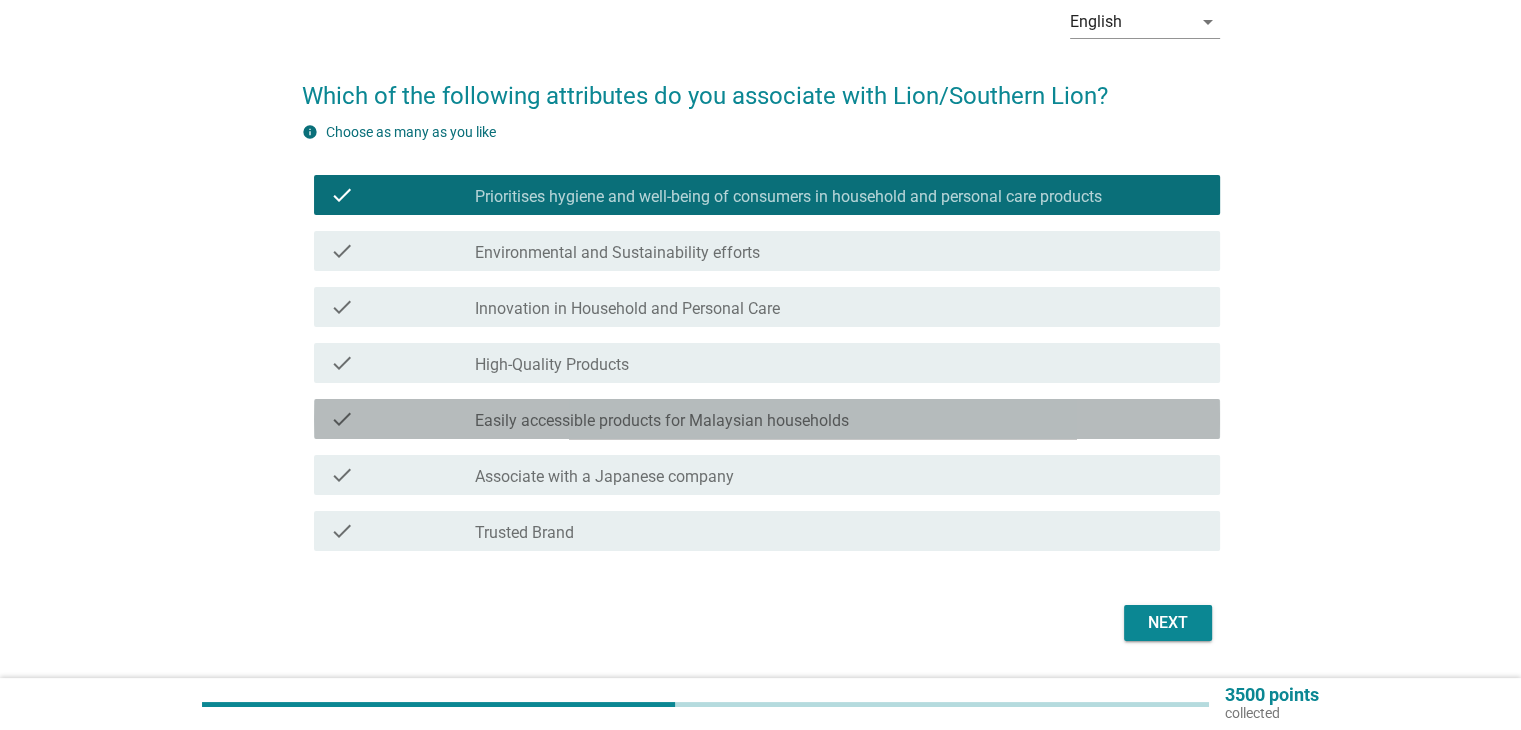 click on "Easily accessible products for Malaysian households" at bounding box center [662, 421] 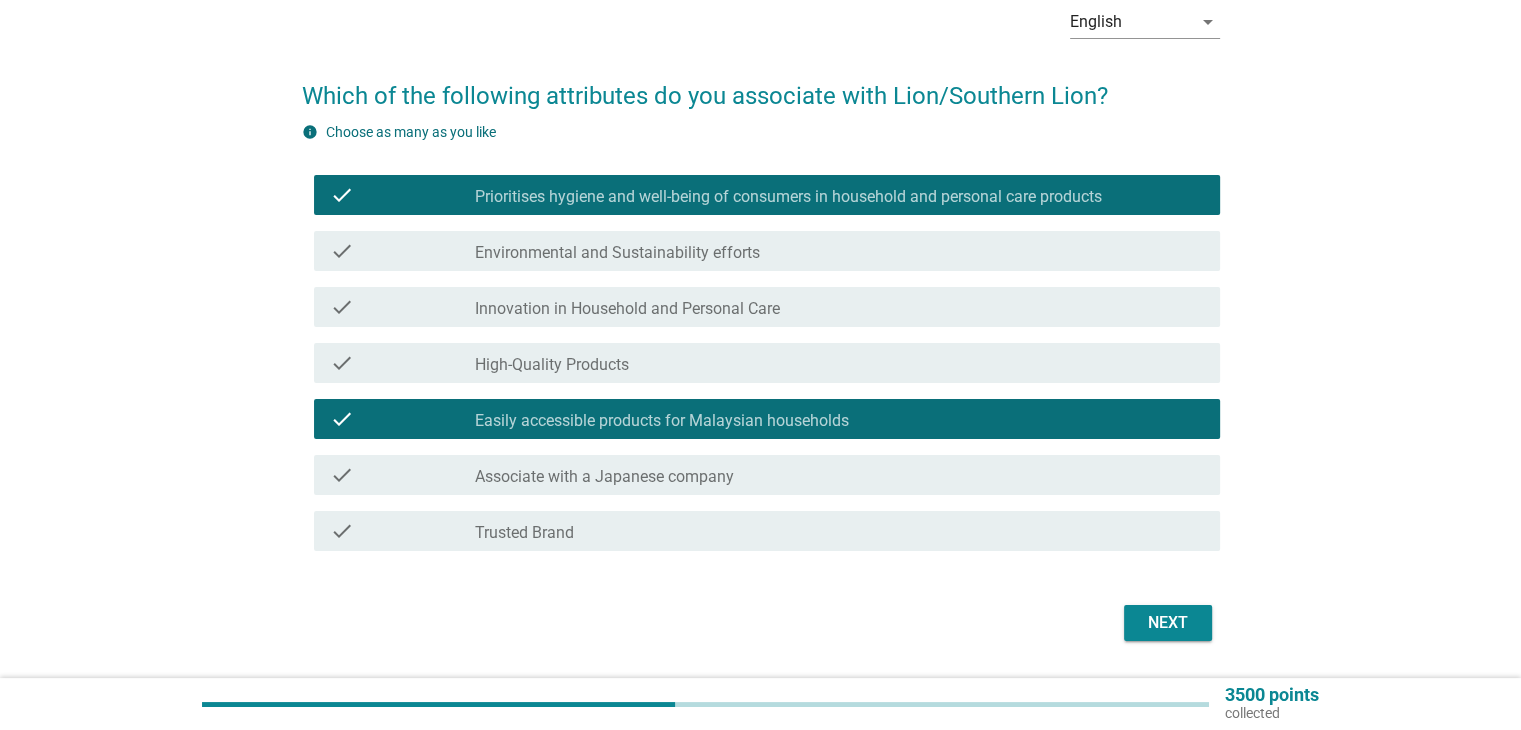 click on "Prioritises hygiene and well-being of consumers in household and personal care products" at bounding box center [788, 197] 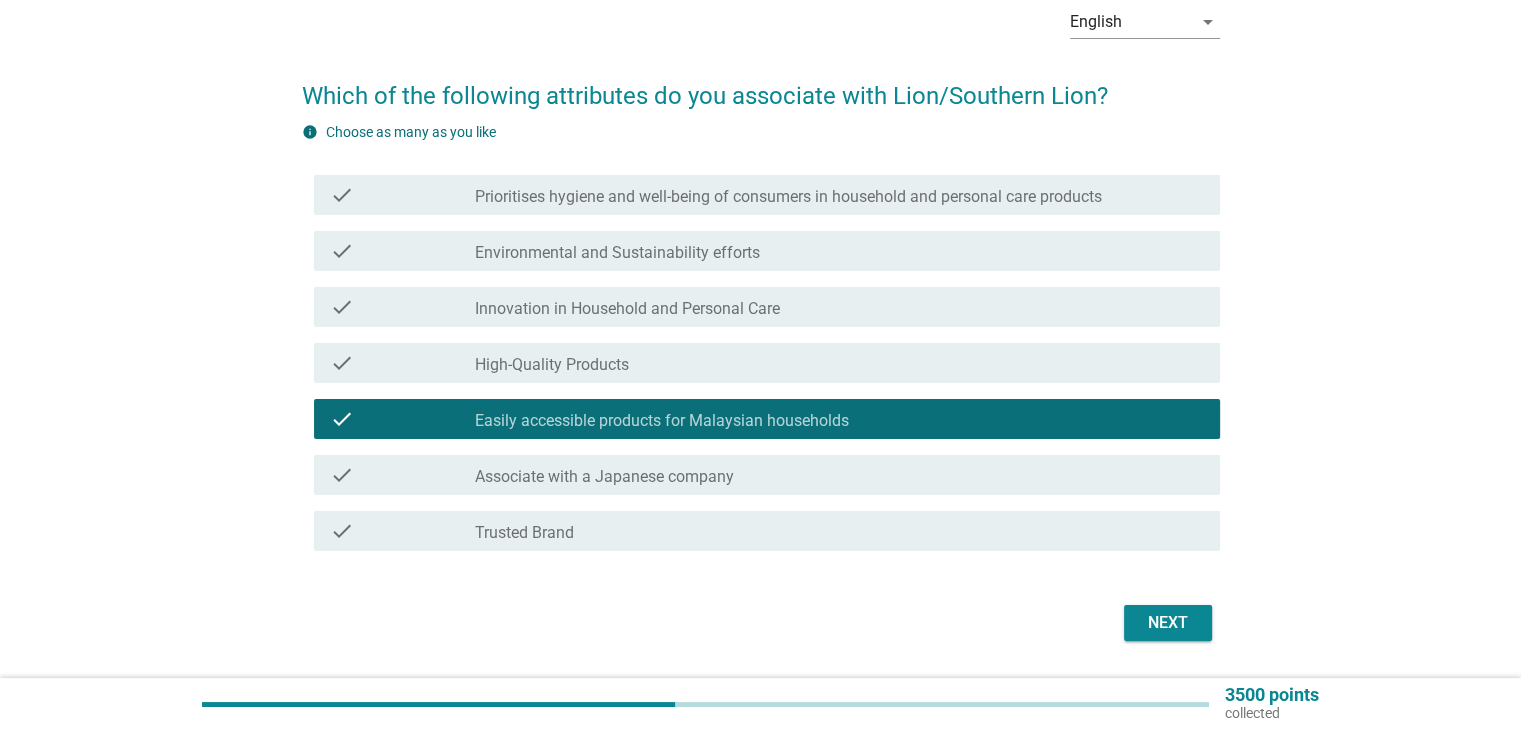 click on "Next" at bounding box center [1168, 623] 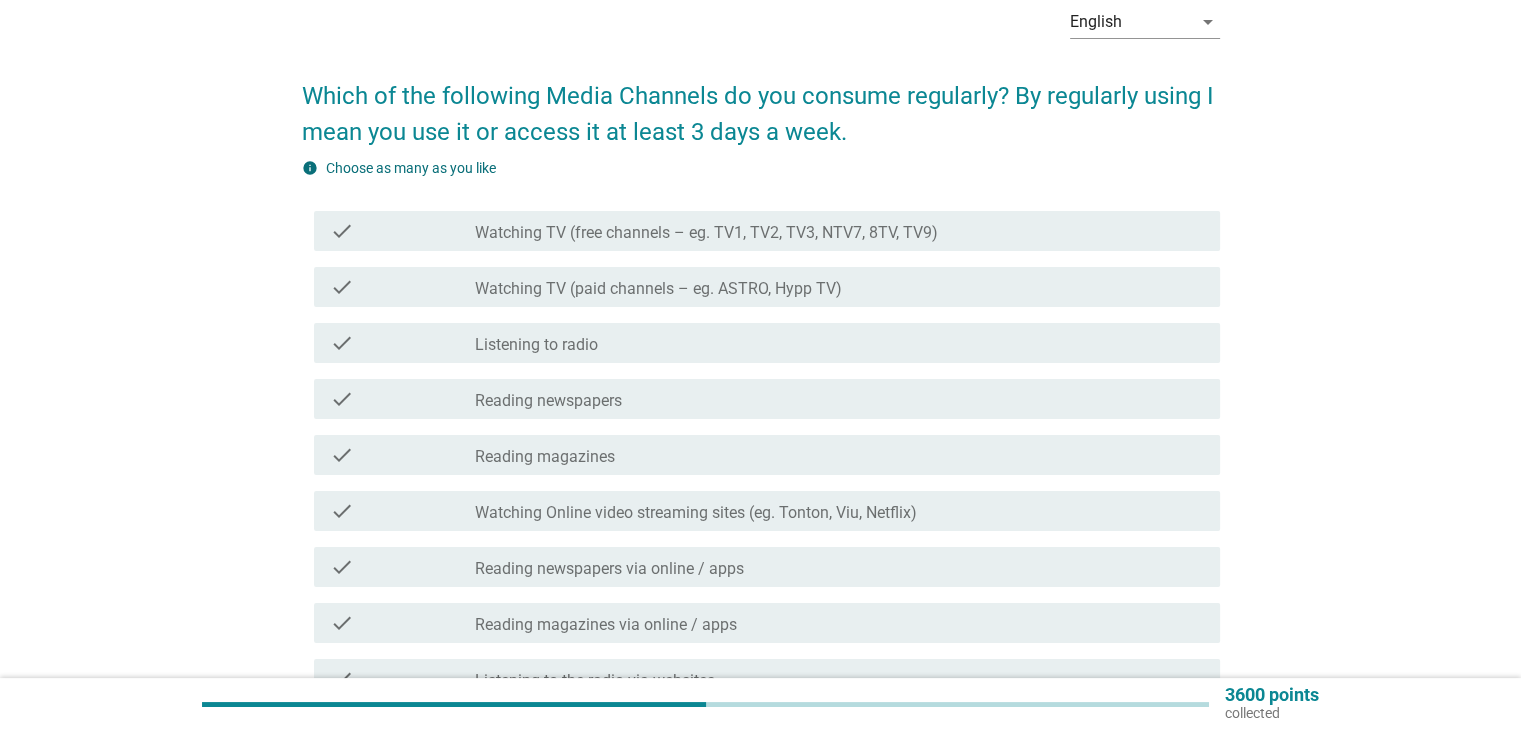 scroll, scrollTop: 200, scrollLeft: 0, axis: vertical 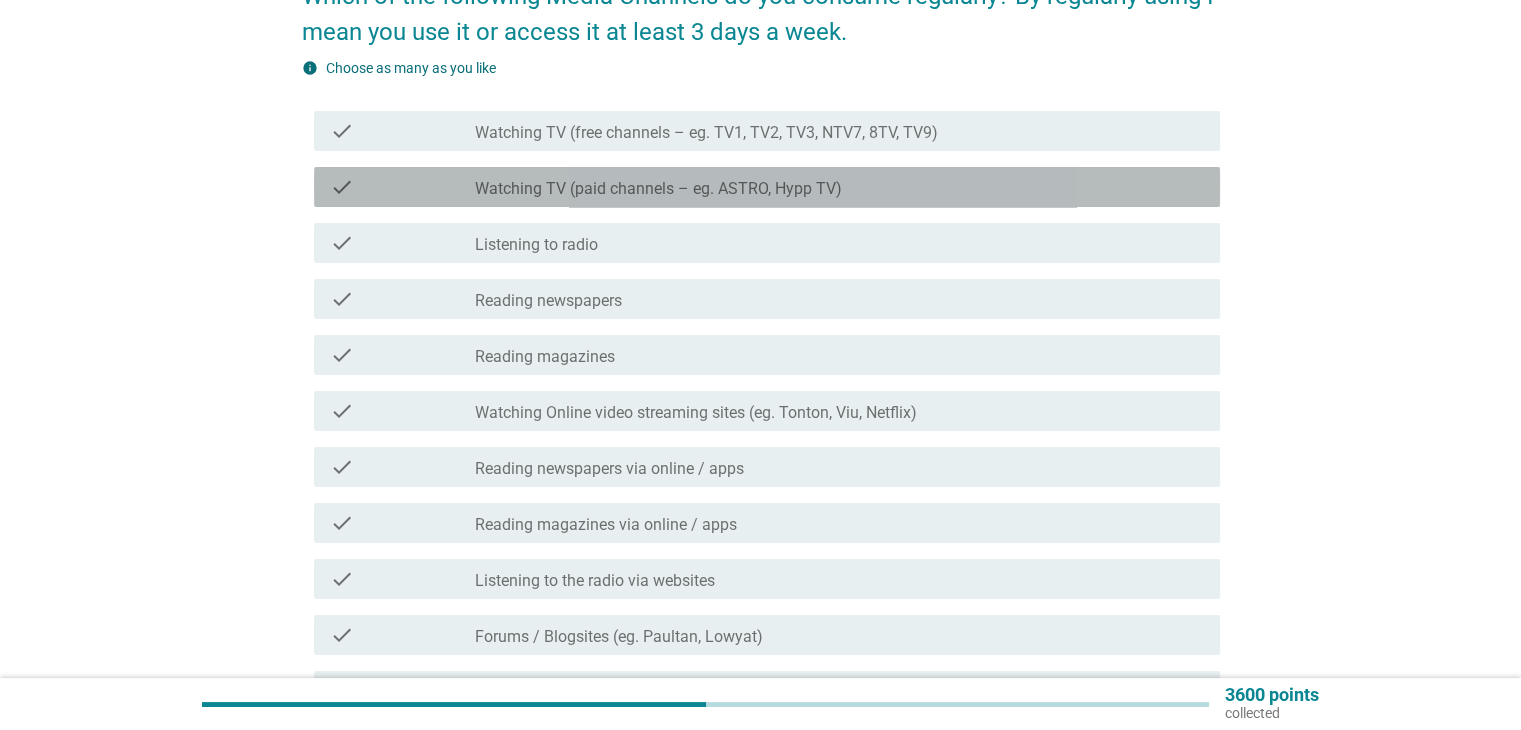 click on "Watching TV (paid channels – eg. ASTRO, Hypp TV)" at bounding box center [658, 189] 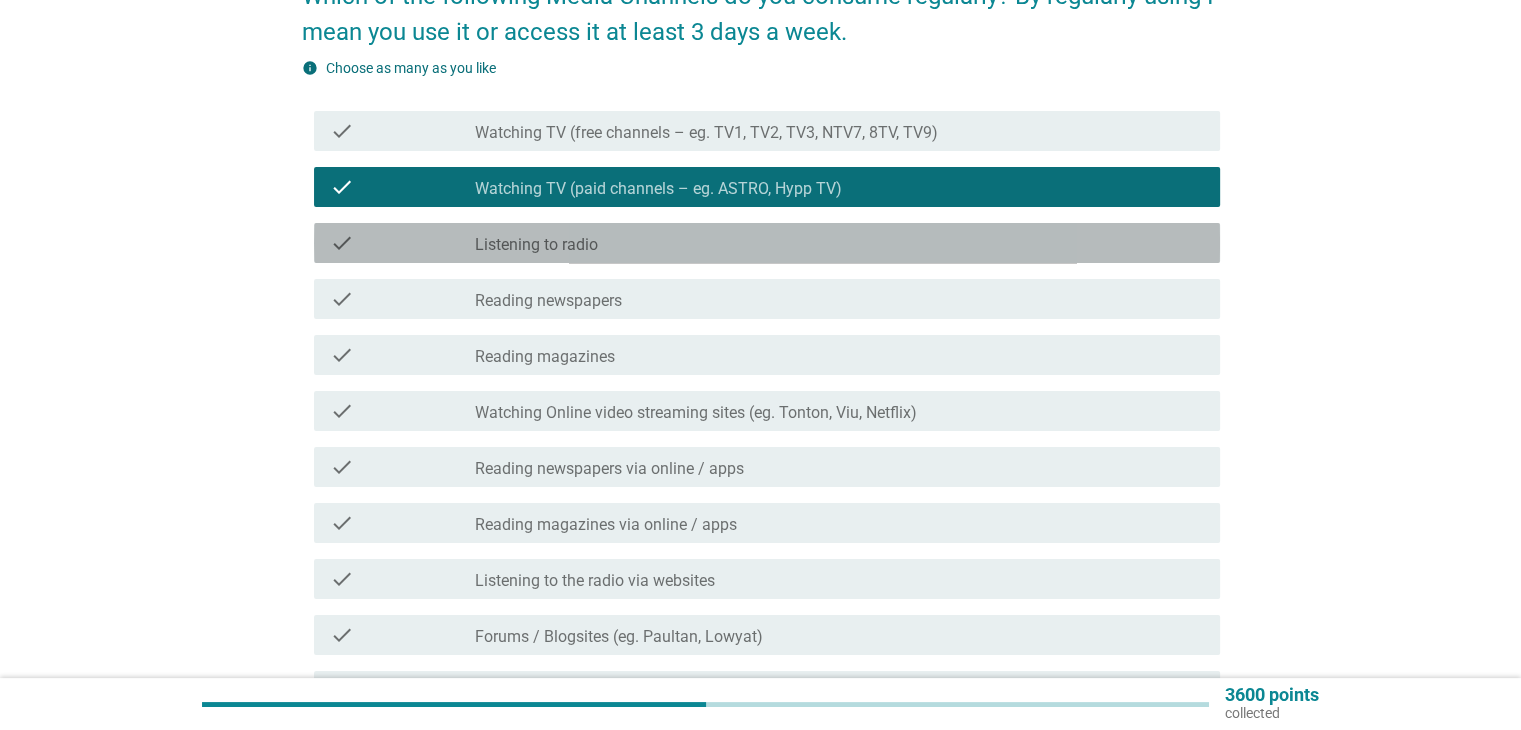 click on "Listening to radio" at bounding box center (536, 245) 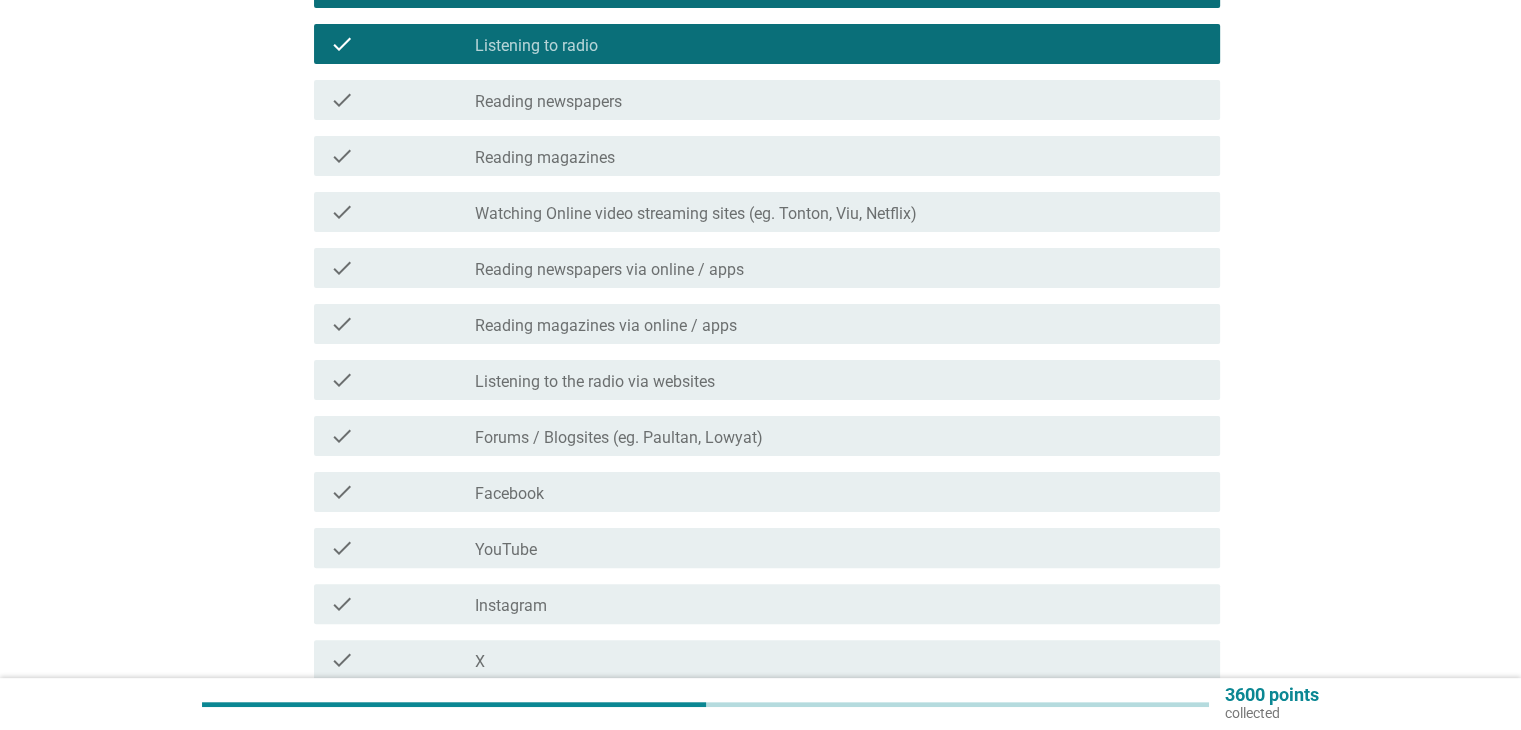 scroll, scrollTop: 400, scrollLeft: 0, axis: vertical 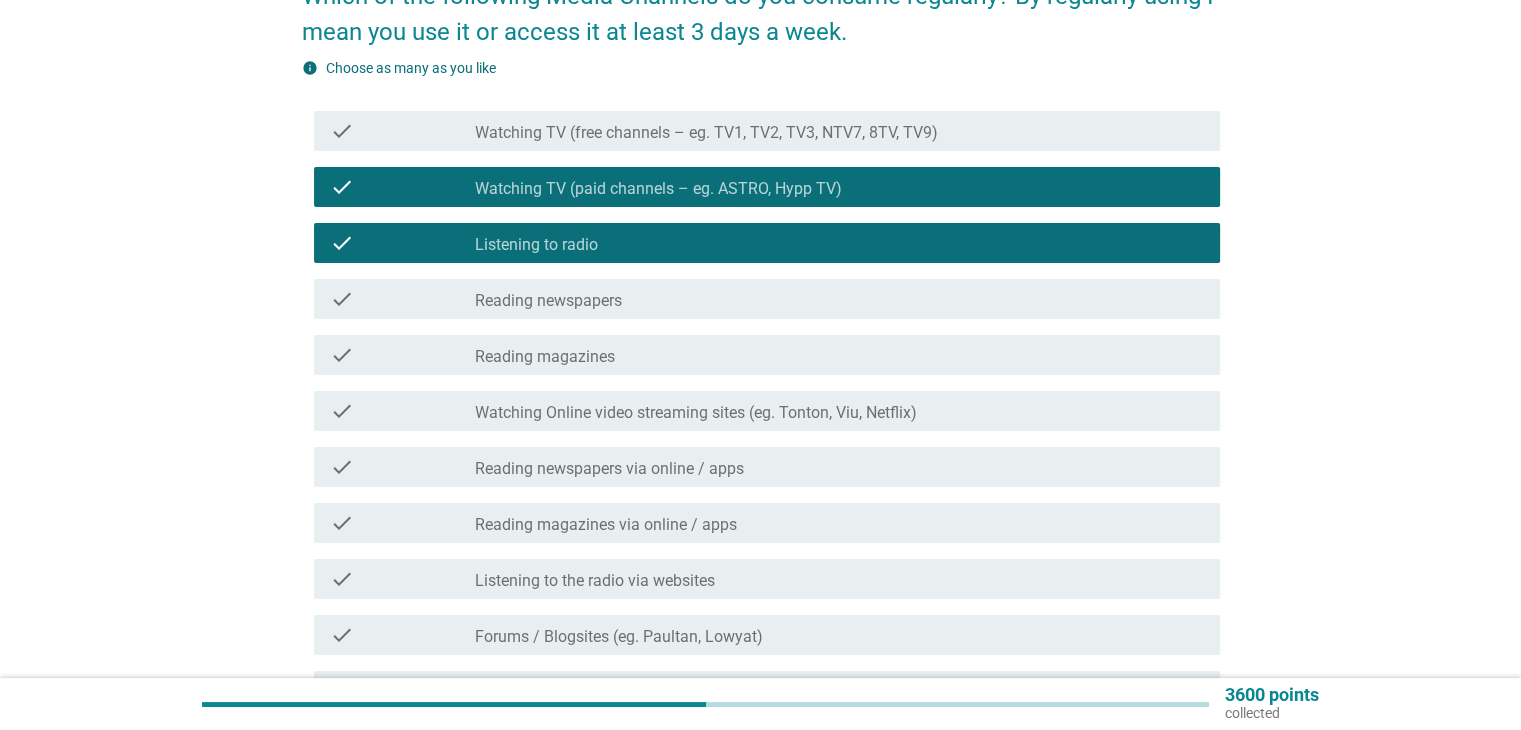 click on "Watching TV (paid channels – eg. ASTRO, Hypp TV)" at bounding box center (658, 189) 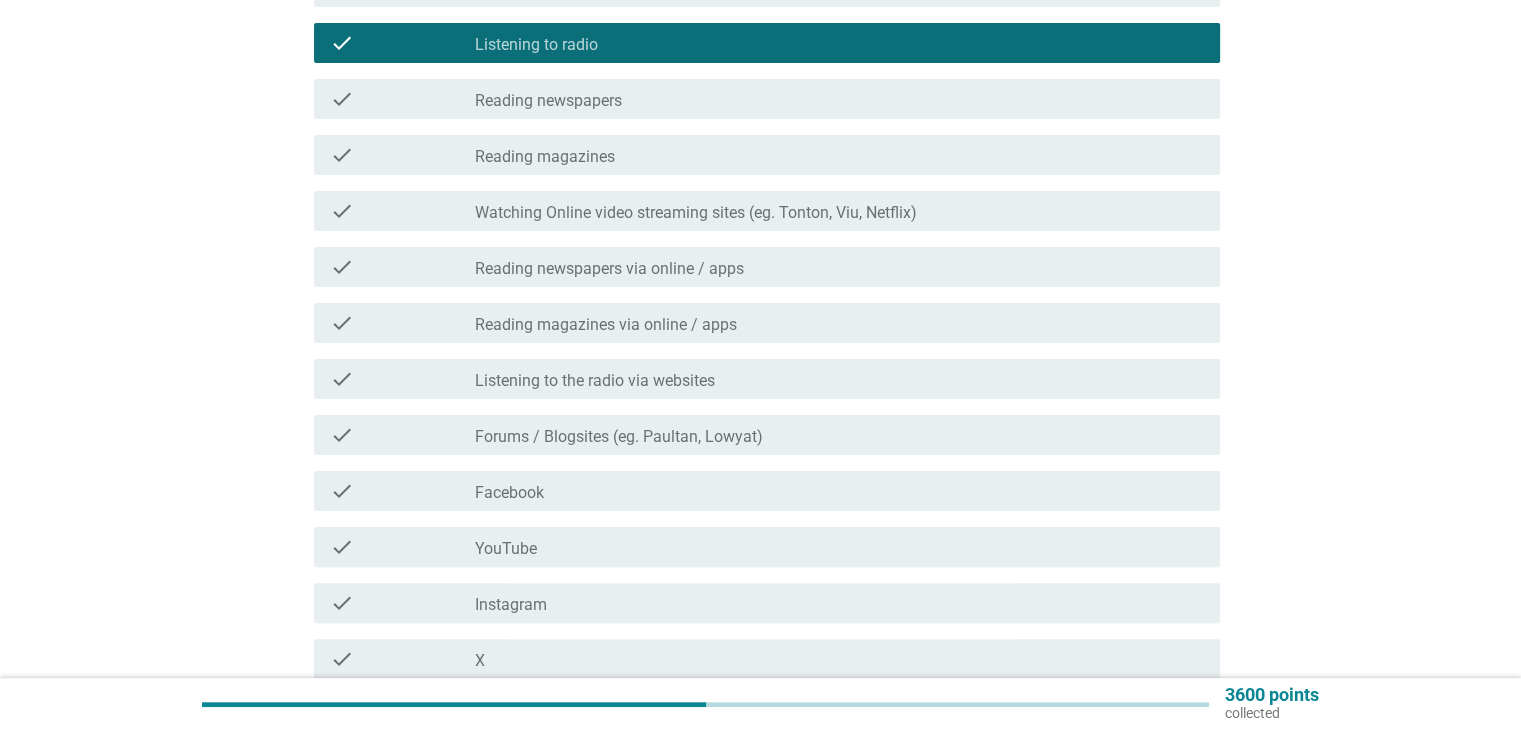 scroll, scrollTop: 500, scrollLeft: 0, axis: vertical 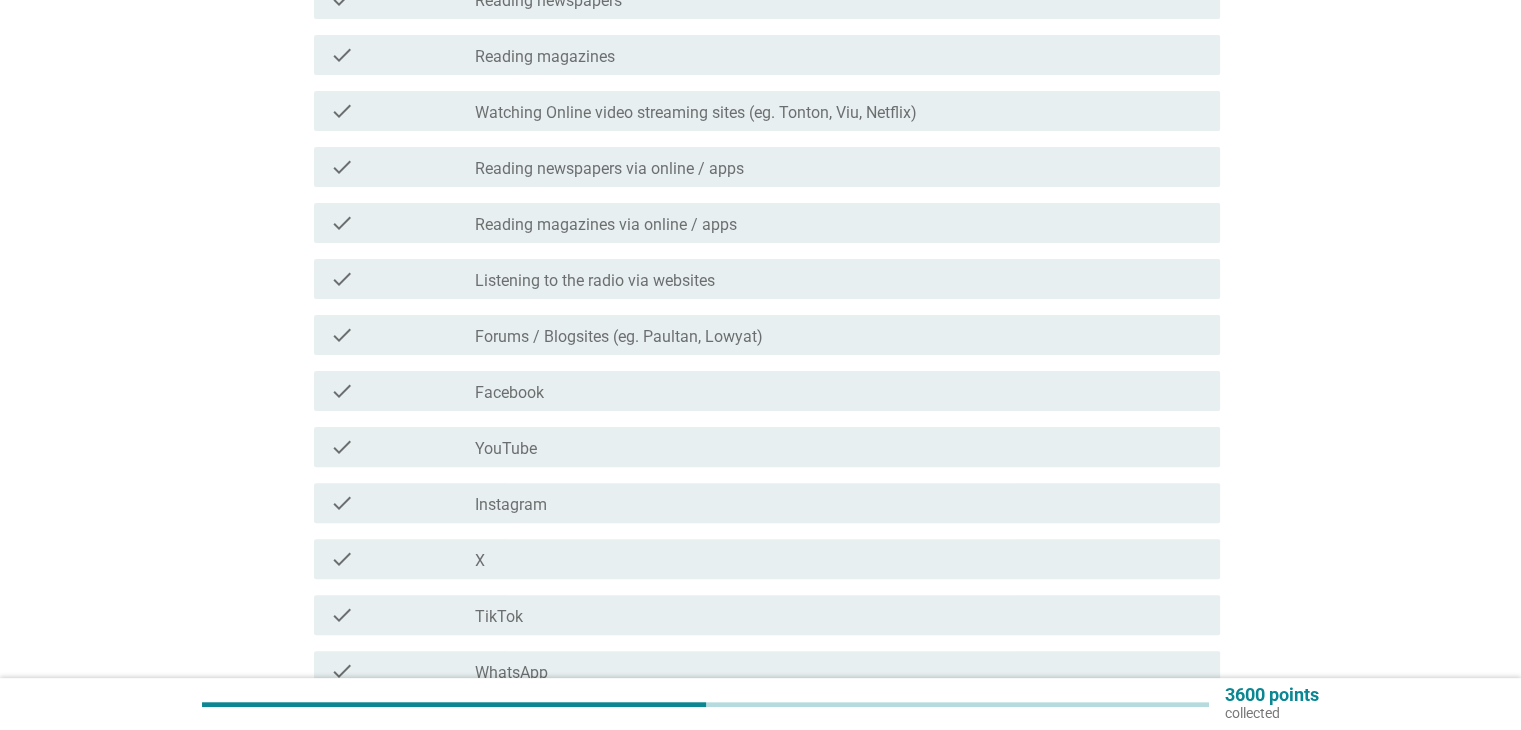 click on "check_box_outline_blank Facebook" at bounding box center [839, 391] 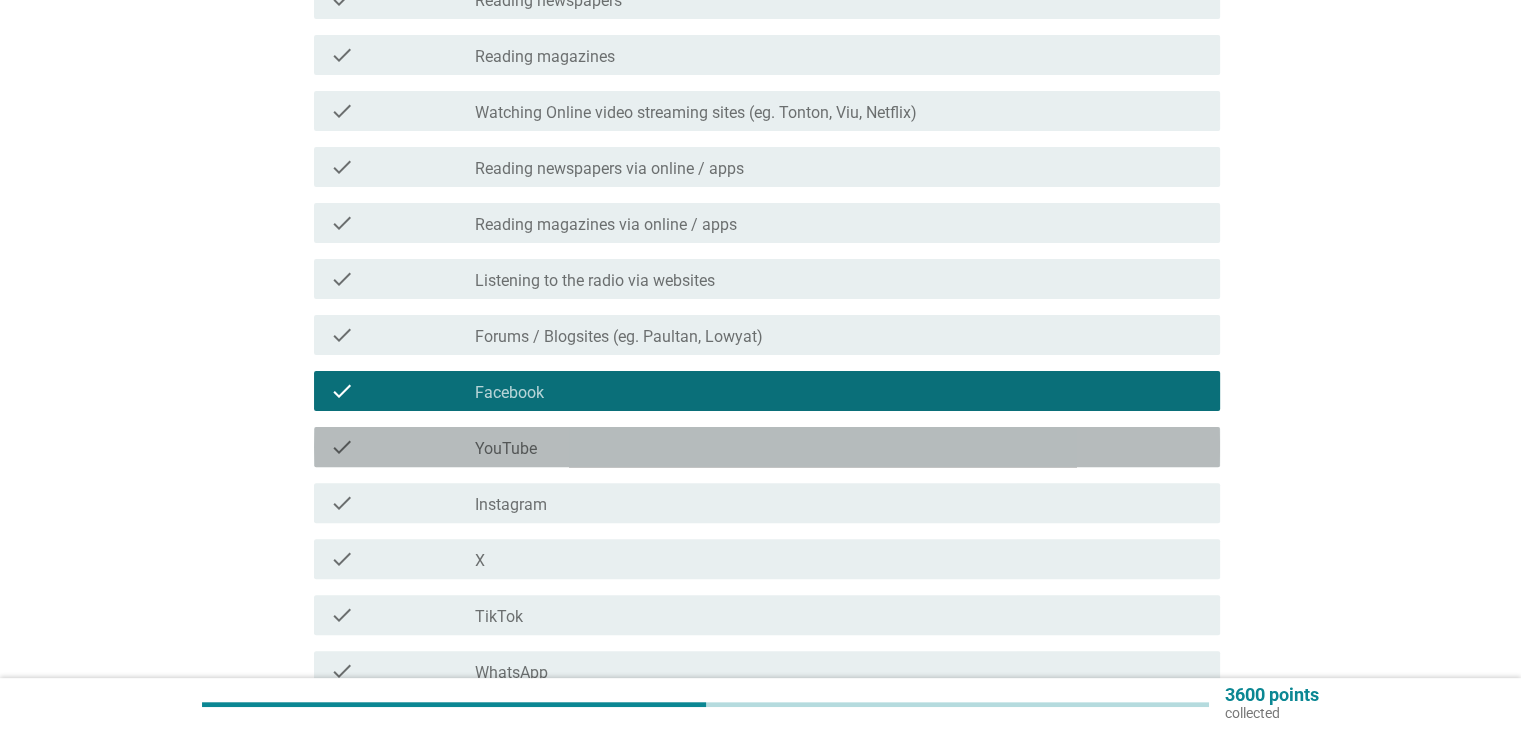 click on "check_box_outline_blank YouTube" at bounding box center (839, 447) 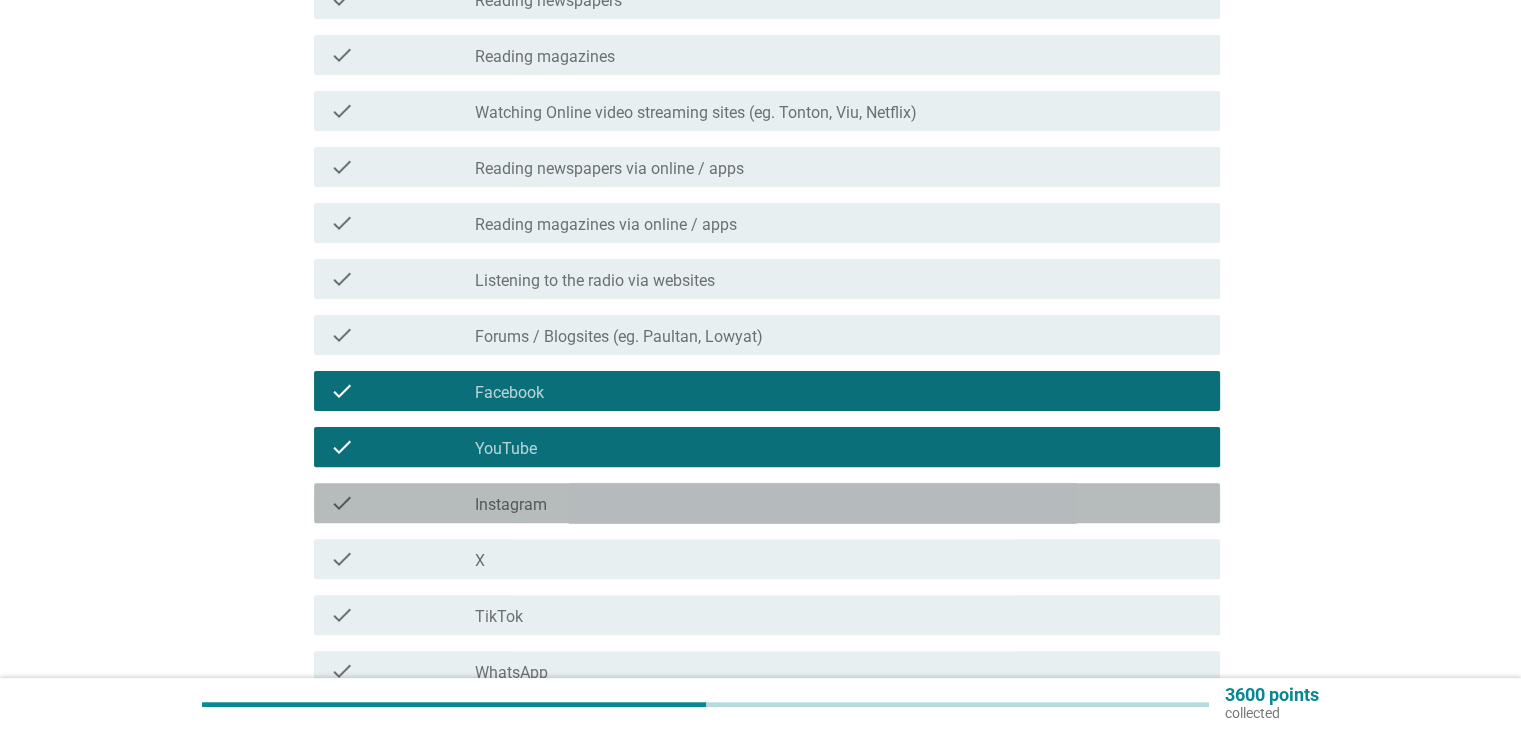 click on "Instagram" at bounding box center [511, 505] 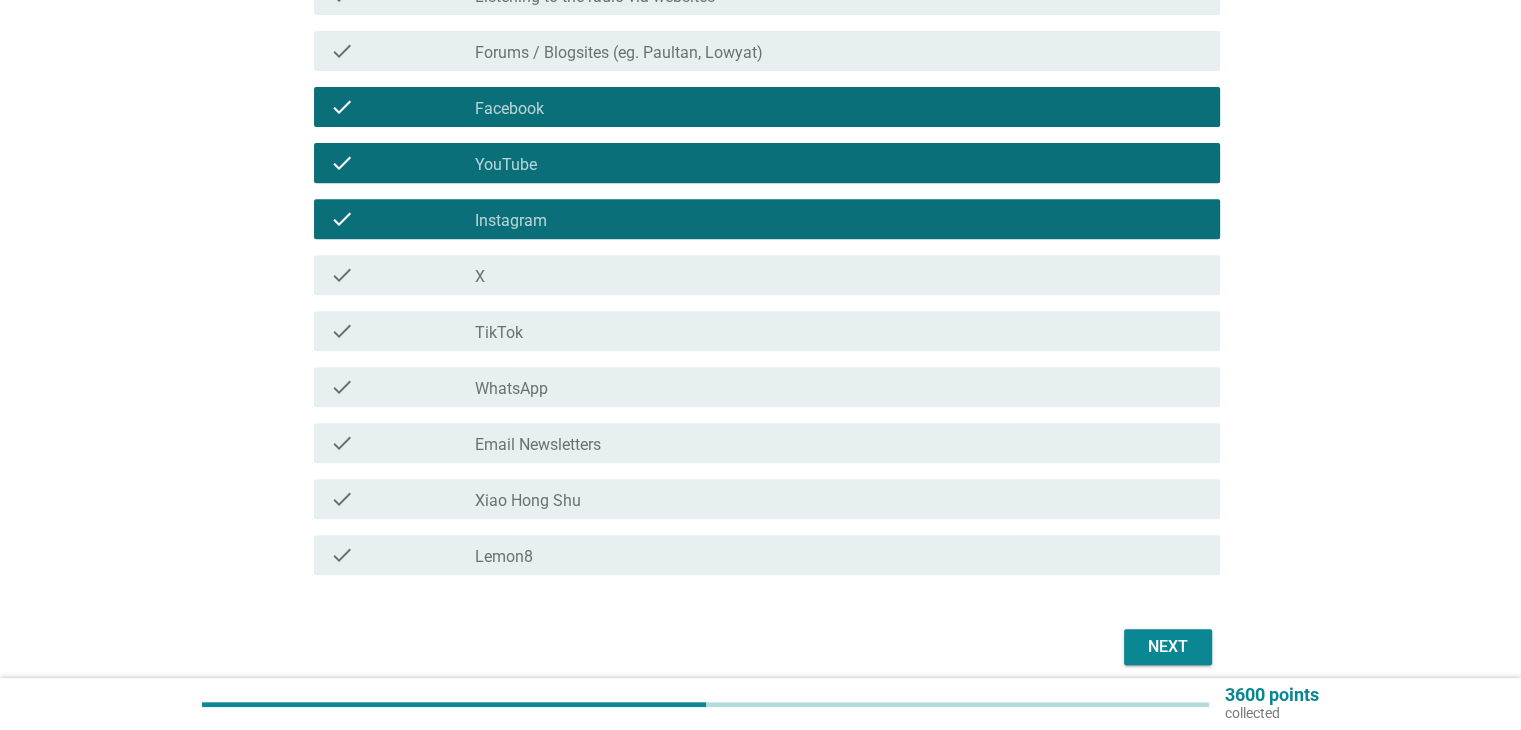 scroll, scrollTop: 800, scrollLeft: 0, axis: vertical 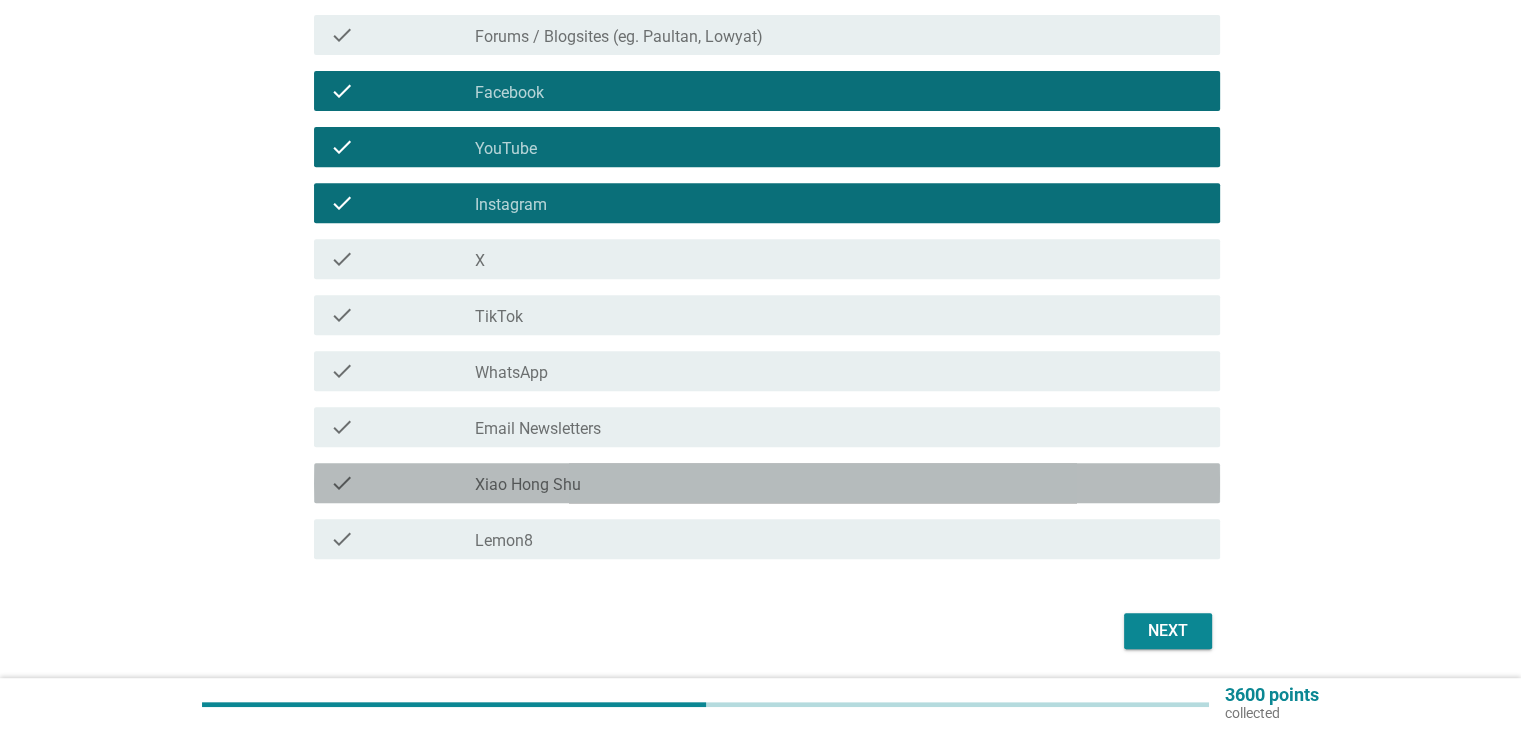 click on "check     check_box_outline_blank Xiao Hong Shu" at bounding box center (767, 483) 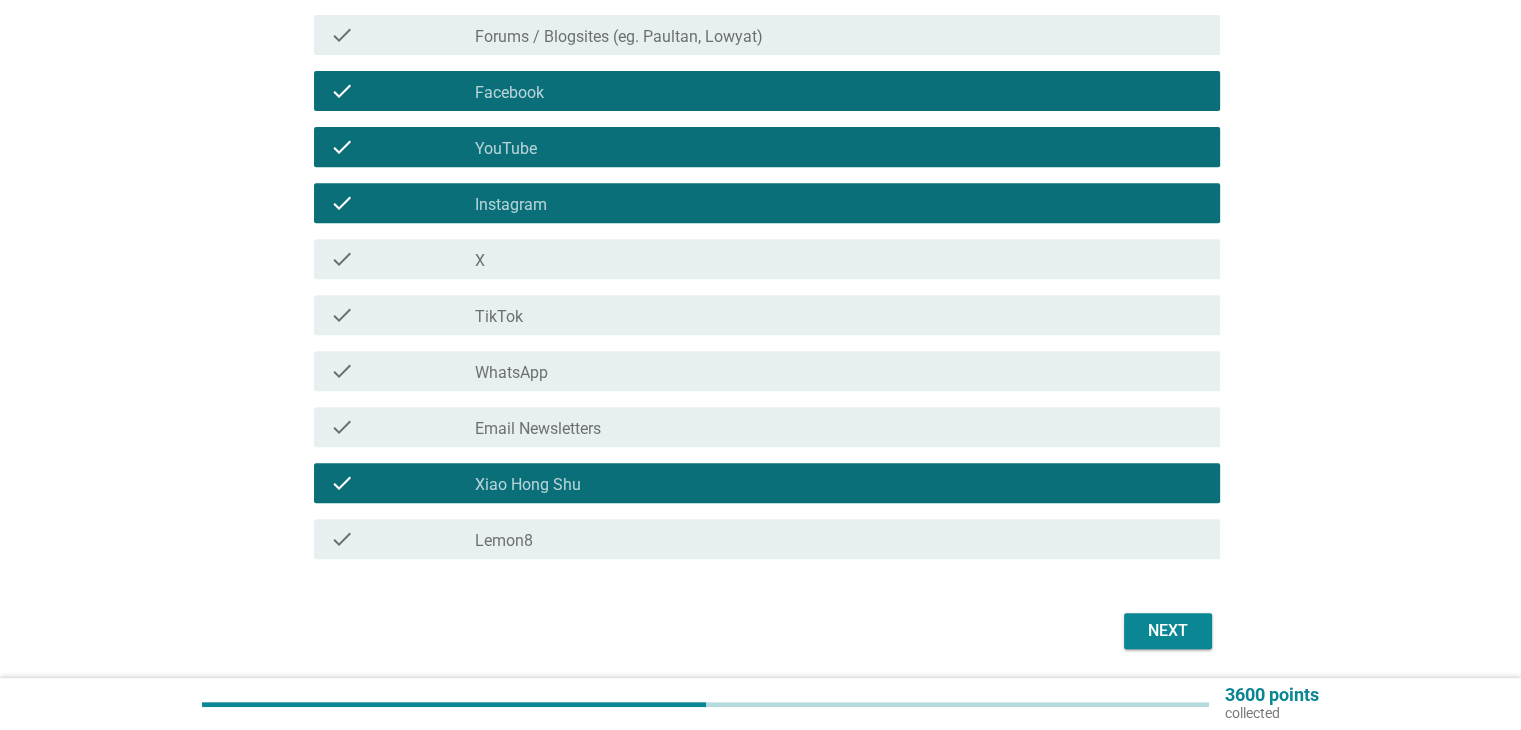 click on "Next" at bounding box center (1168, 631) 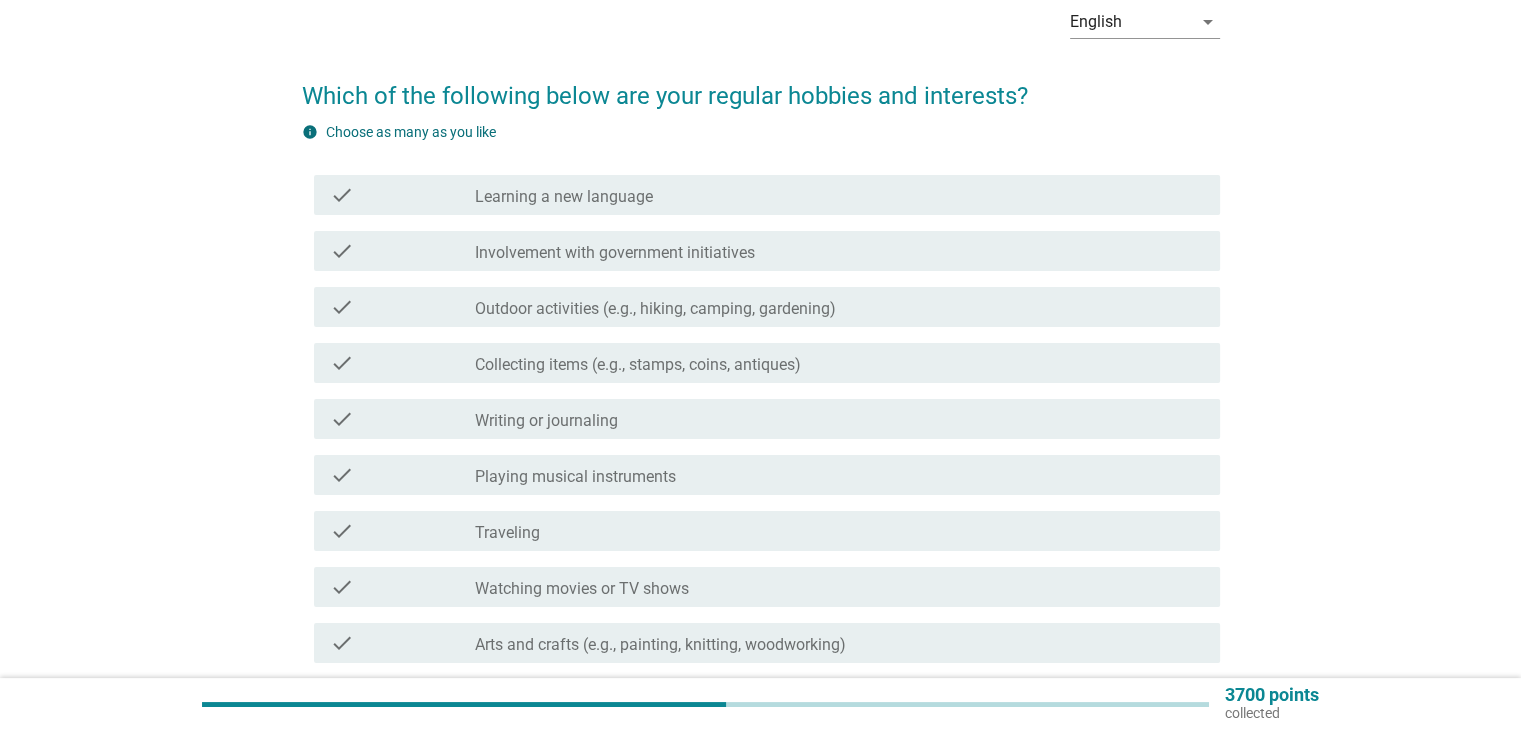 scroll, scrollTop: 200, scrollLeft: 0, axis: vertical 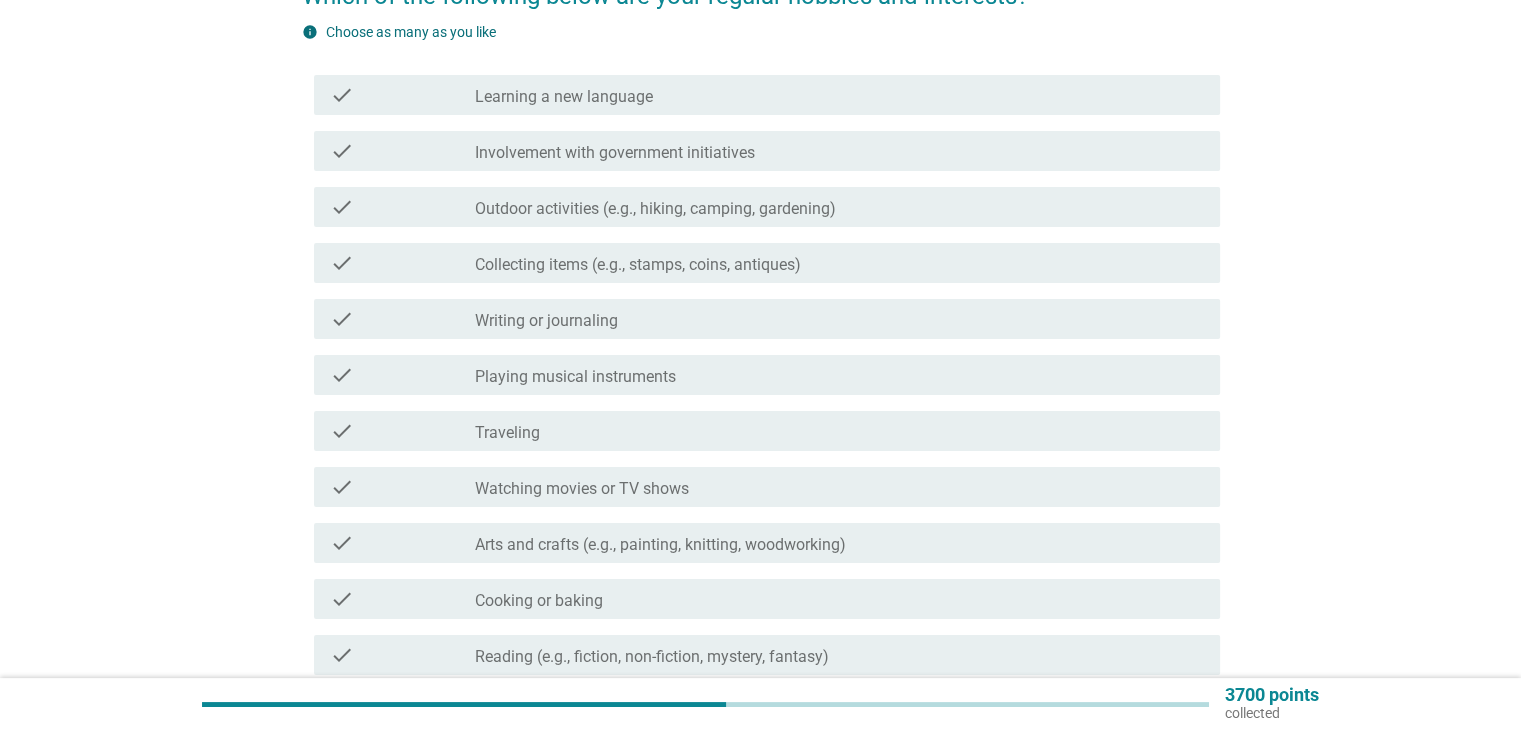 click on "Outdoor activities (e.g., hiking, camping, gardening)" at bounding box center (655, 209) 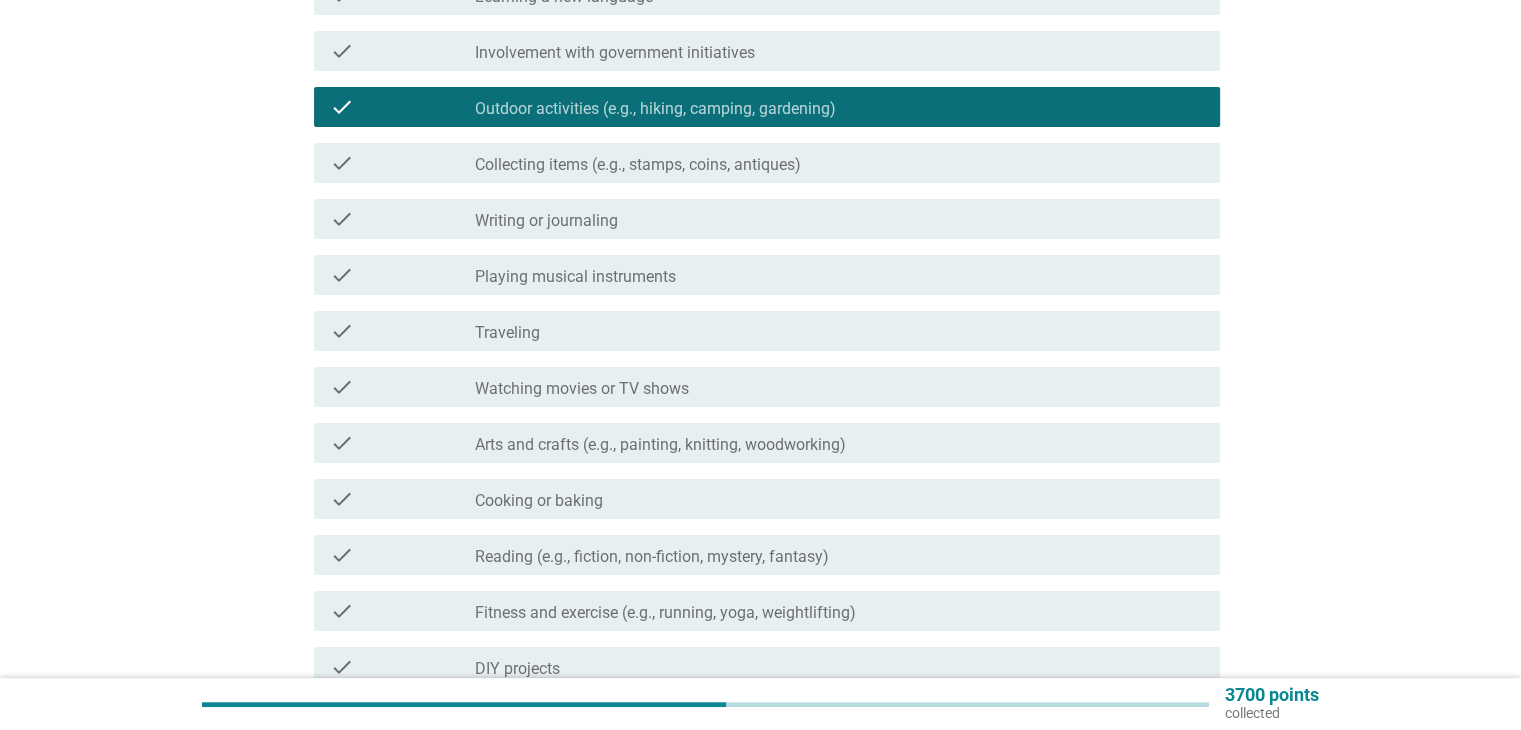 scroll, scrollTop: 400, scrollLeft: 0, axis: vertical 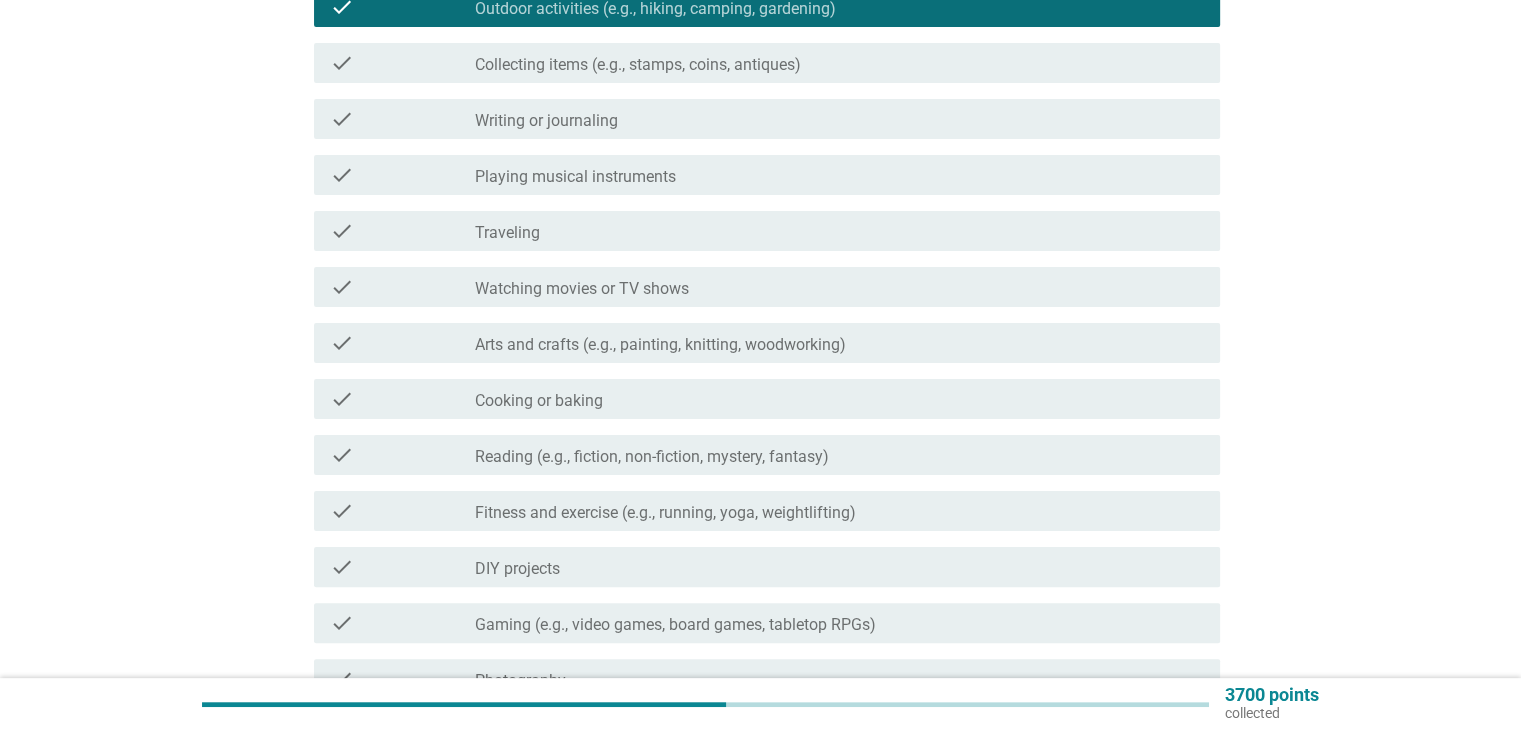 click on "Traveling" at bounding box center [507, 233] 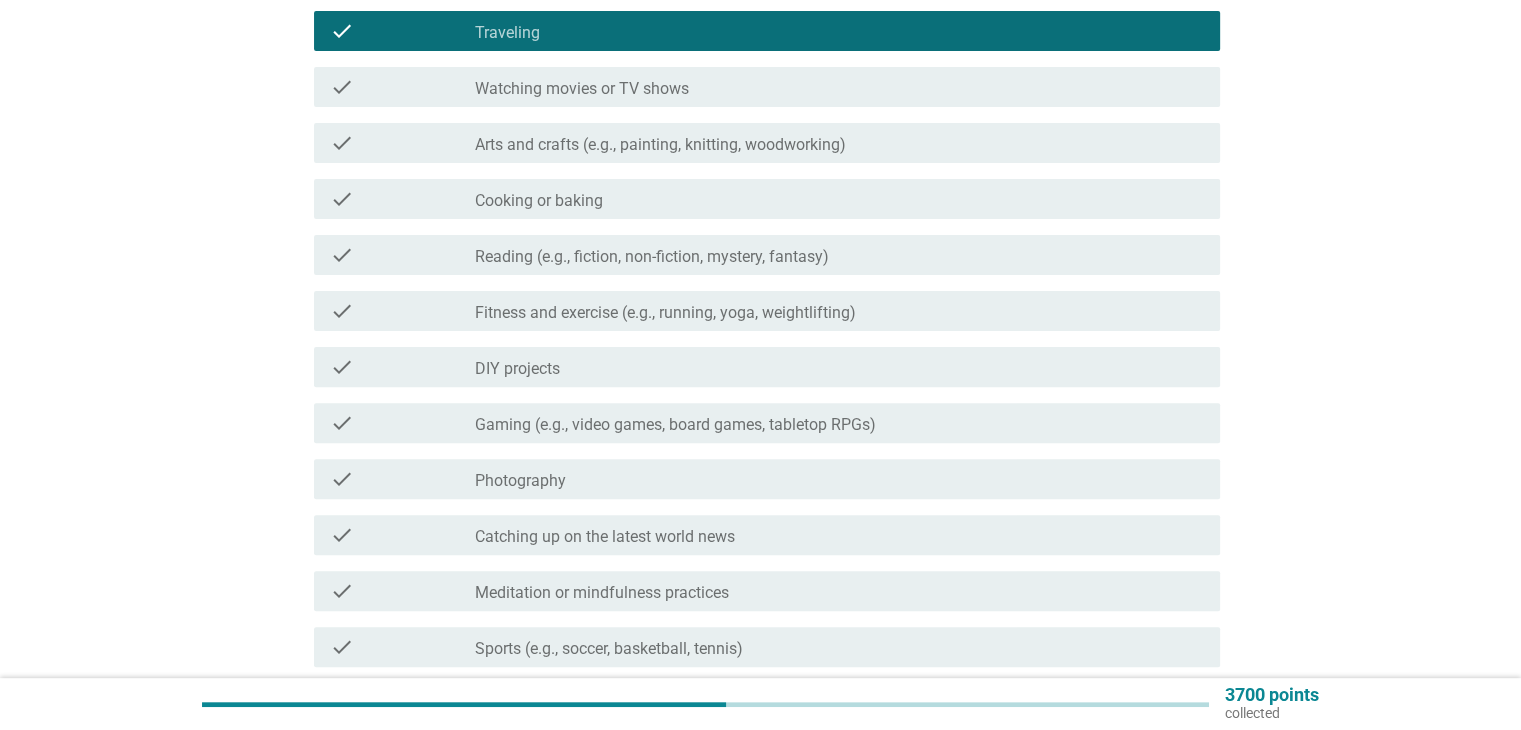 scroll, scrollTop: 700, scrollLeft: 0, axis: vertical 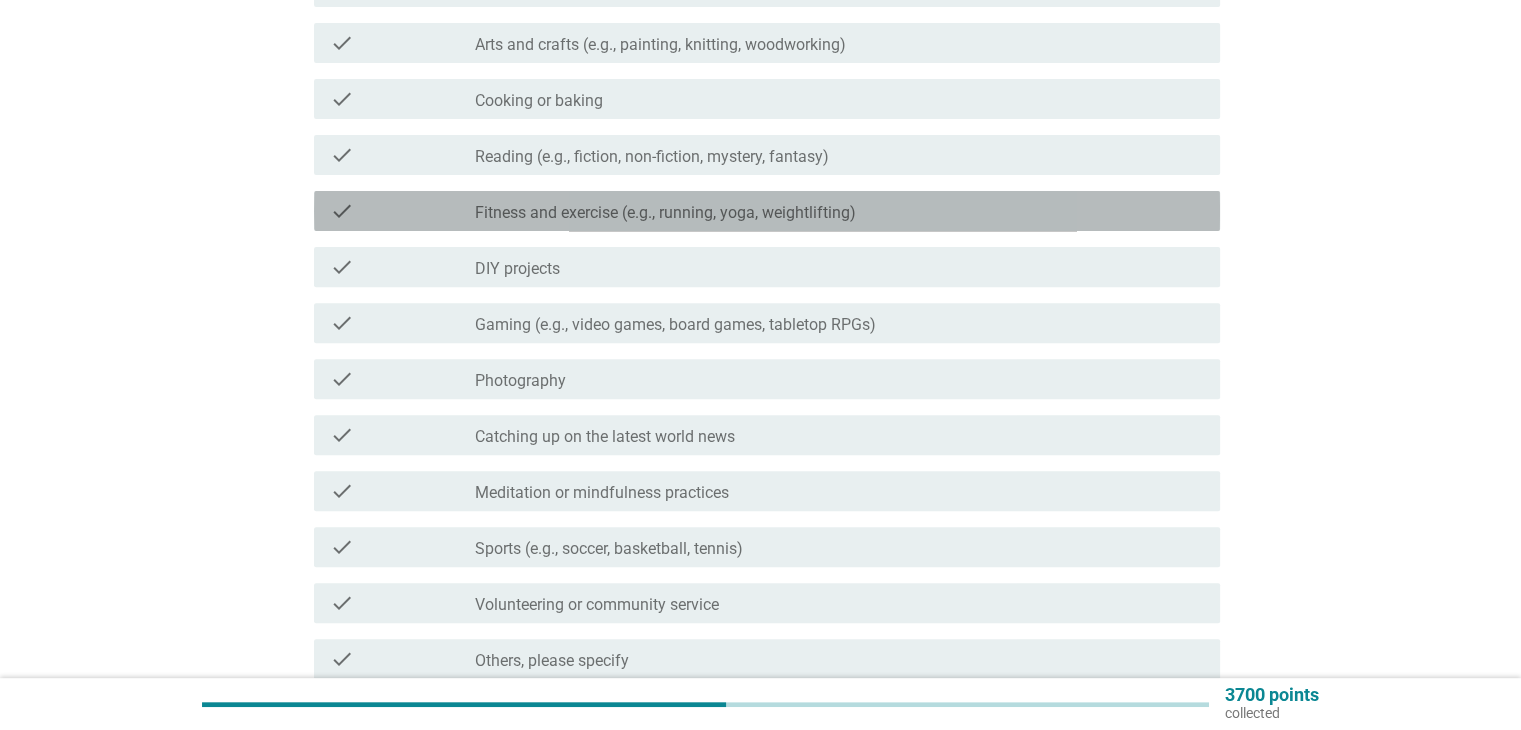 click on "Fitness and exercise (e.g., running, yoga, weightlifting)" at bounding box center (665, 213) 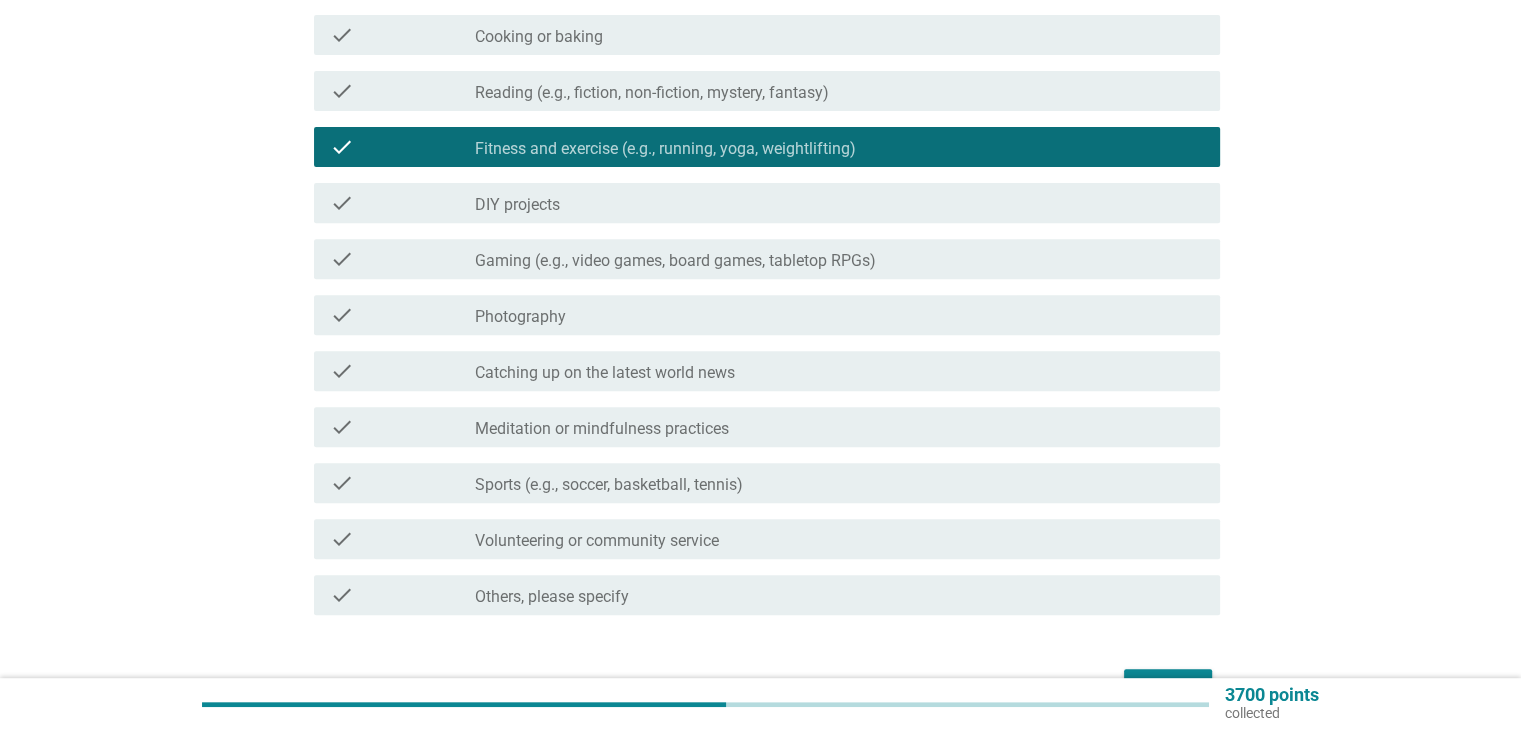 scroll, scrollTop: 800, scrollLeft: 0, axis: vertical 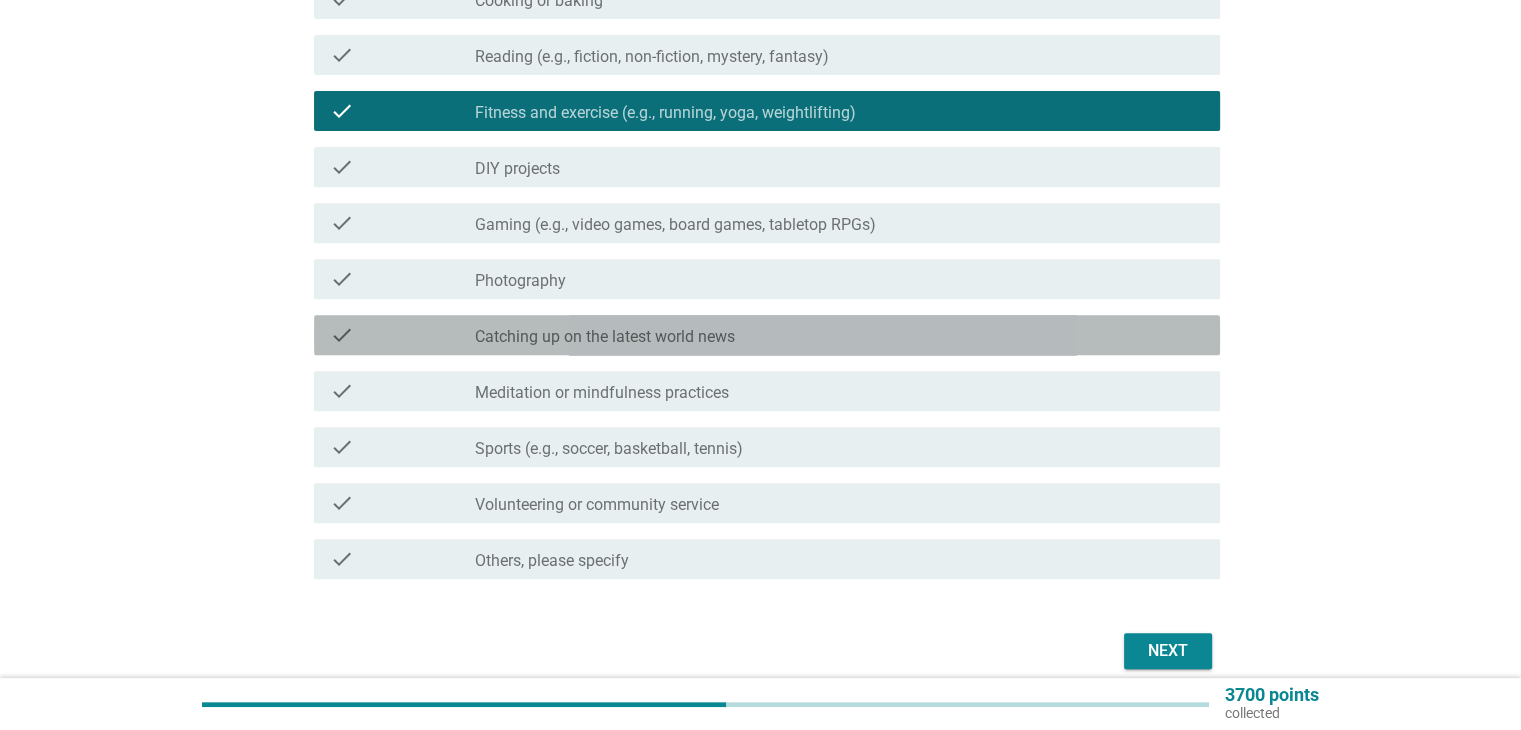 click on "Catching up on the latest world news" at bounding box center [605, 337] 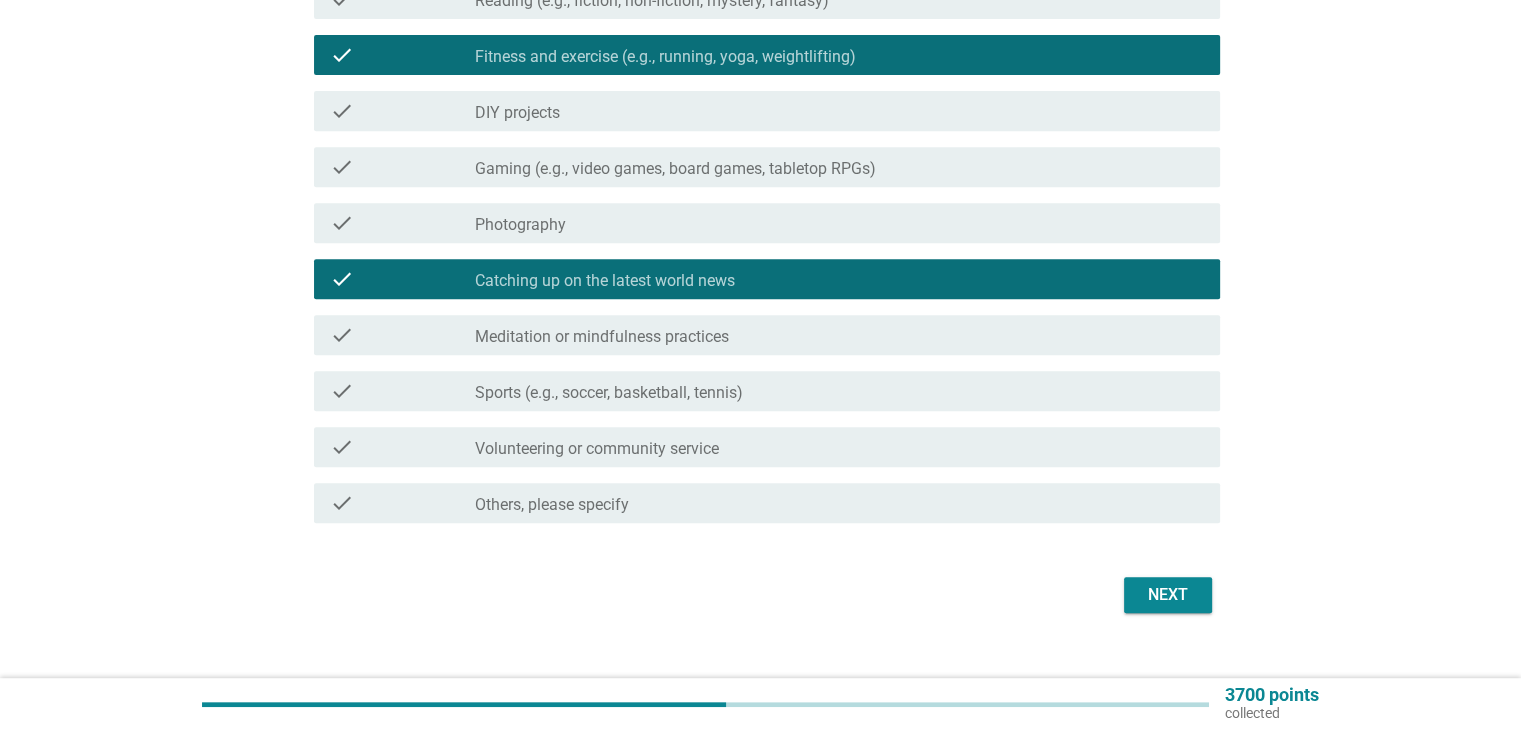 scroll, scrollTop: 887, scrollLeft: 0, axis: vertical 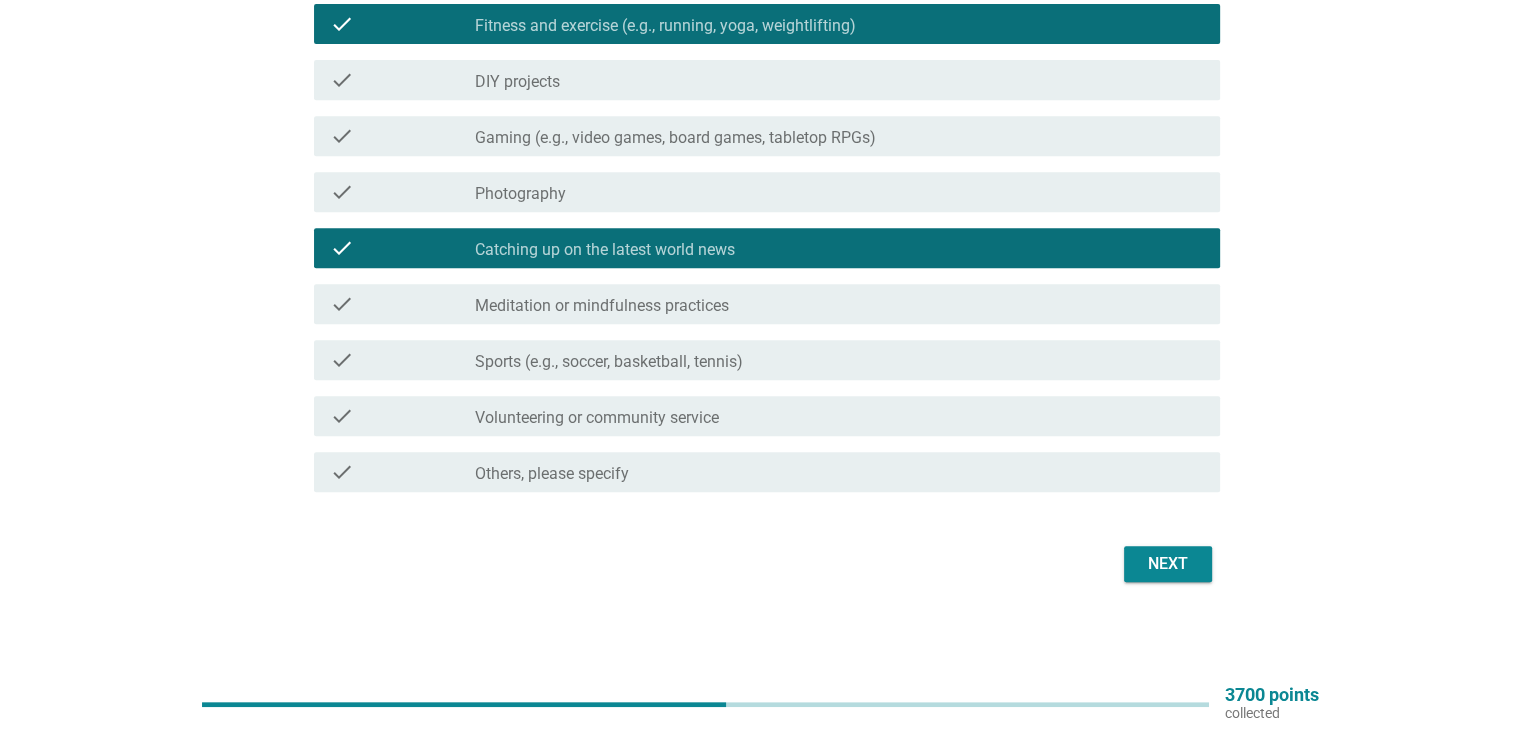 click on "check     check_box_outline_blank Volunteering or community service" at bounding box center (767, 416) 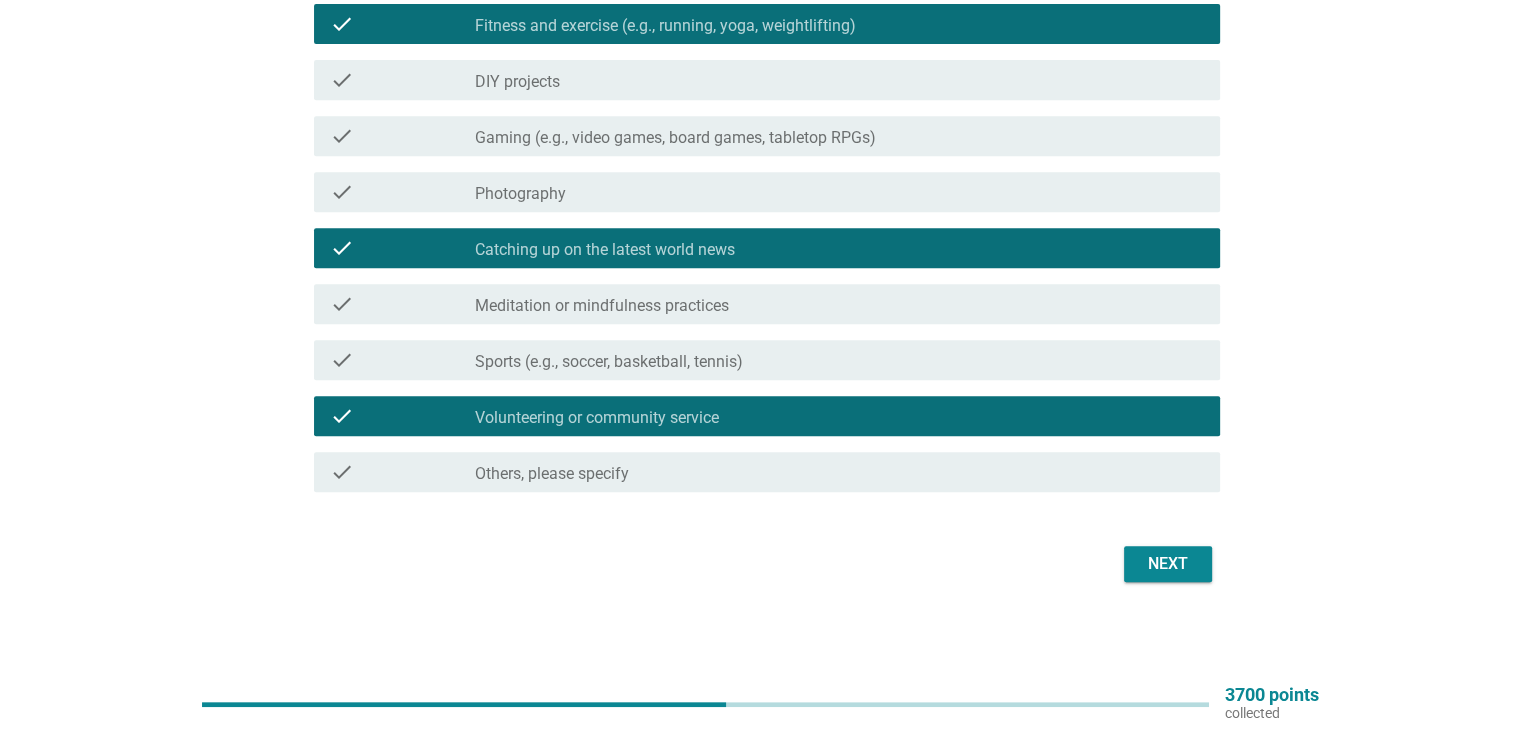 click on "Next" at bounding box center (1168, 564) 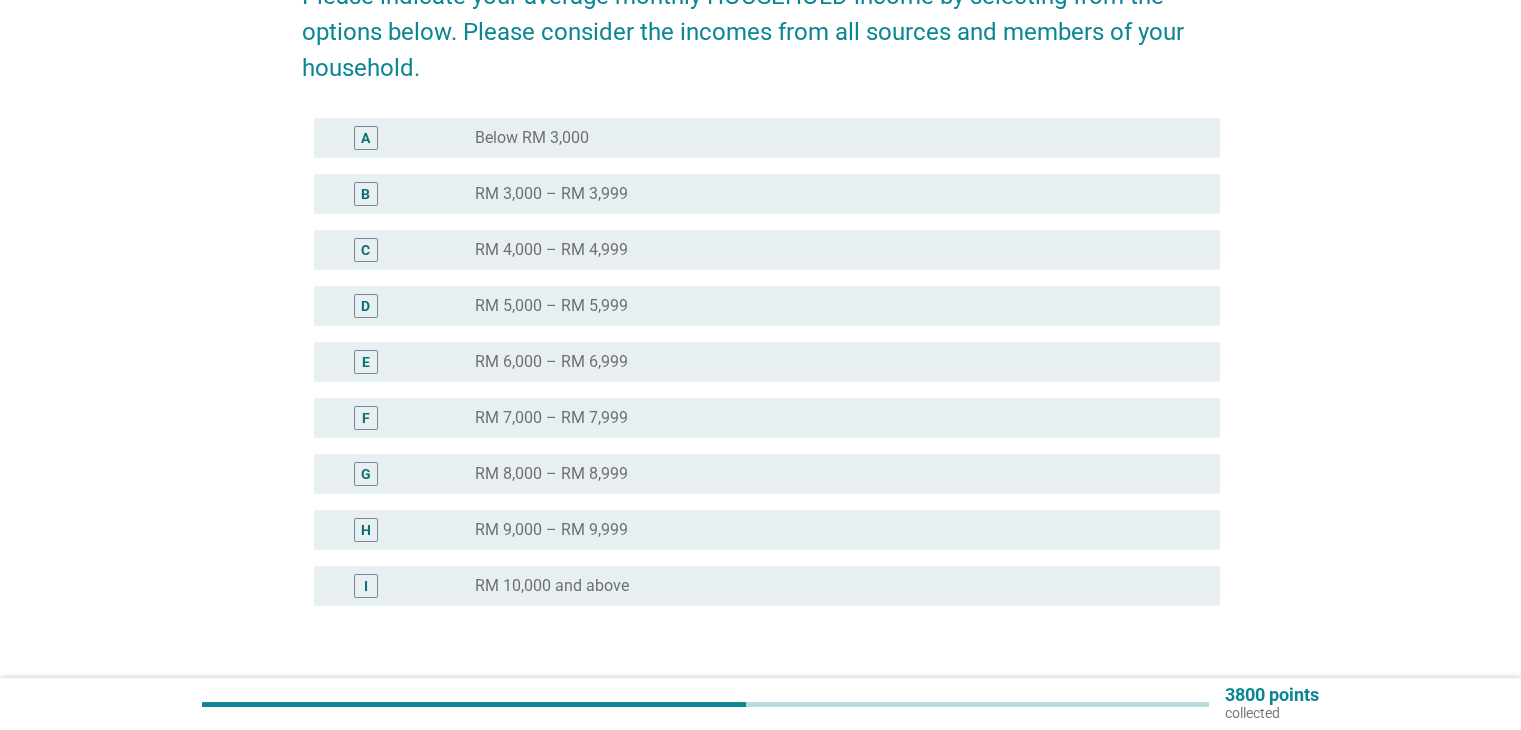 scroll, scrollTop: 300, scrollLeft: 0, axis: vertical 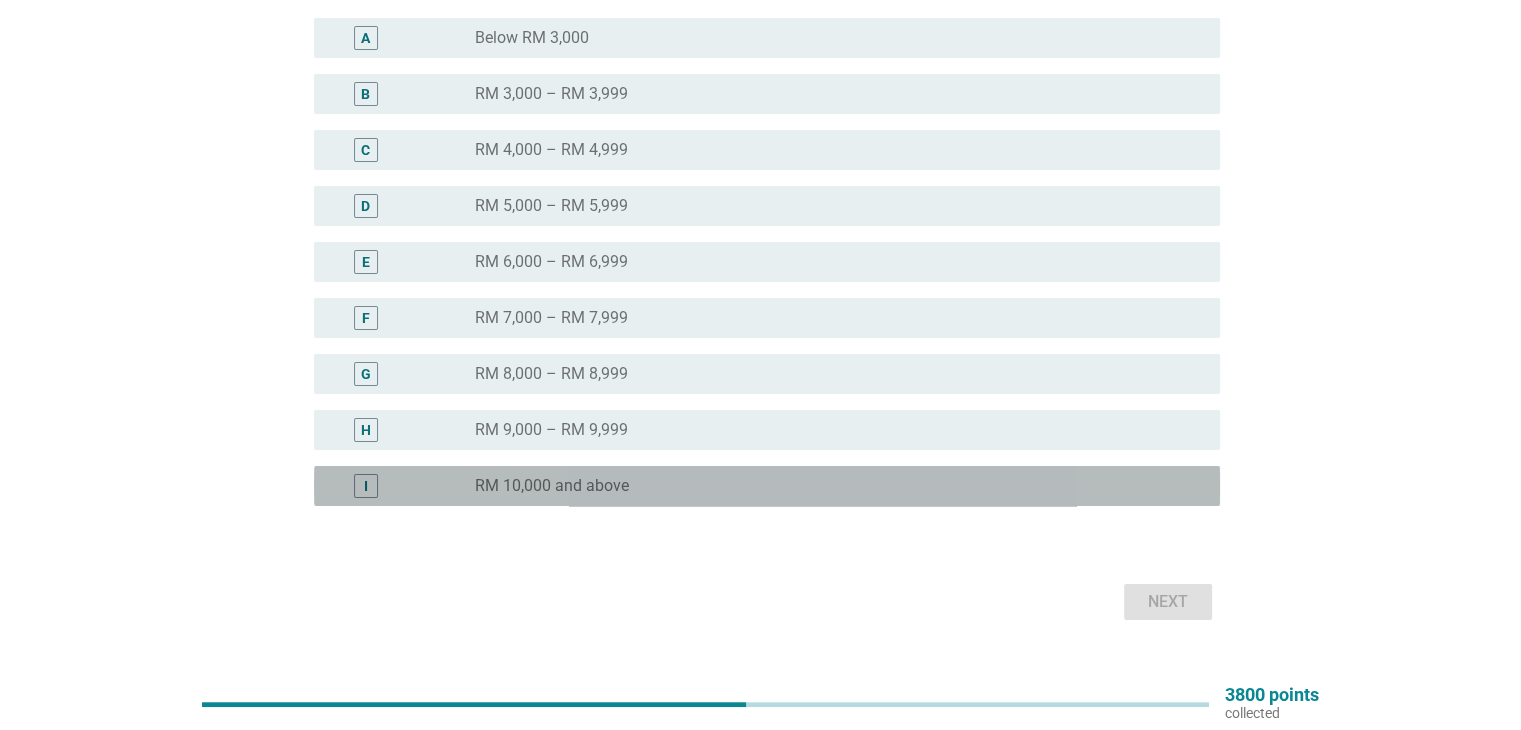 click on "radio_button_unchecked RM 10,000 and above" at bounding box center (831, 486) 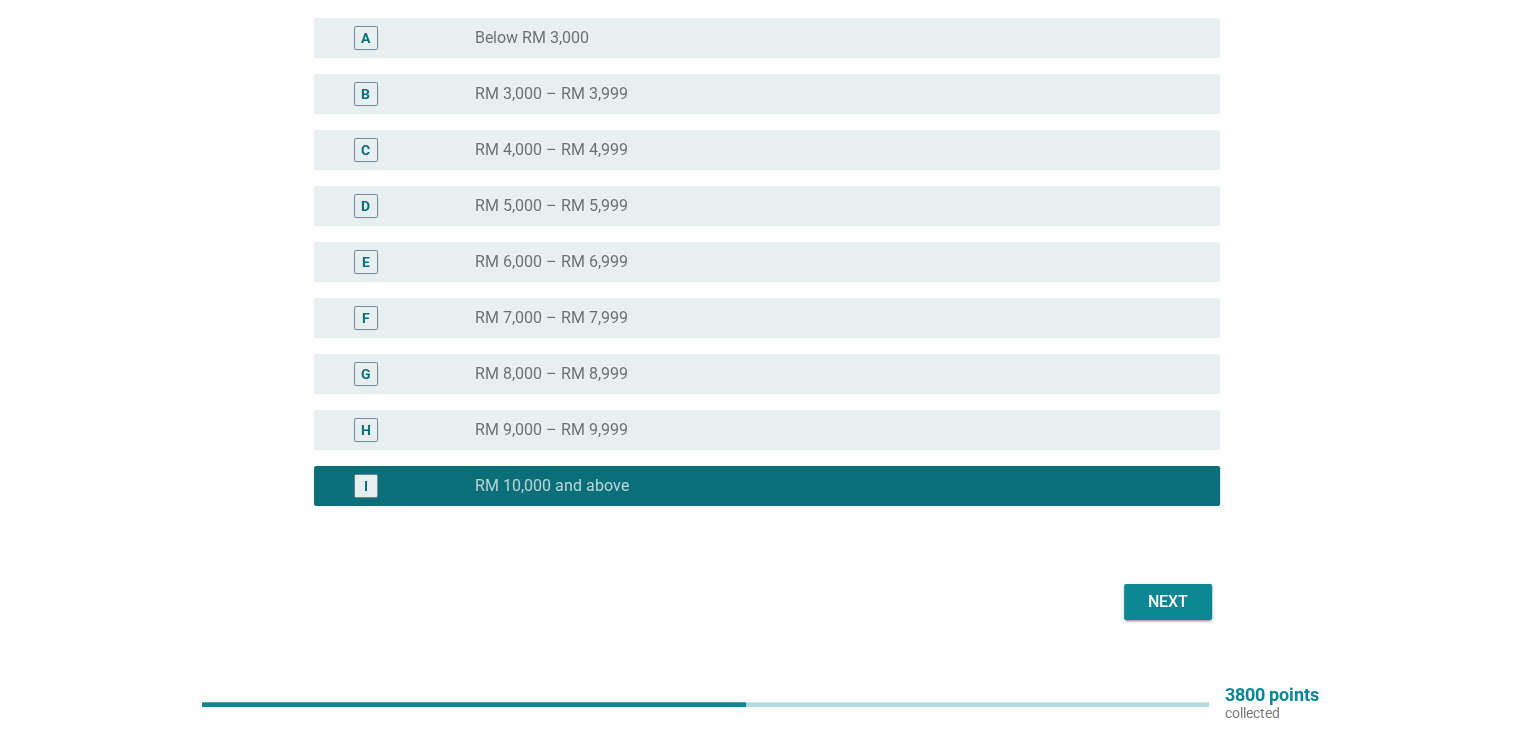 click on "Next" at bounding box center [1168, 602] 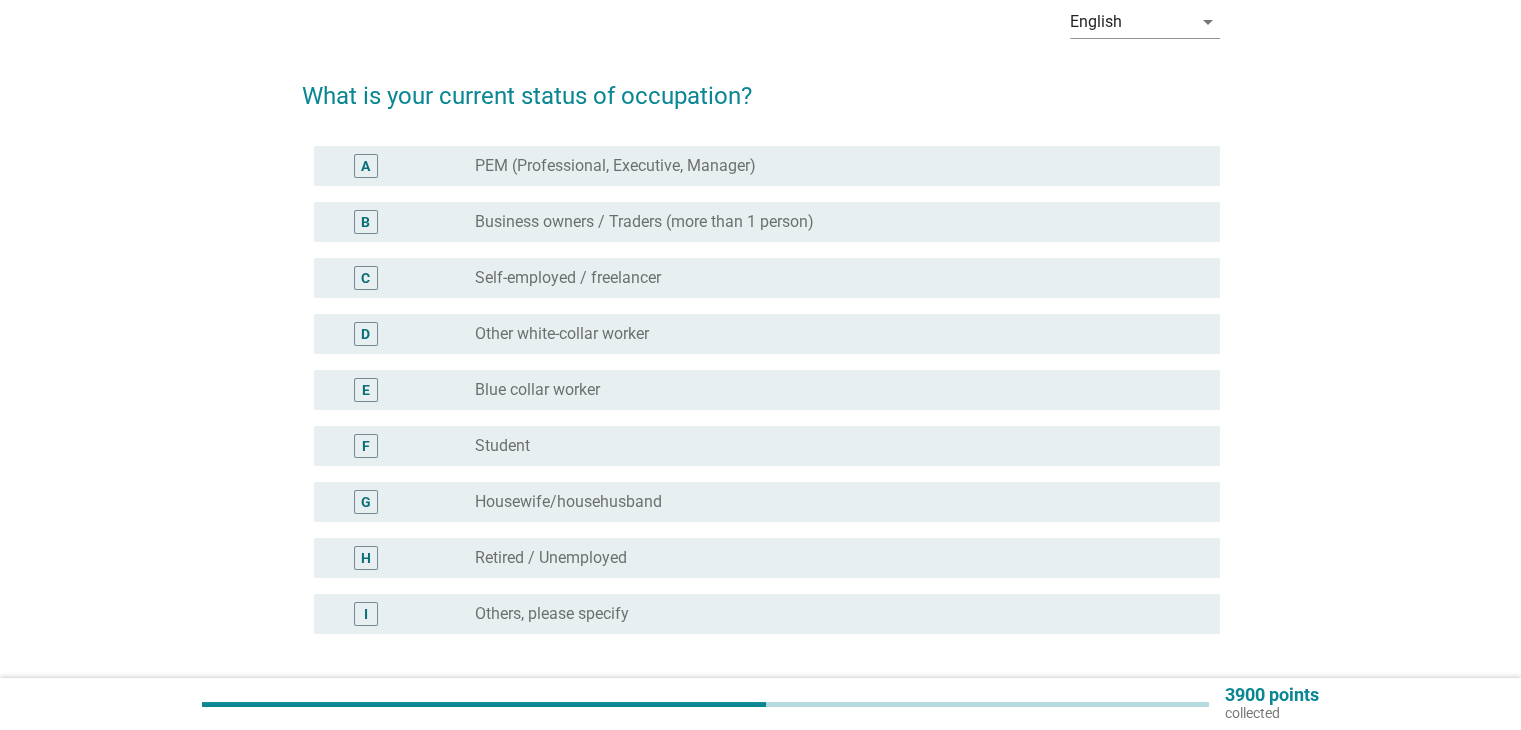 scroll, scrollTop: 200, scrollLeft: 0, axis: vertical 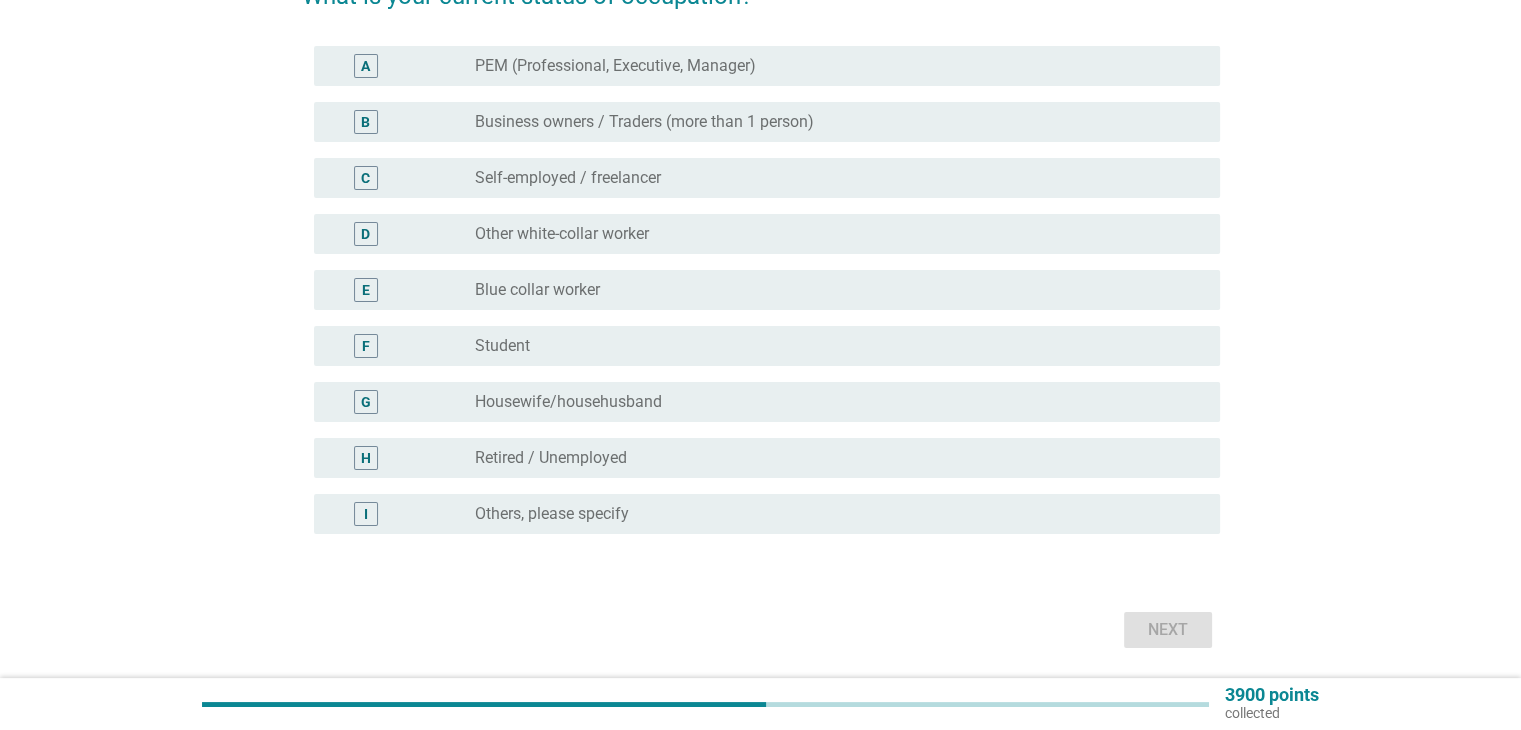 click on "Other white-collar worker" at bounding box center [562, 234] 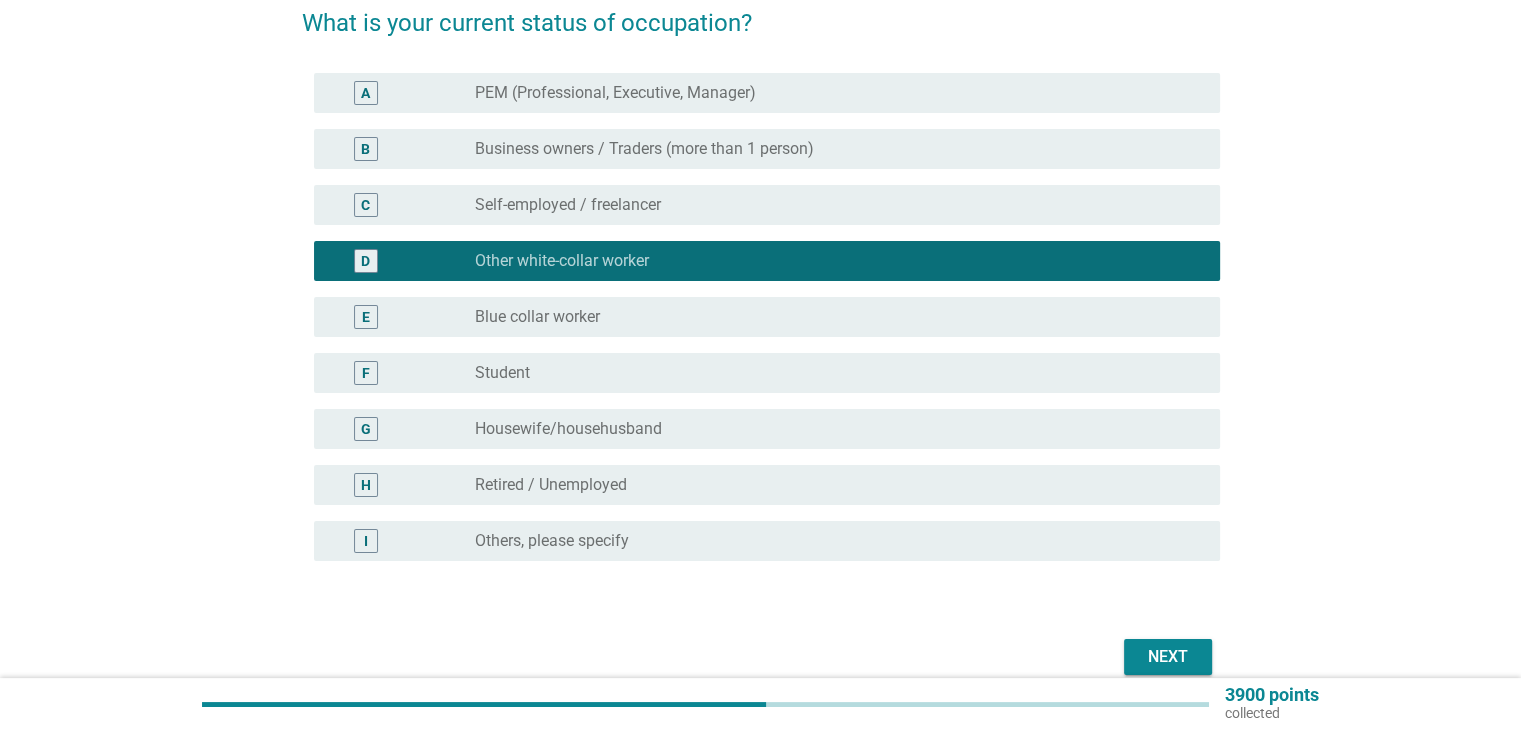 scroll, scrollTop: 266, scrollLeft: 0, axis: vertical 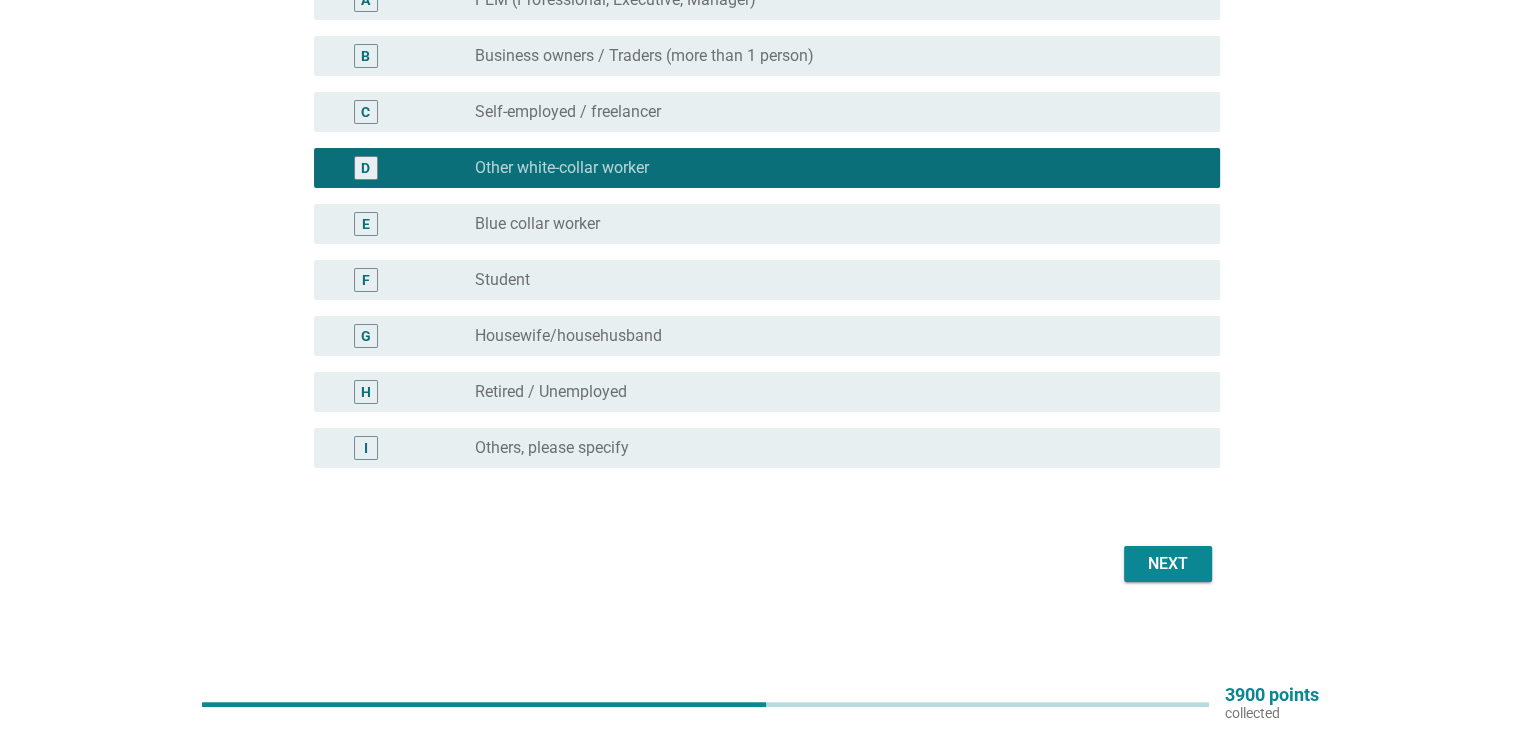 click on "Next" at bounding box center [1168, 564] 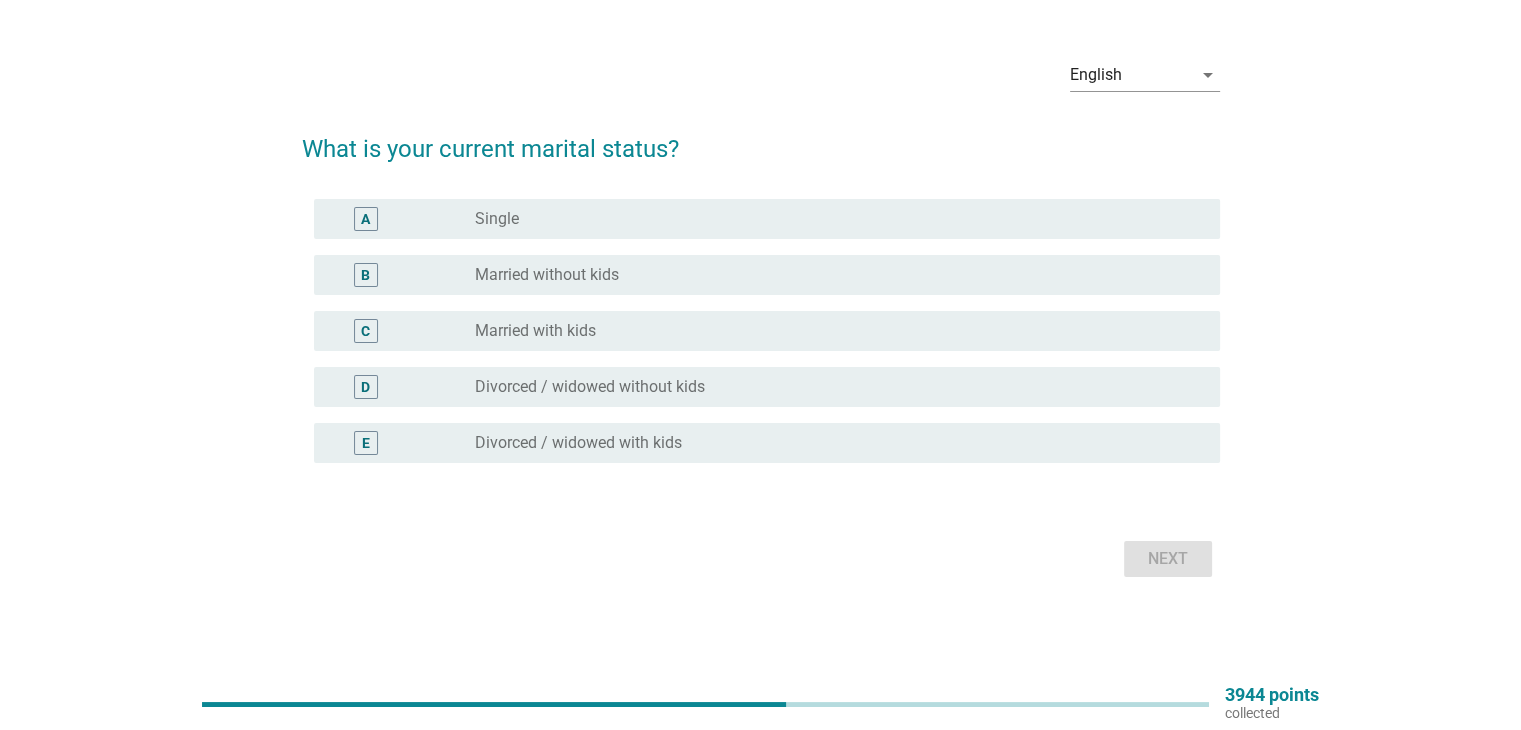 scroll, scrollTop: 0, scrollLeft: 0, axis: both 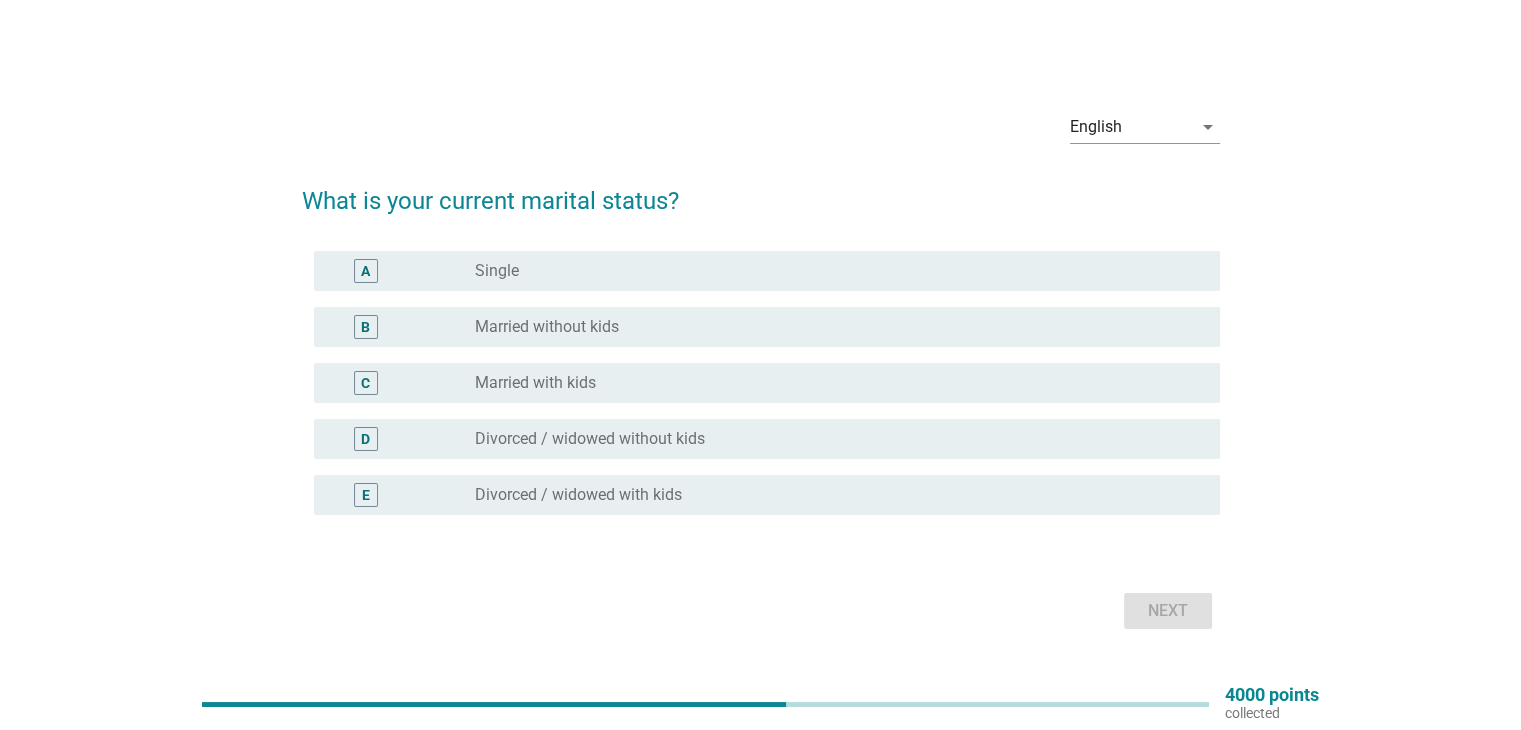 click on "Single" at bounding box center [497, 271] 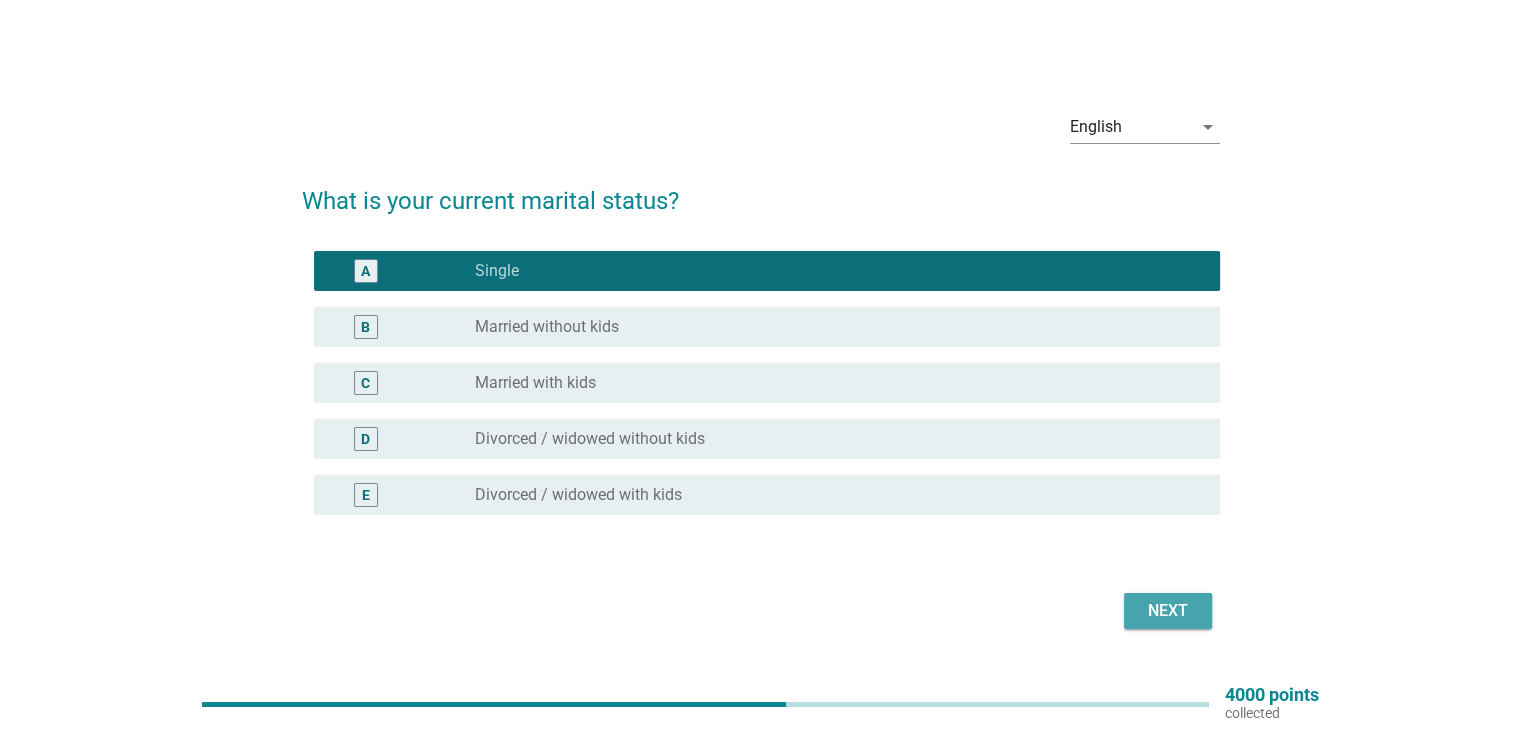 click on "Next" at bounding box center (1168, 611) 